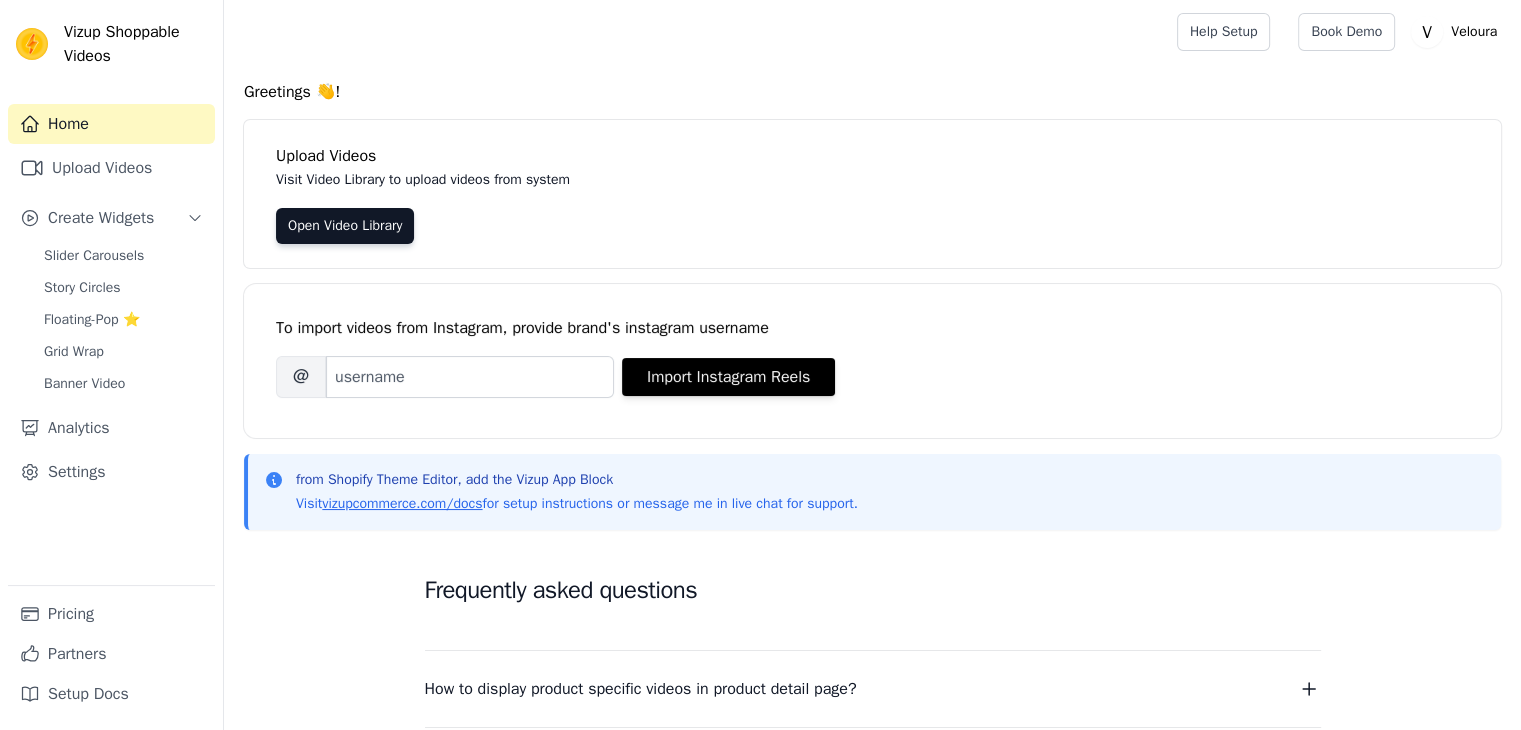 scroll, scrollTop: 0, scrollLeft: 0, axis: both 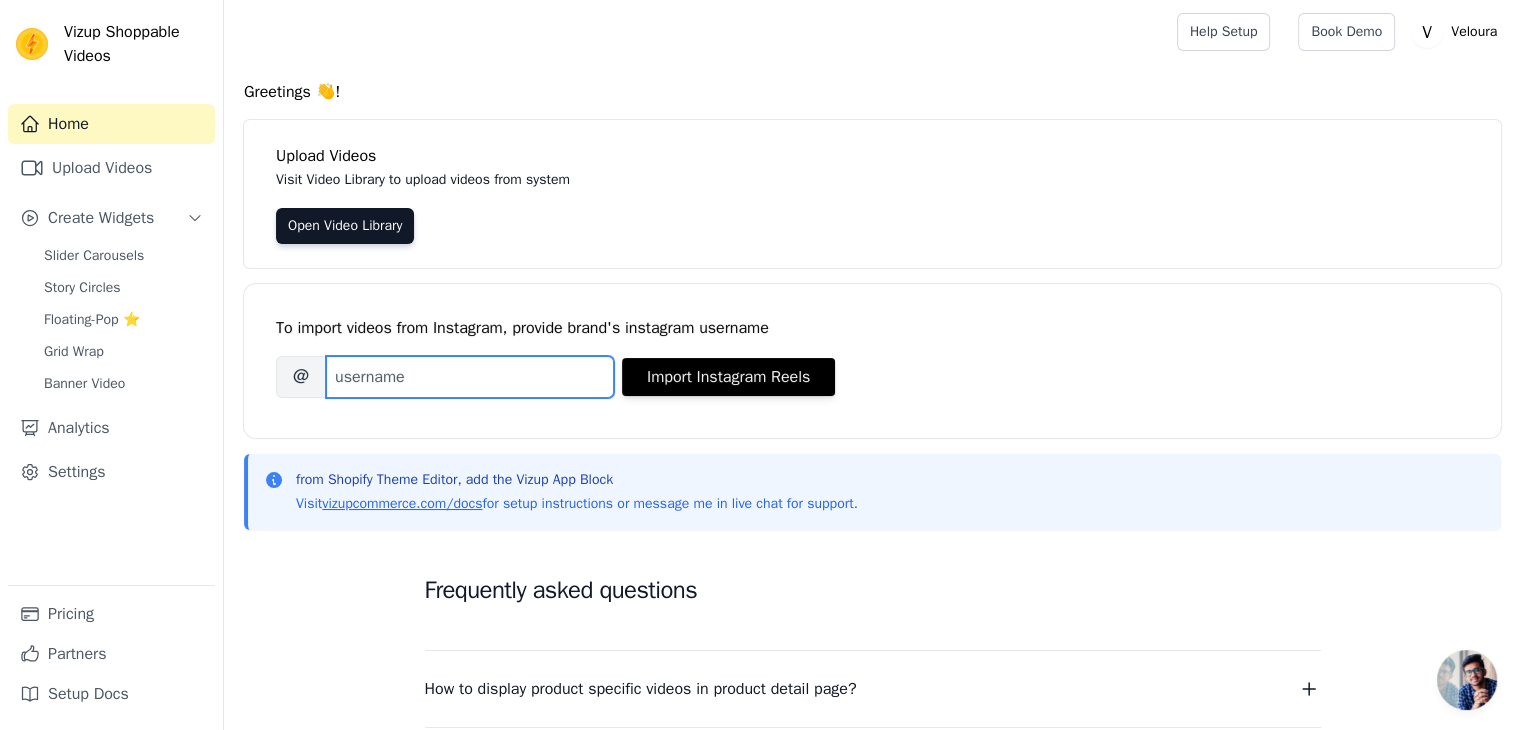 click on "Brand's Instagram Username" at bounding box center [470, 377] 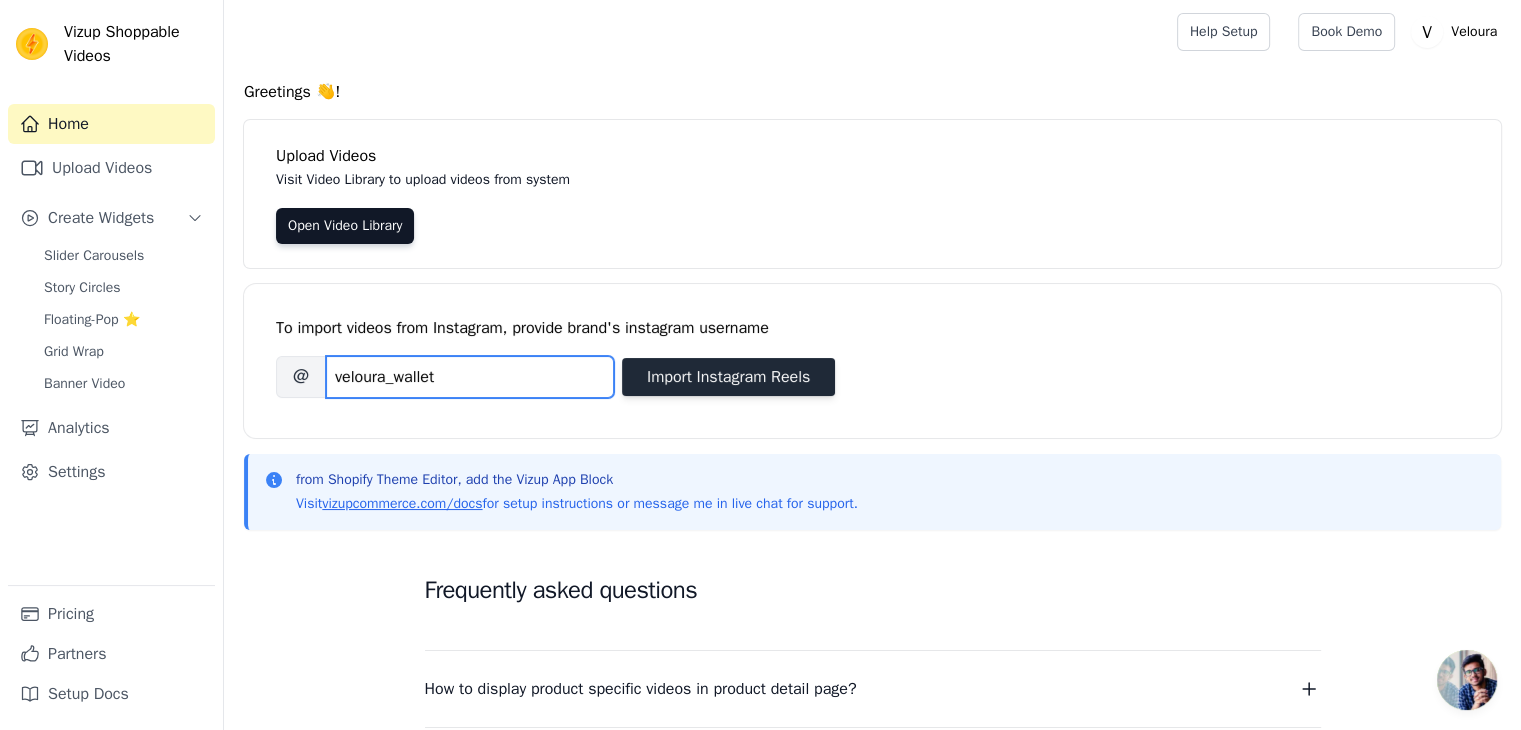 type on "veloura_wallet" 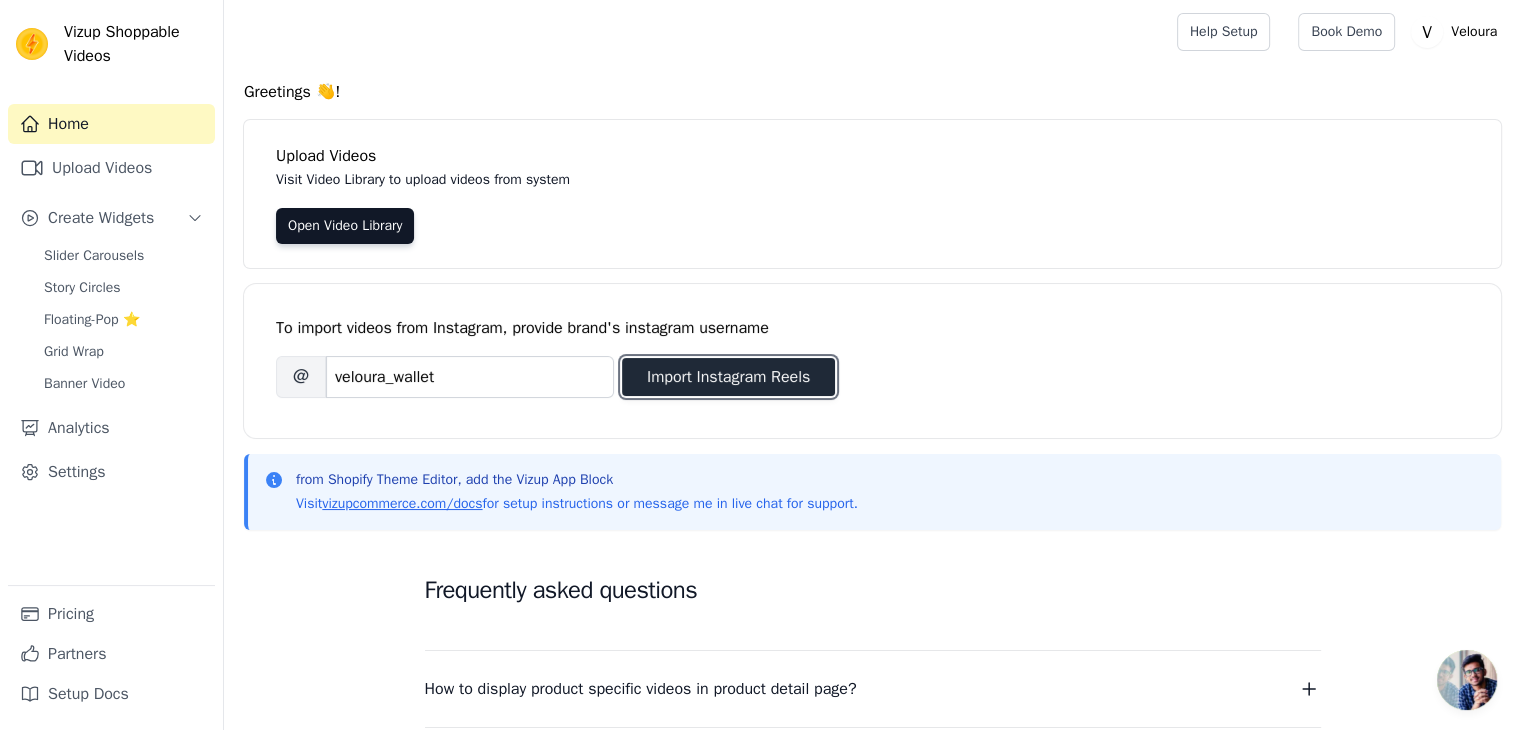 click on "Import Instagram Reels" at bounding box center [728, 377] 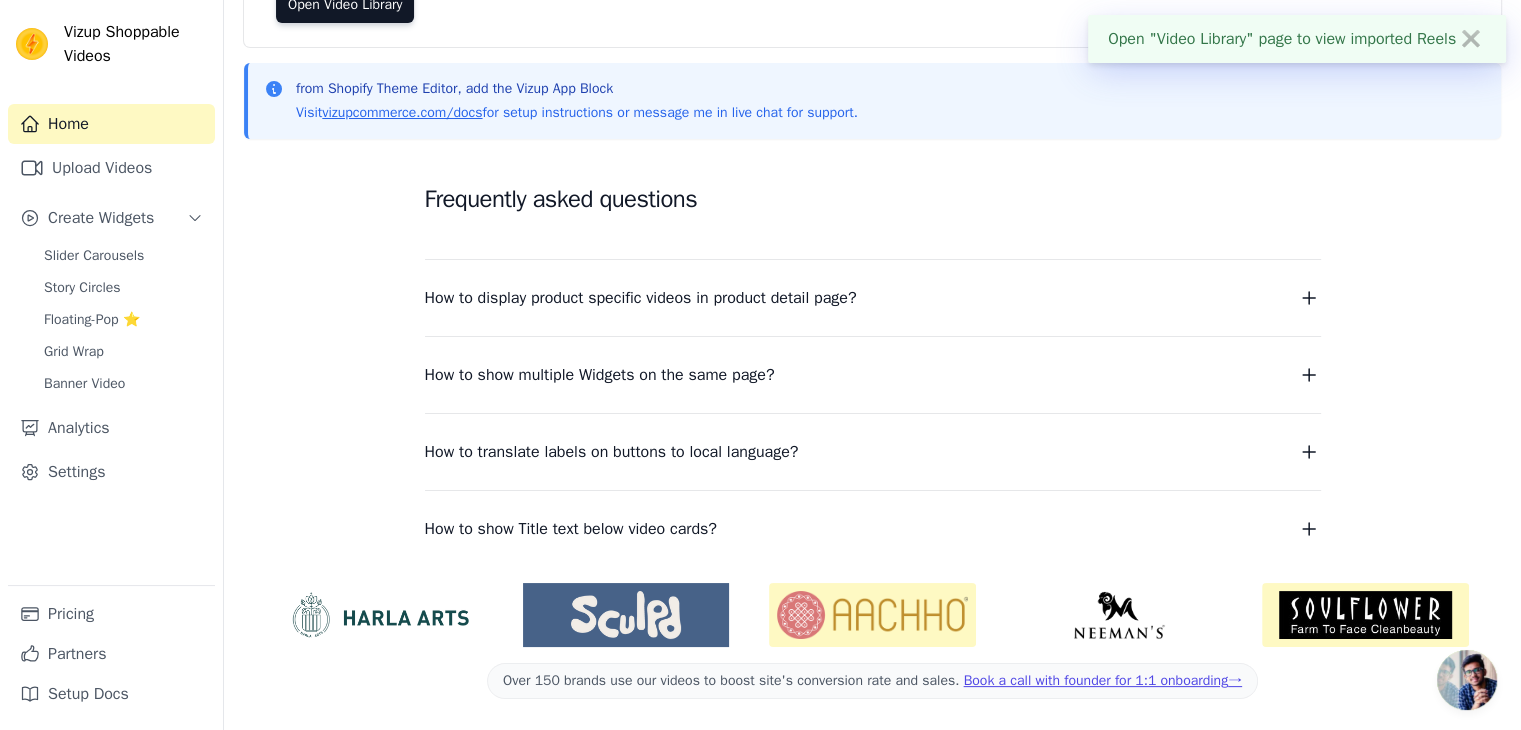 scroll, scrollTop: 0, scrollLeft: 0, axis: both 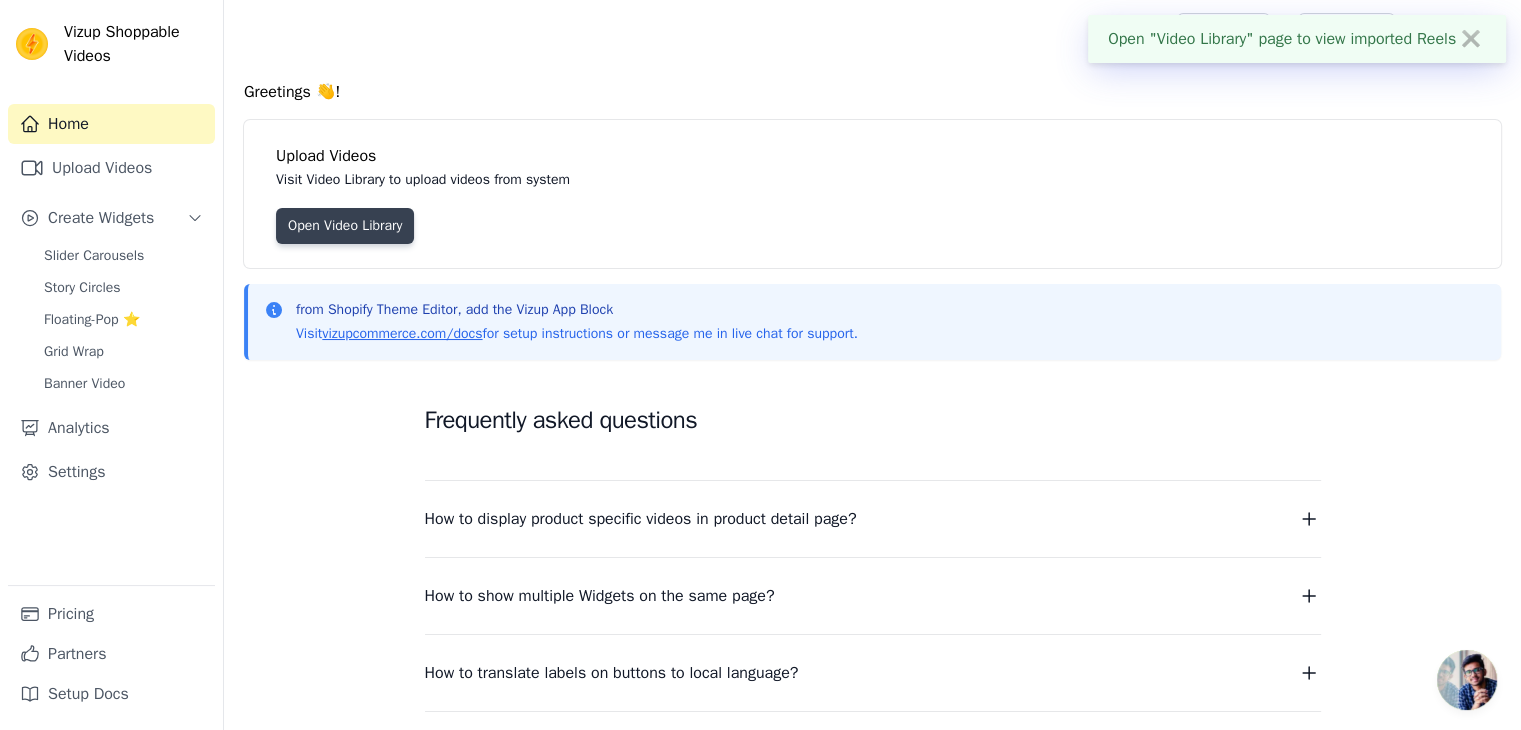 click on "Open Video Library" at bounding box center (345, 226) 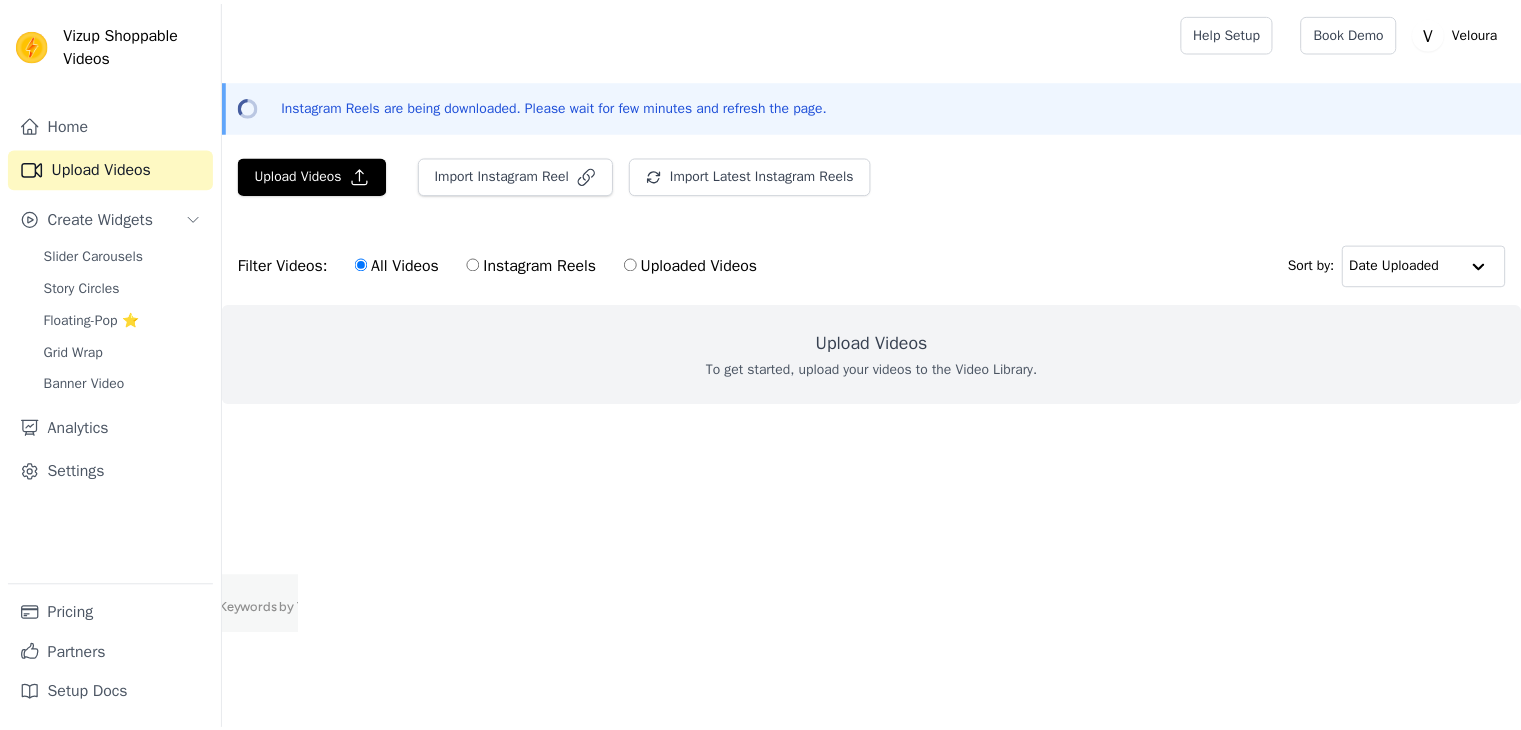 scroll, scrollTop: 0, scrollLeft: 0, axis: both 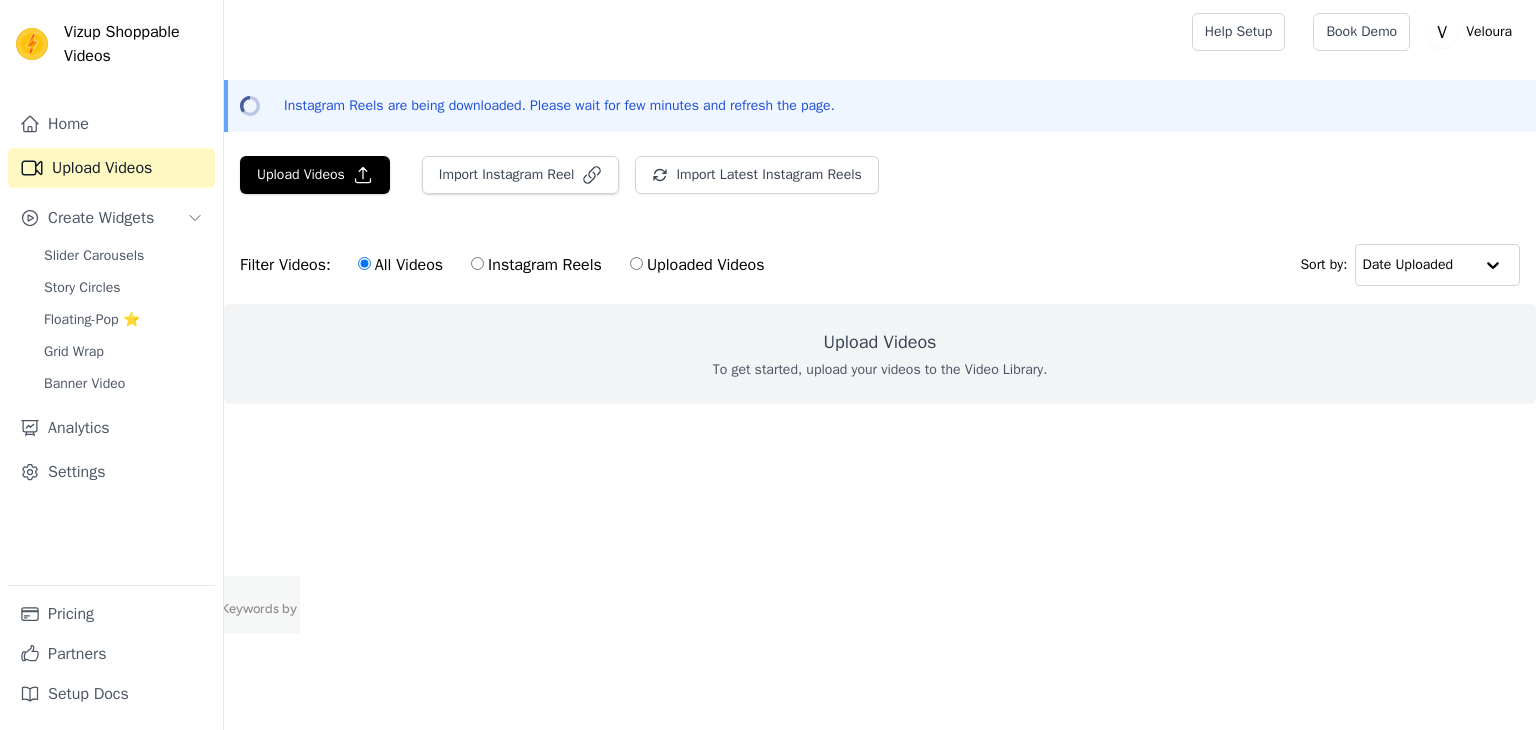 click on "Instagram Reels" at bounding box center [536, 265] 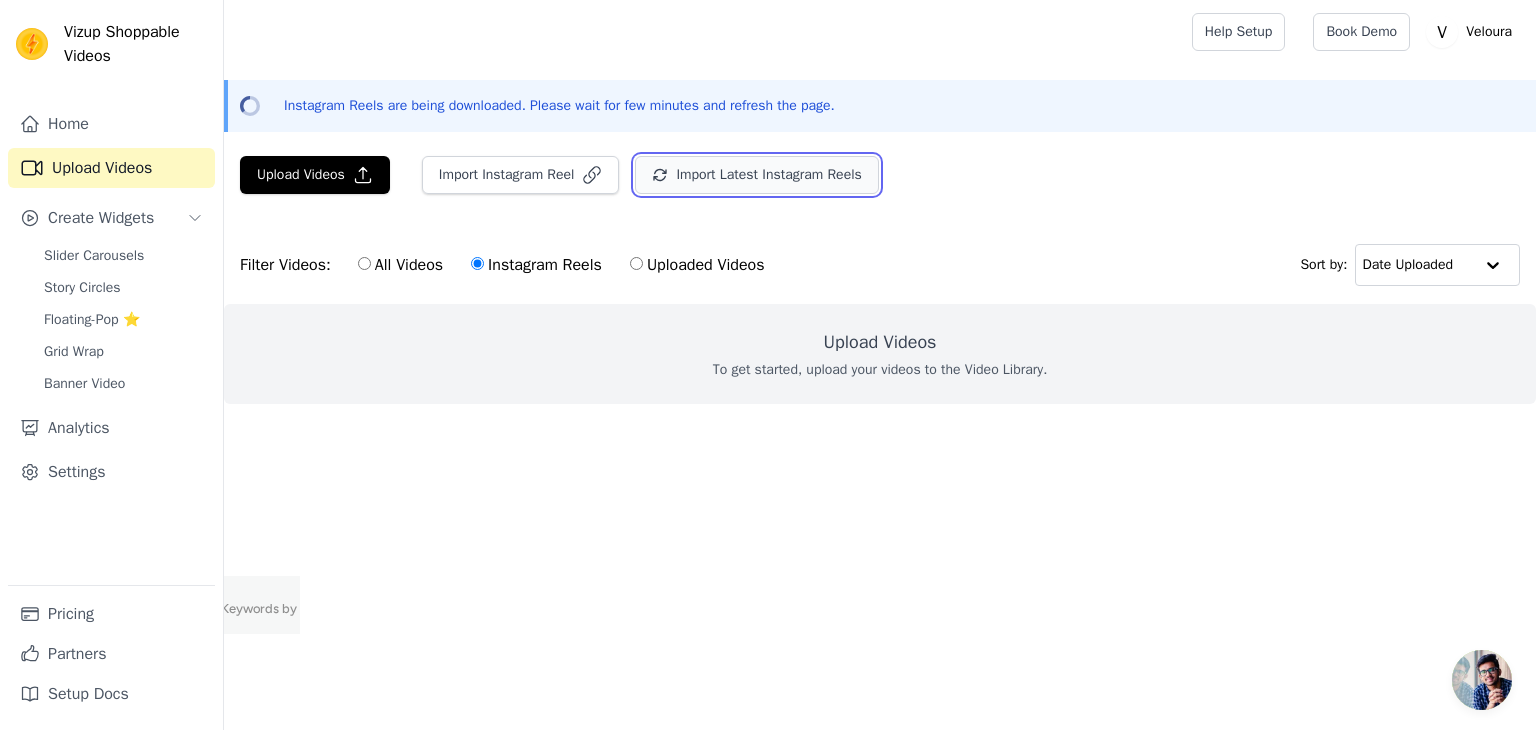 click on "Import Latest Instagram Reels" at bounding box center (756, 175) 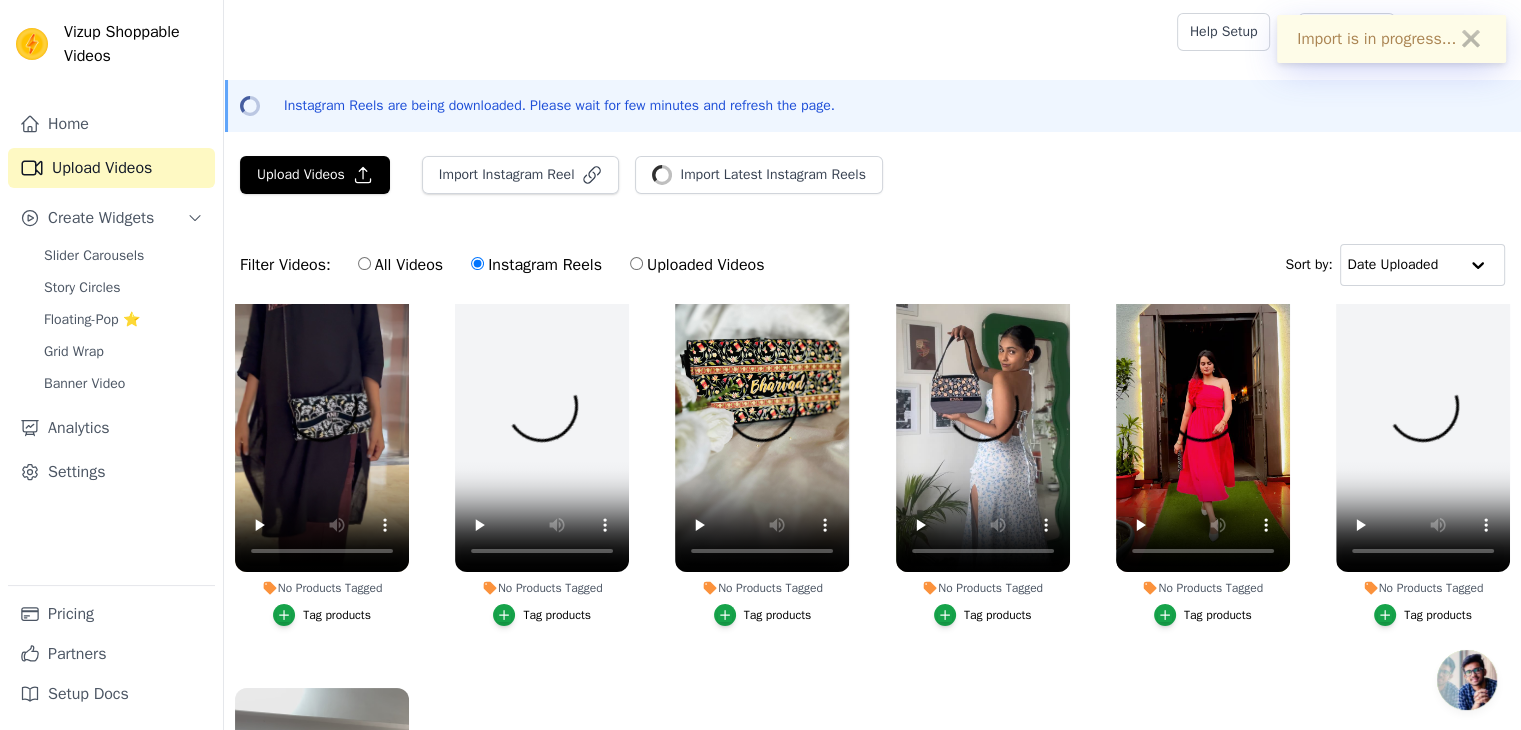scroll, scrollTop: 613, scrollLeft: 0, axis: vertical 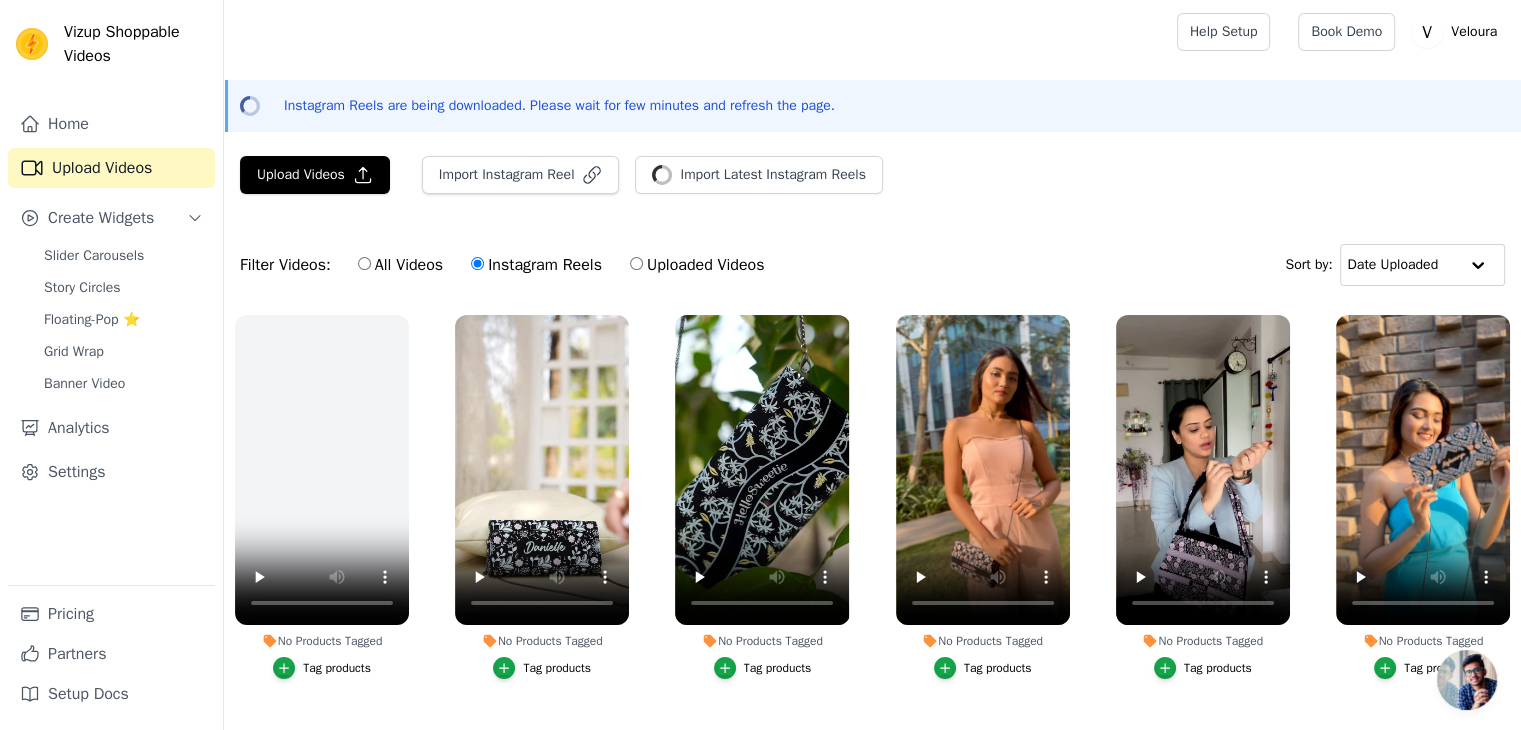 click on "No Products Tagged       Tag products" at bounding box center [1203, 501] 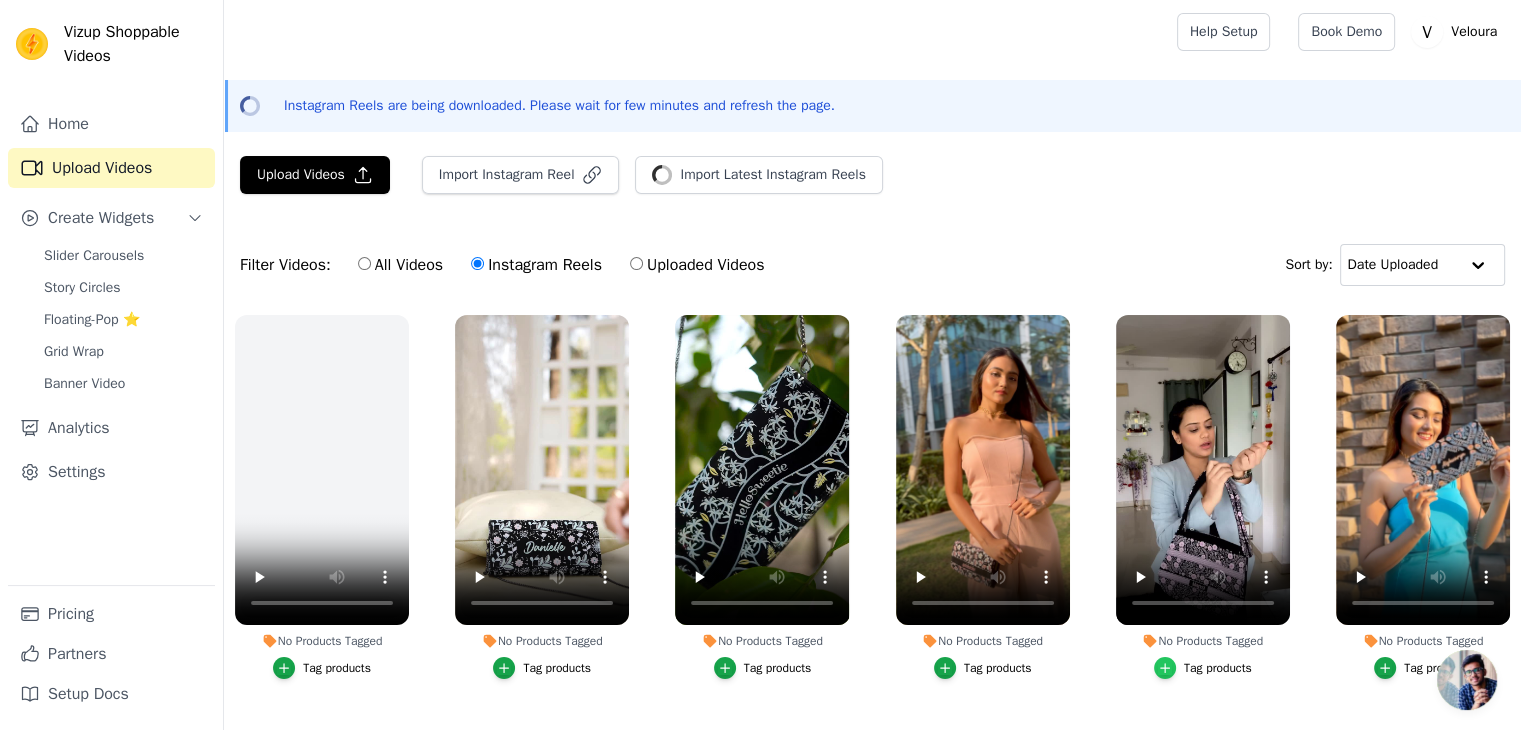 click 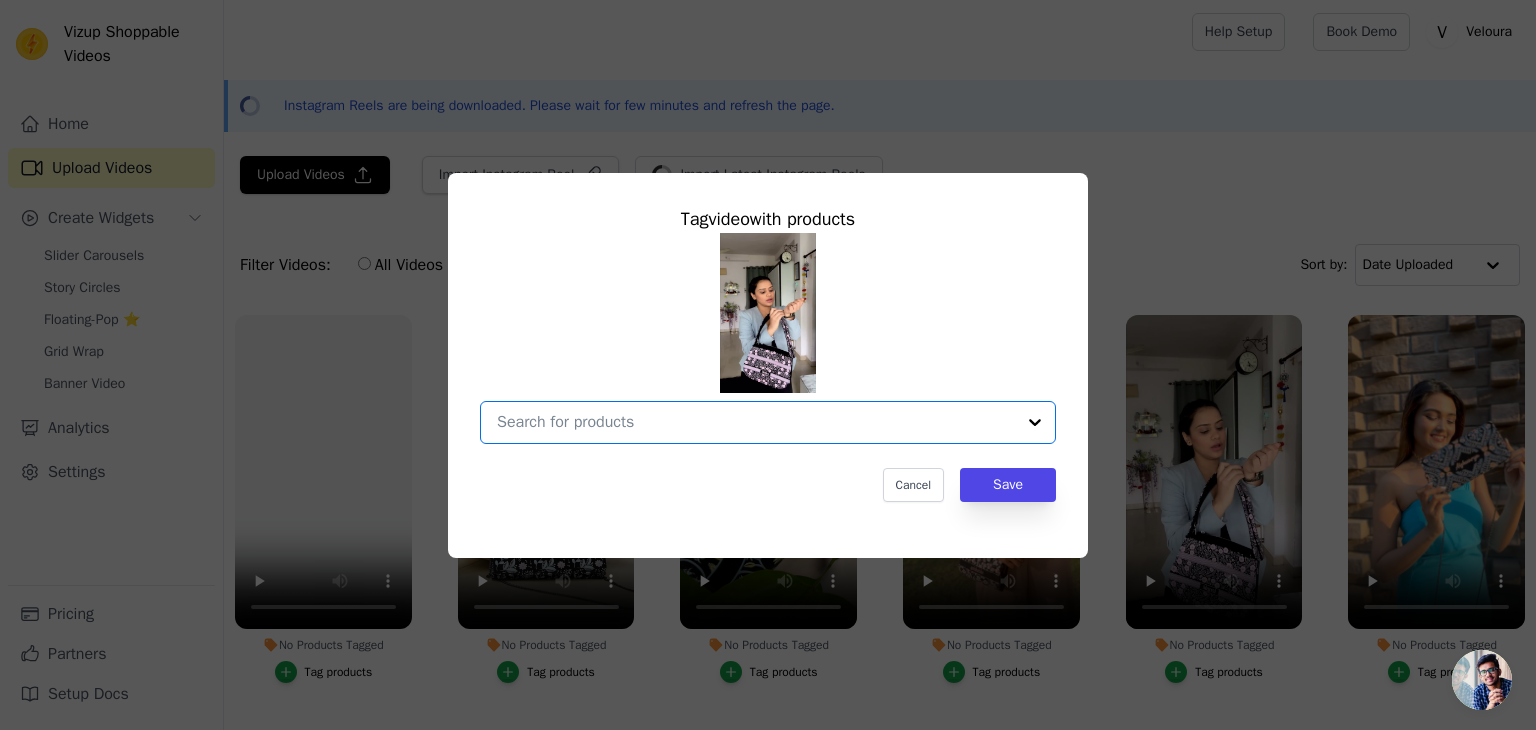click on "No Products Tagged     Tag  video  with products       Option undefined, selected.   Select is focused, type to refine list, press down to open the menu.                   Cancel   Save     Tag products" at bounding box center [756, 422] 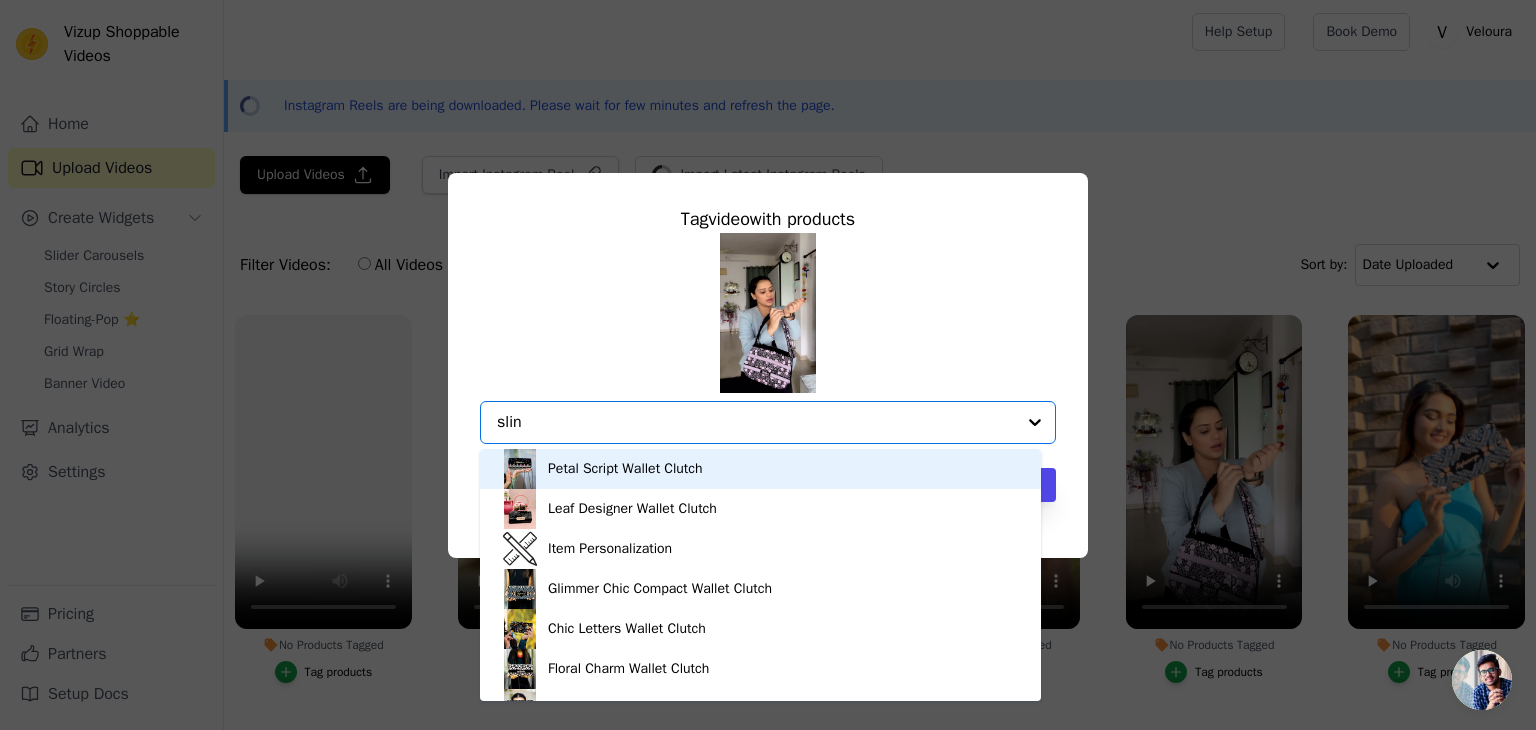 type on "sling" 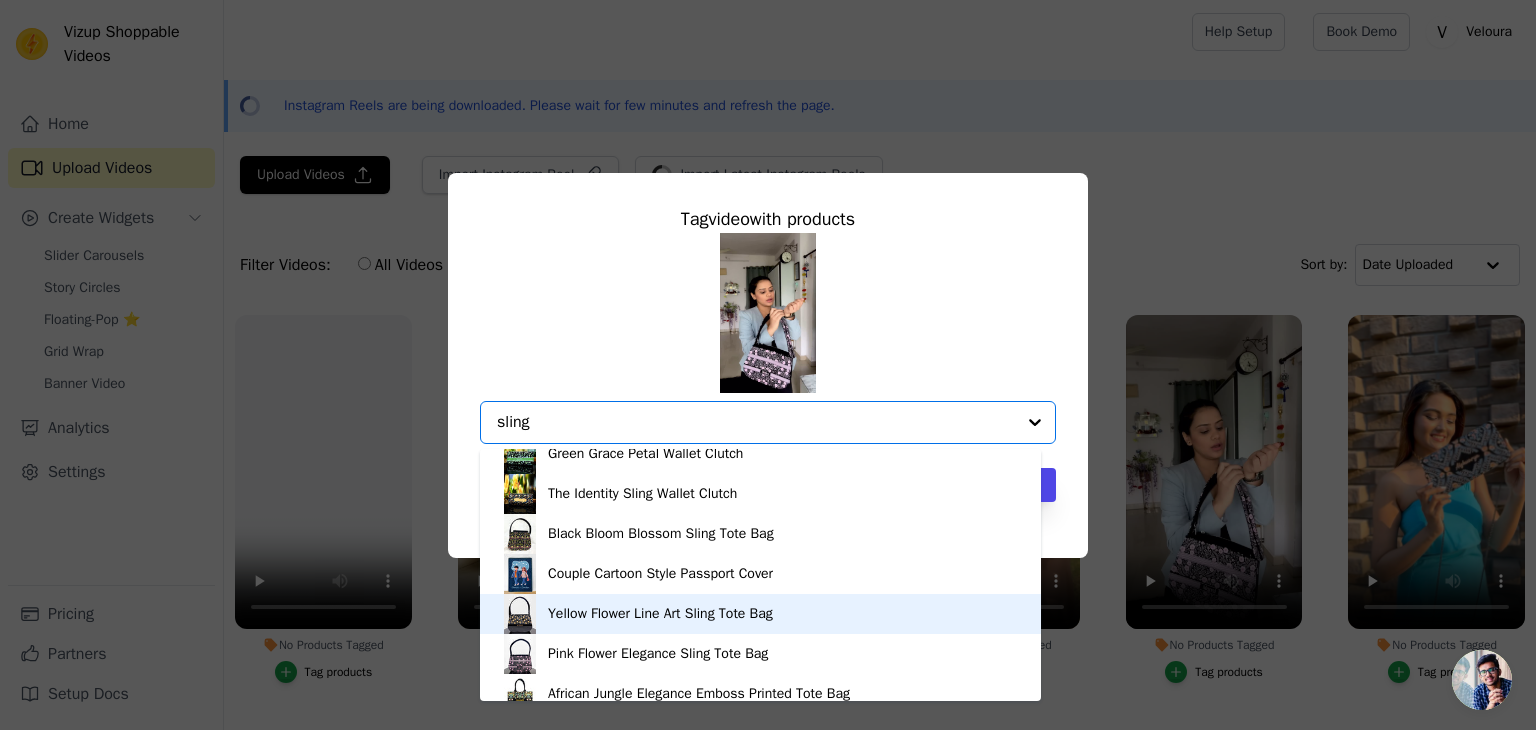 scroll, scrollTop: 388, scrollLeft: 0, axis: vertical 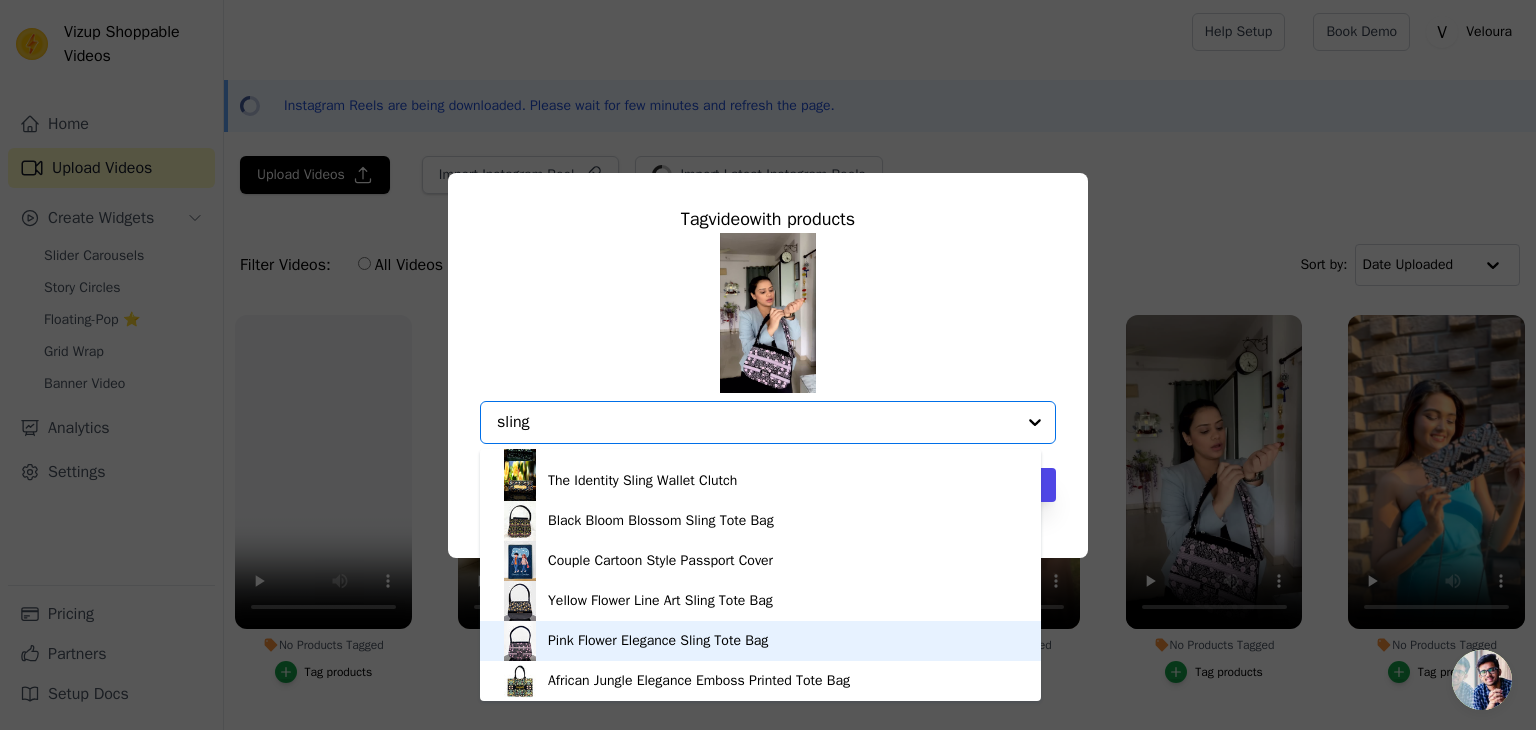 click on "Pink Flower Elegance Sling Tote Bag" at bounding box center (658, 641) 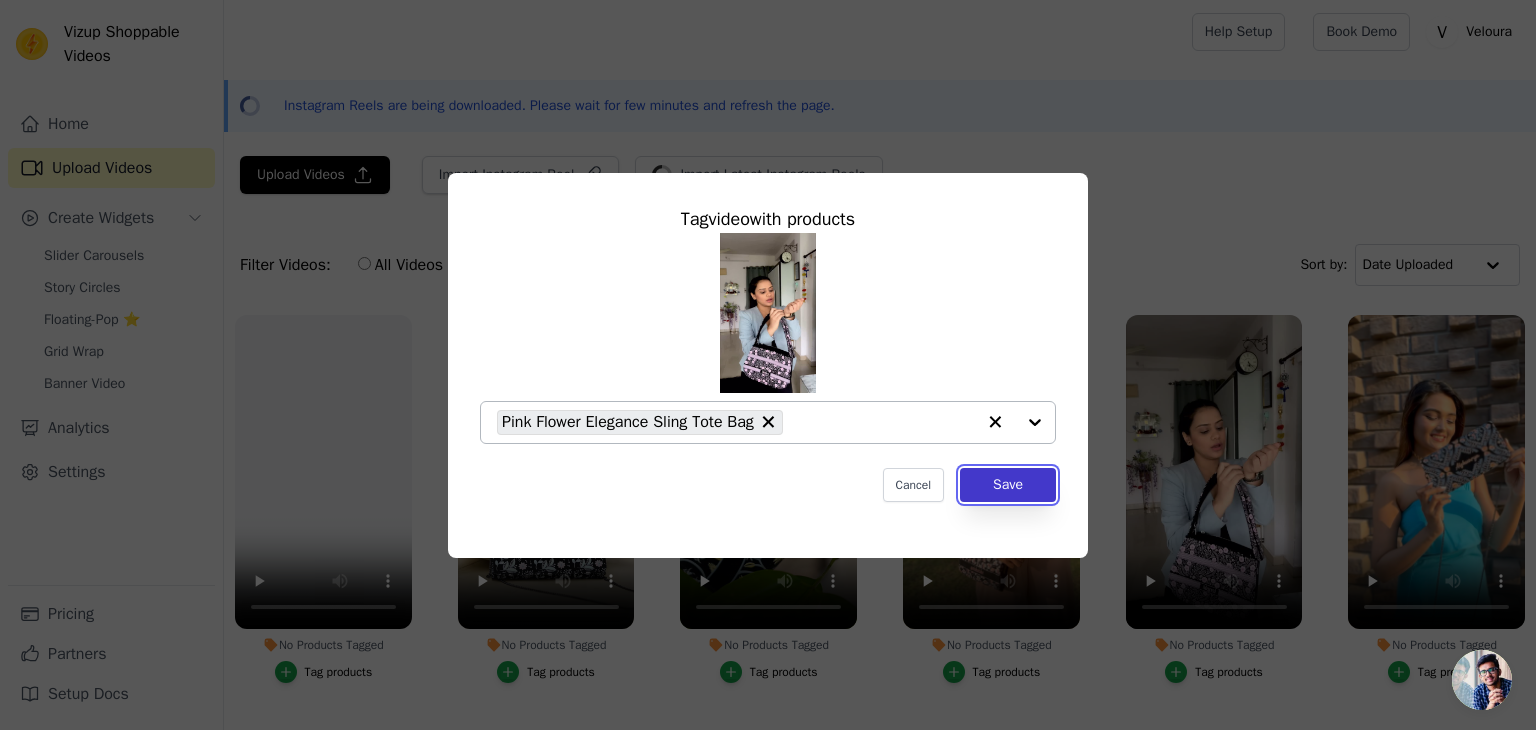 click on "Save" at bounding box center [1008, 485] 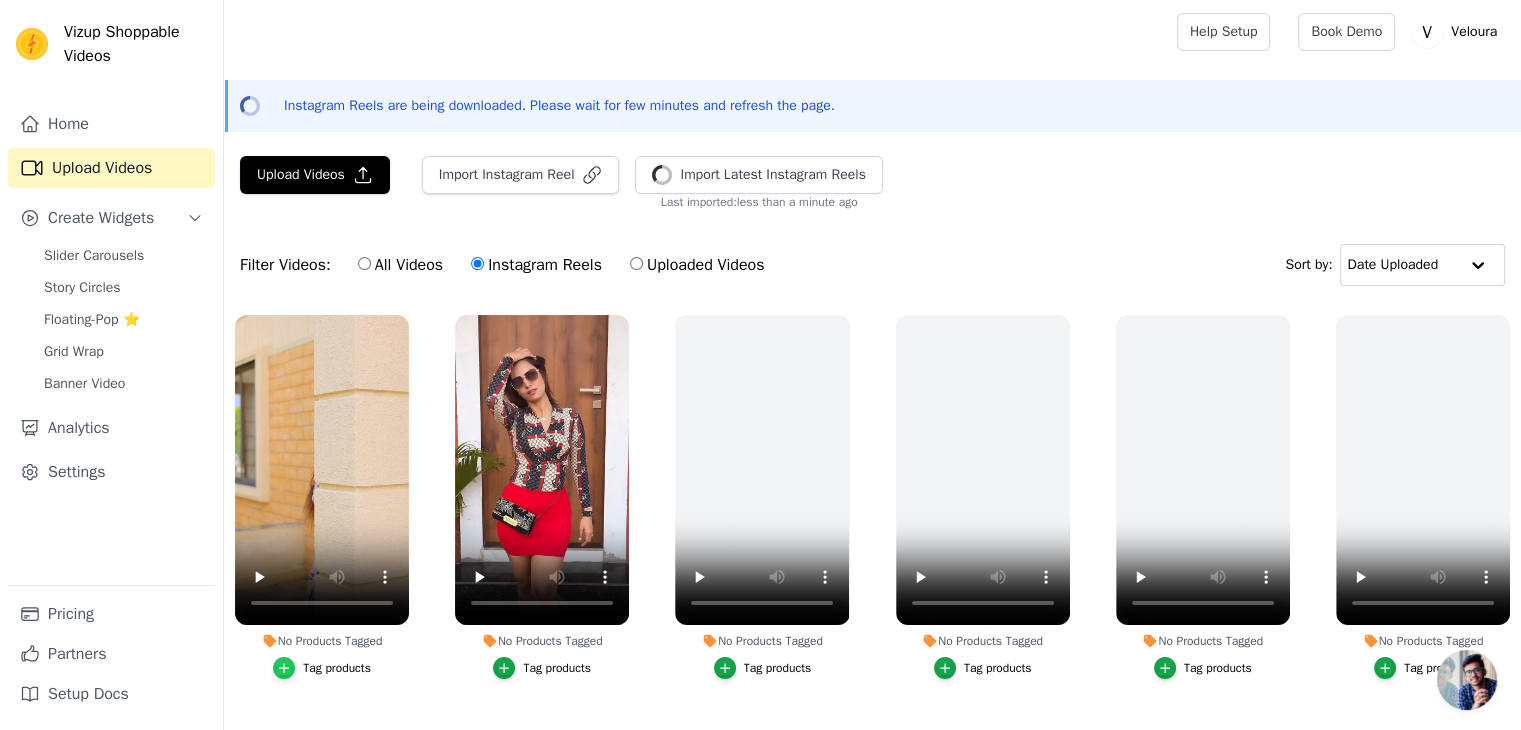 click 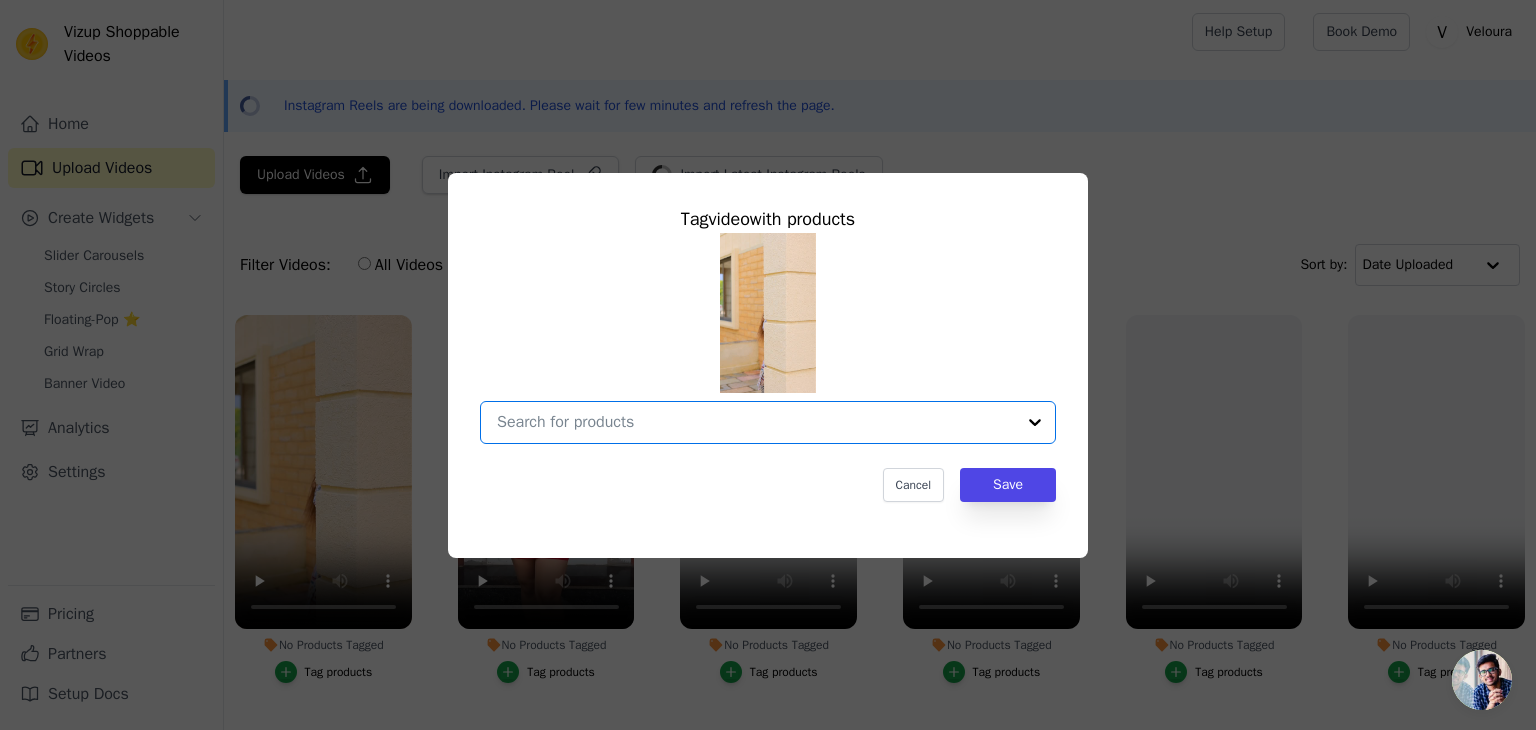 click on "No Products Tagged     Tag  video  with products       Option undefined, selected.   Select is focused, type to refine list, press down to open the menu.                   Cancel   Save     Tag products" at bounding box center [756, 422] 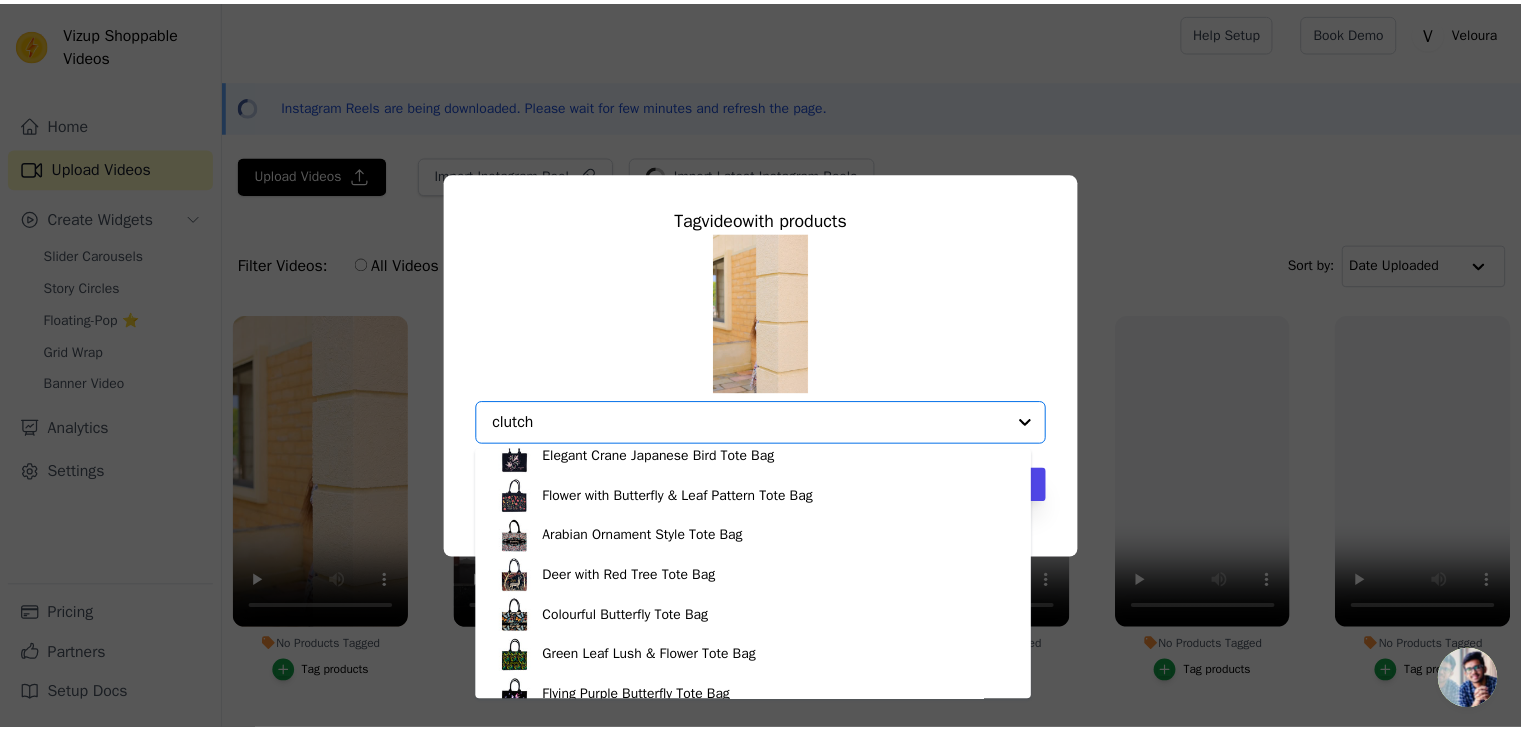 scroll, scrollTop: 708, scrollLeft: 0, axis: vertical 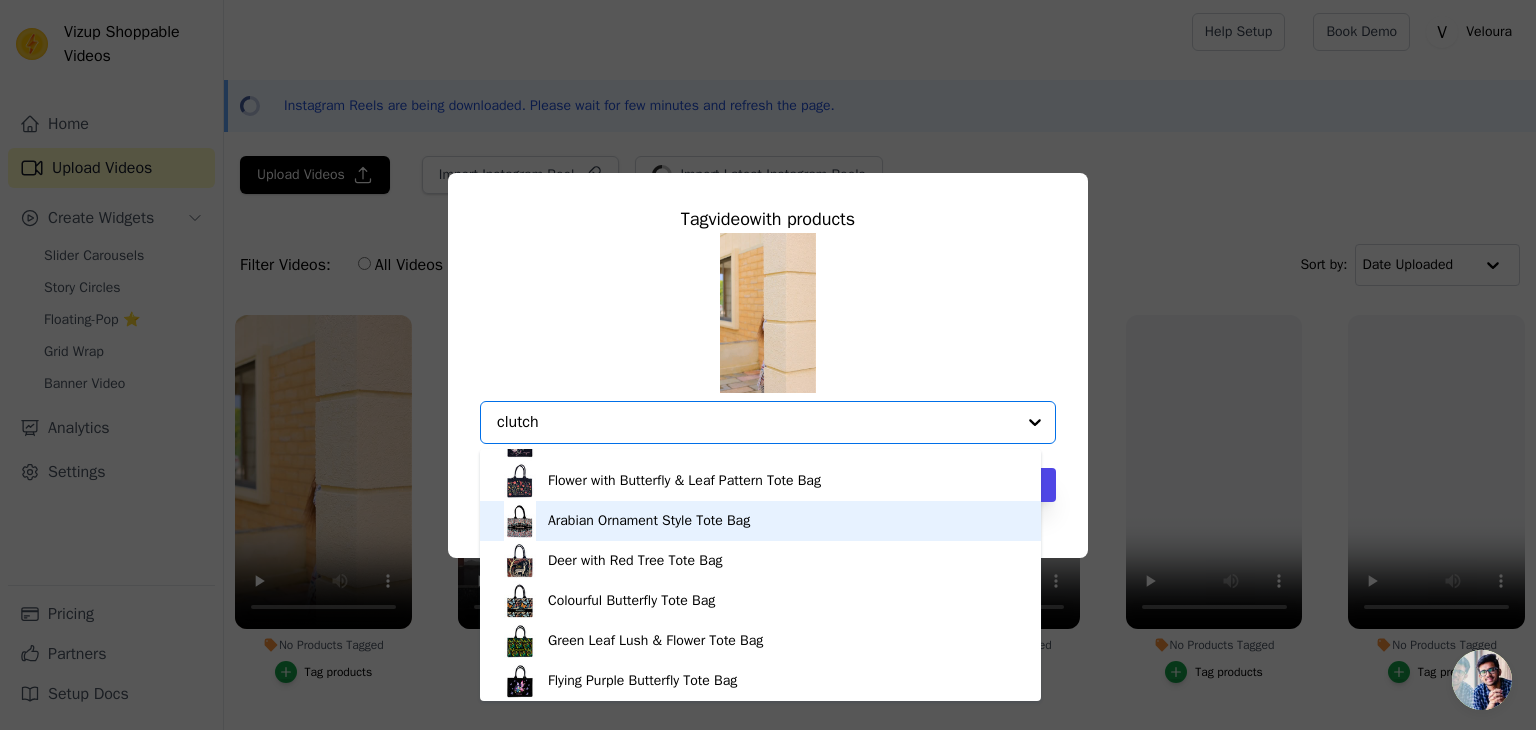 type on "clutch" 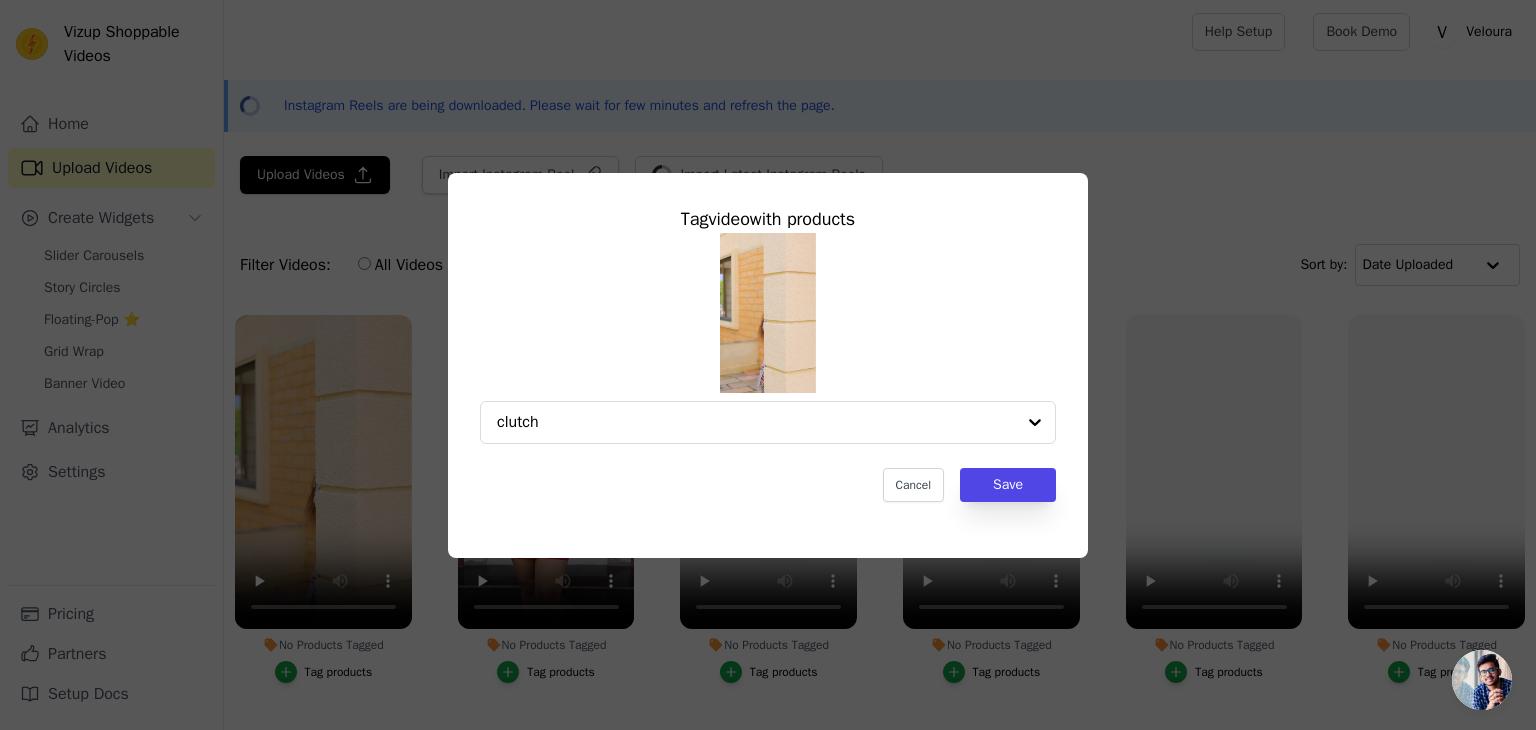 type 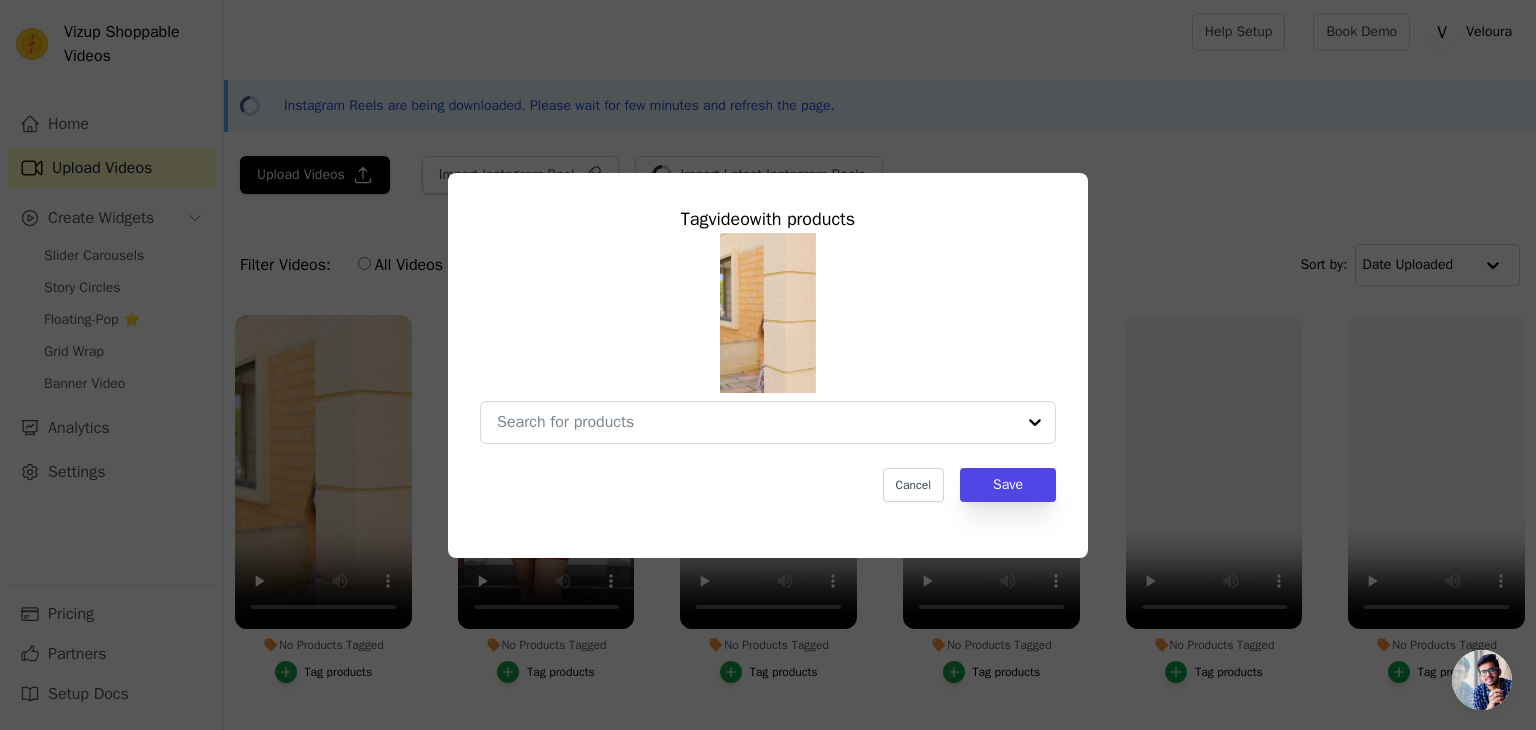 click at bounding box center [768, 313] 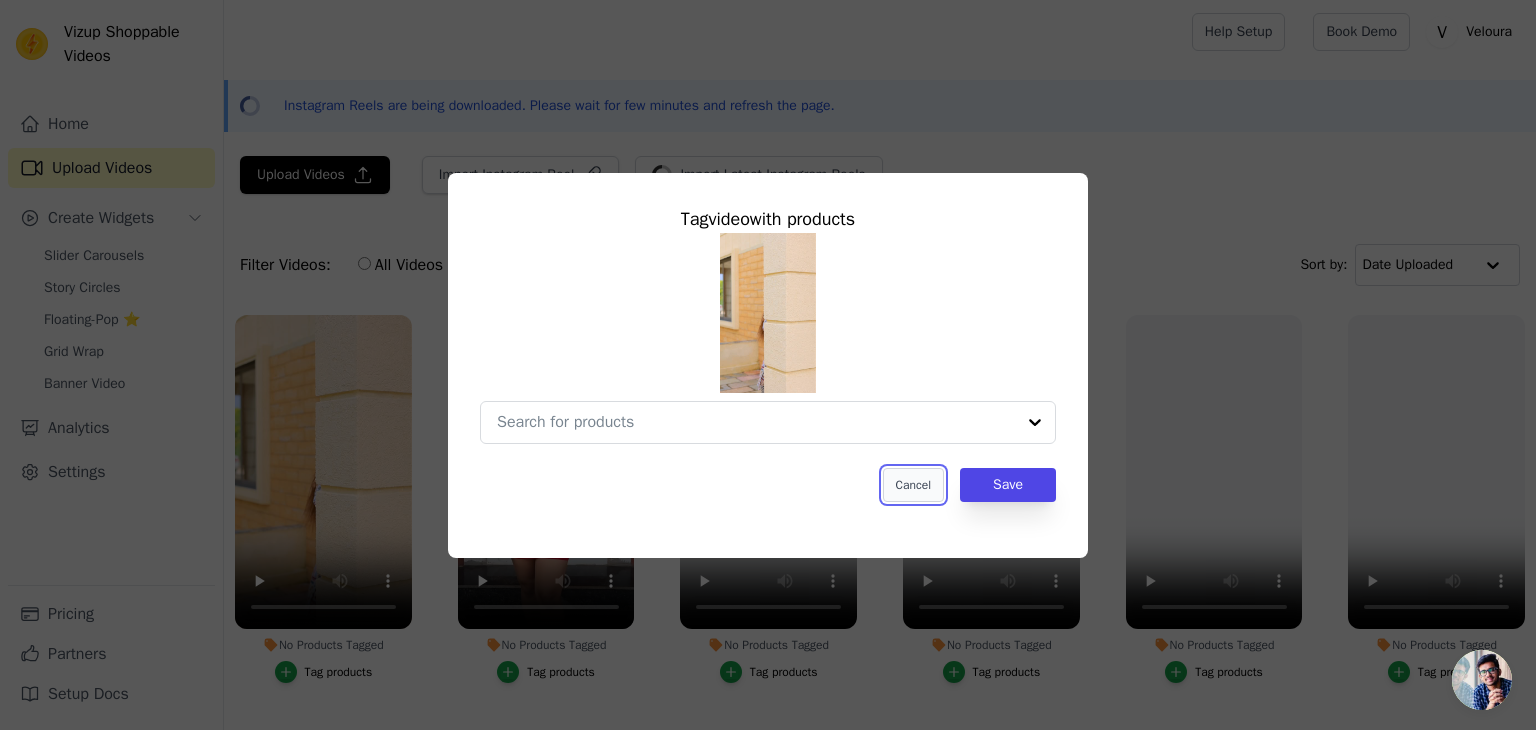 click on "Cancel" at bounding box center (913, 485) 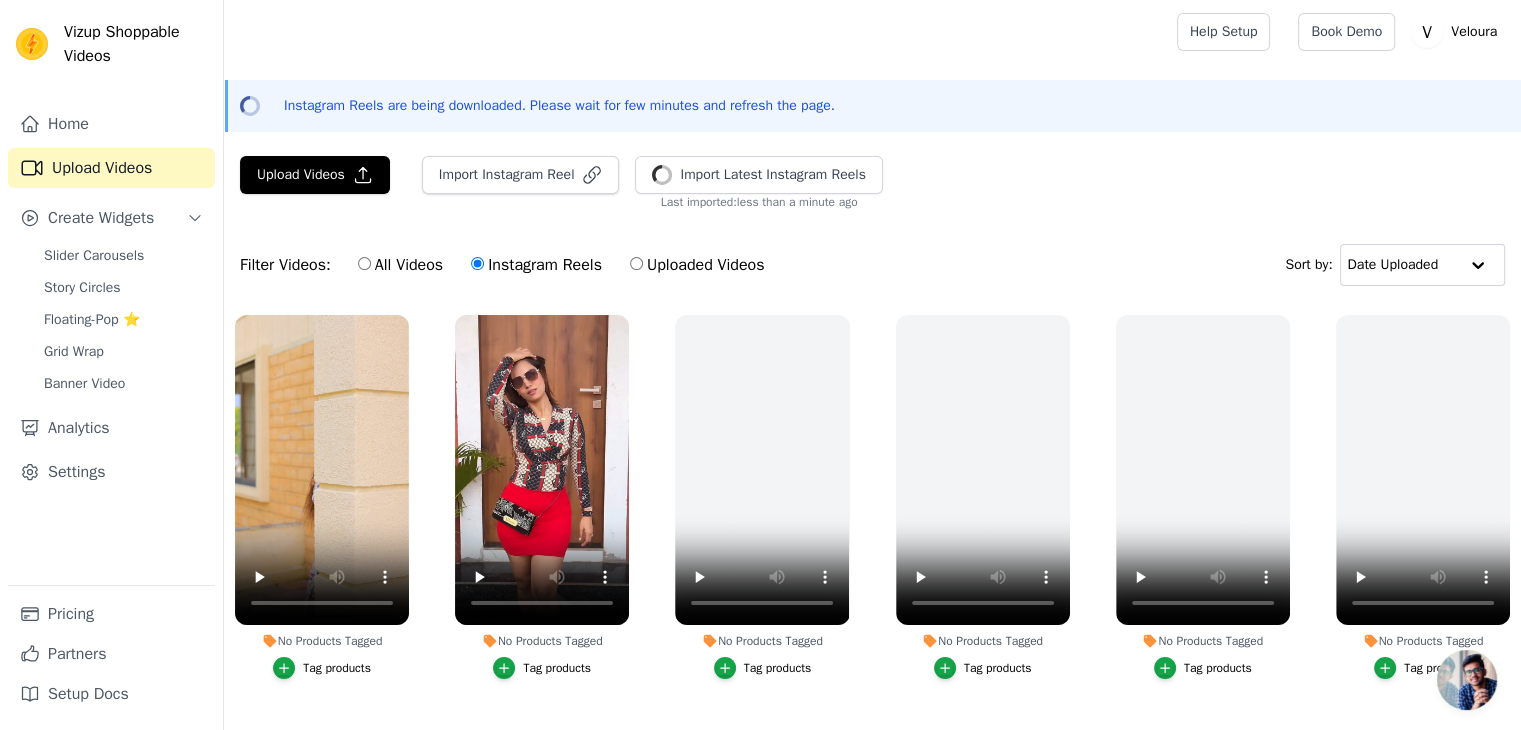 click on "Tag products" at bounding box center [322, 668] 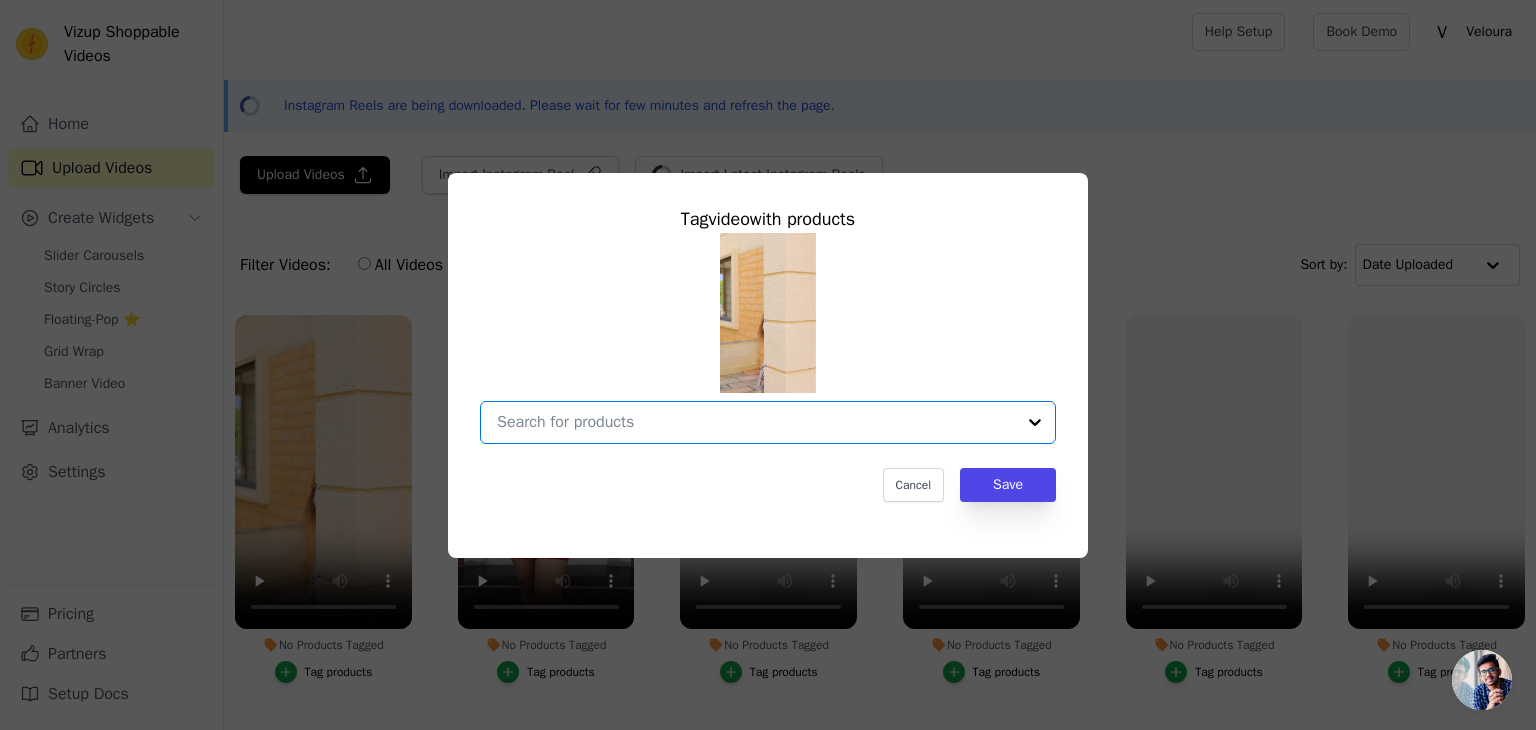click on "No Products Tagged     Tag  video  with products       Option undefined, selected.   Select is focused, type to refine list, press down to open the menu.                   Cancel   Save     Tag products" at bounding box center (756, 422) 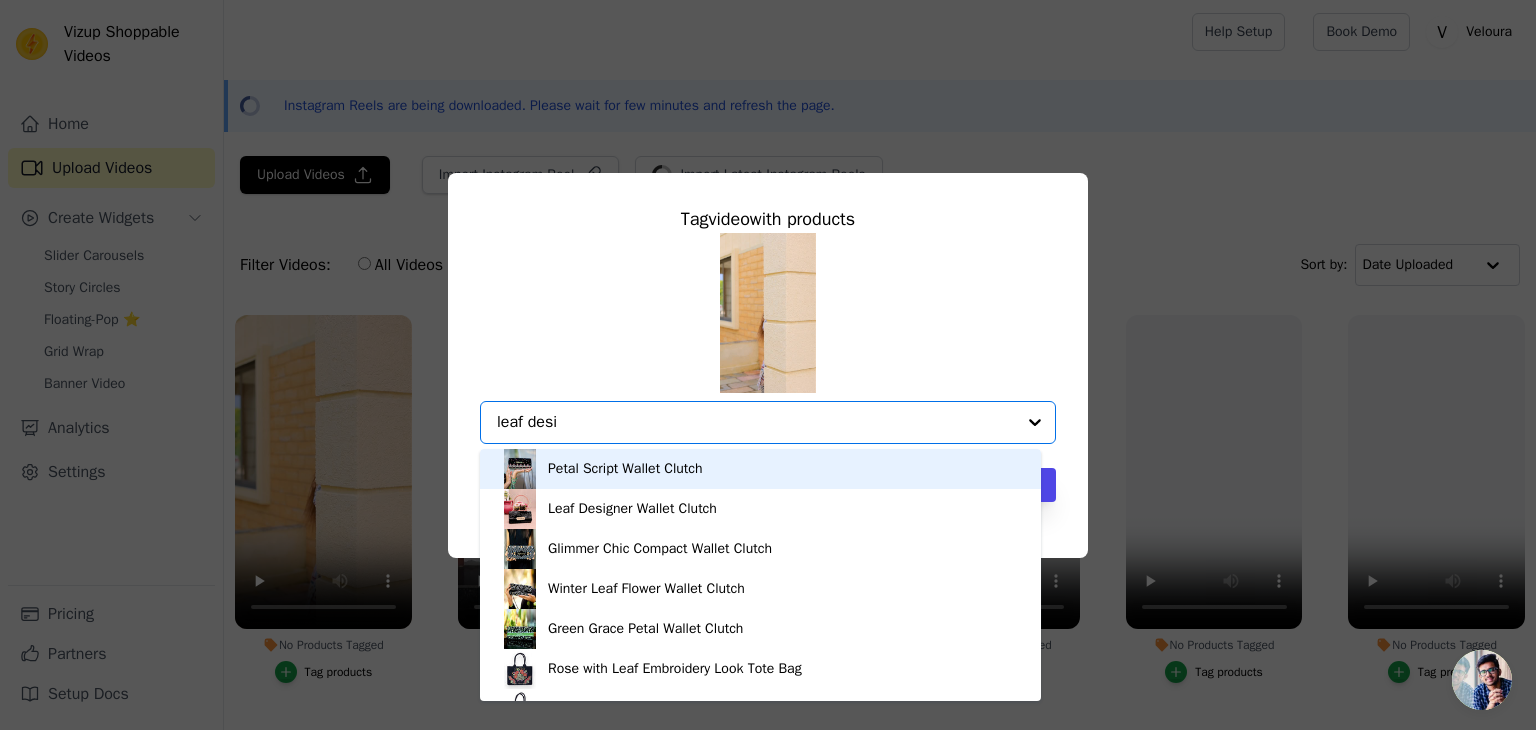 type on "leaf desig" 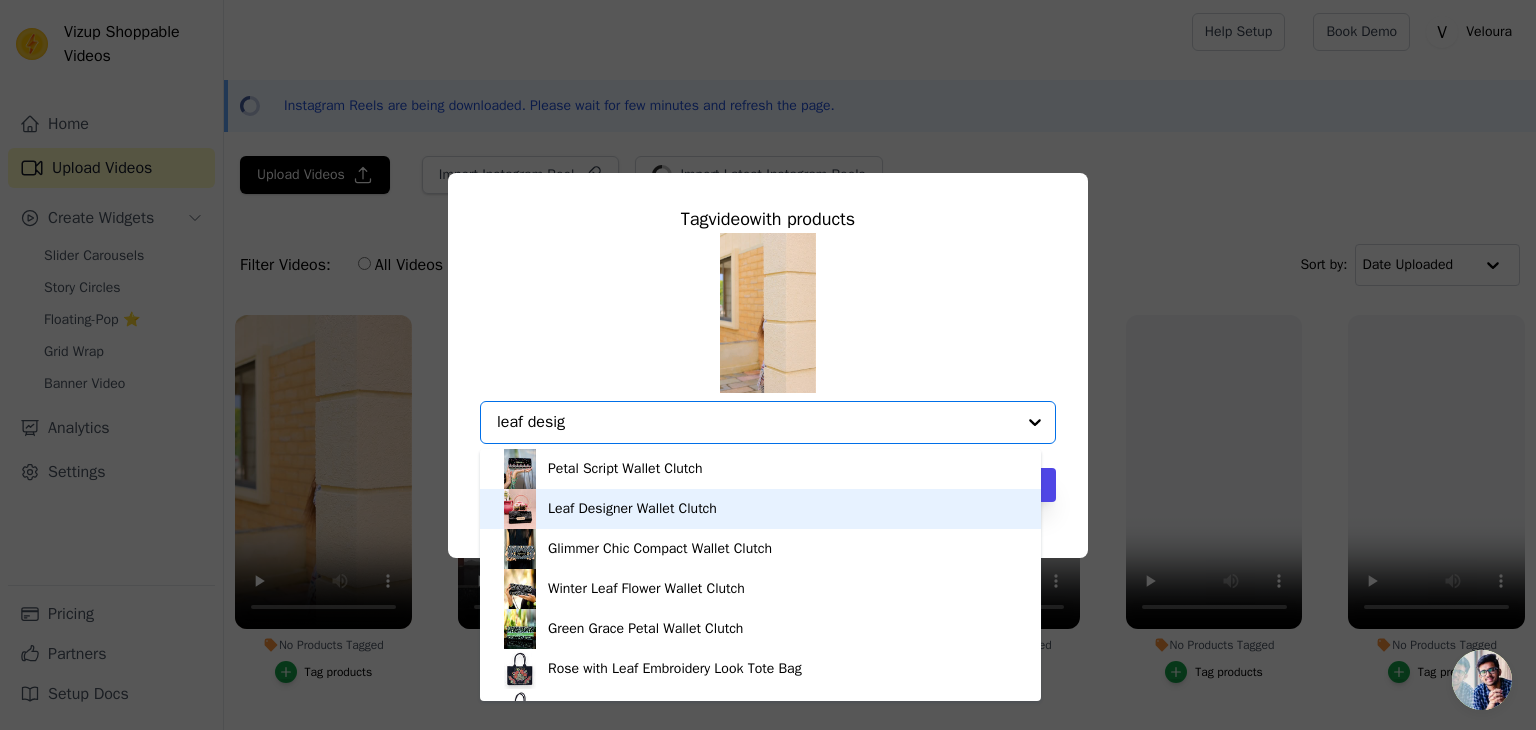 click on "Leaf Designer Wallet Clutch" at bounding box center [760, 509] 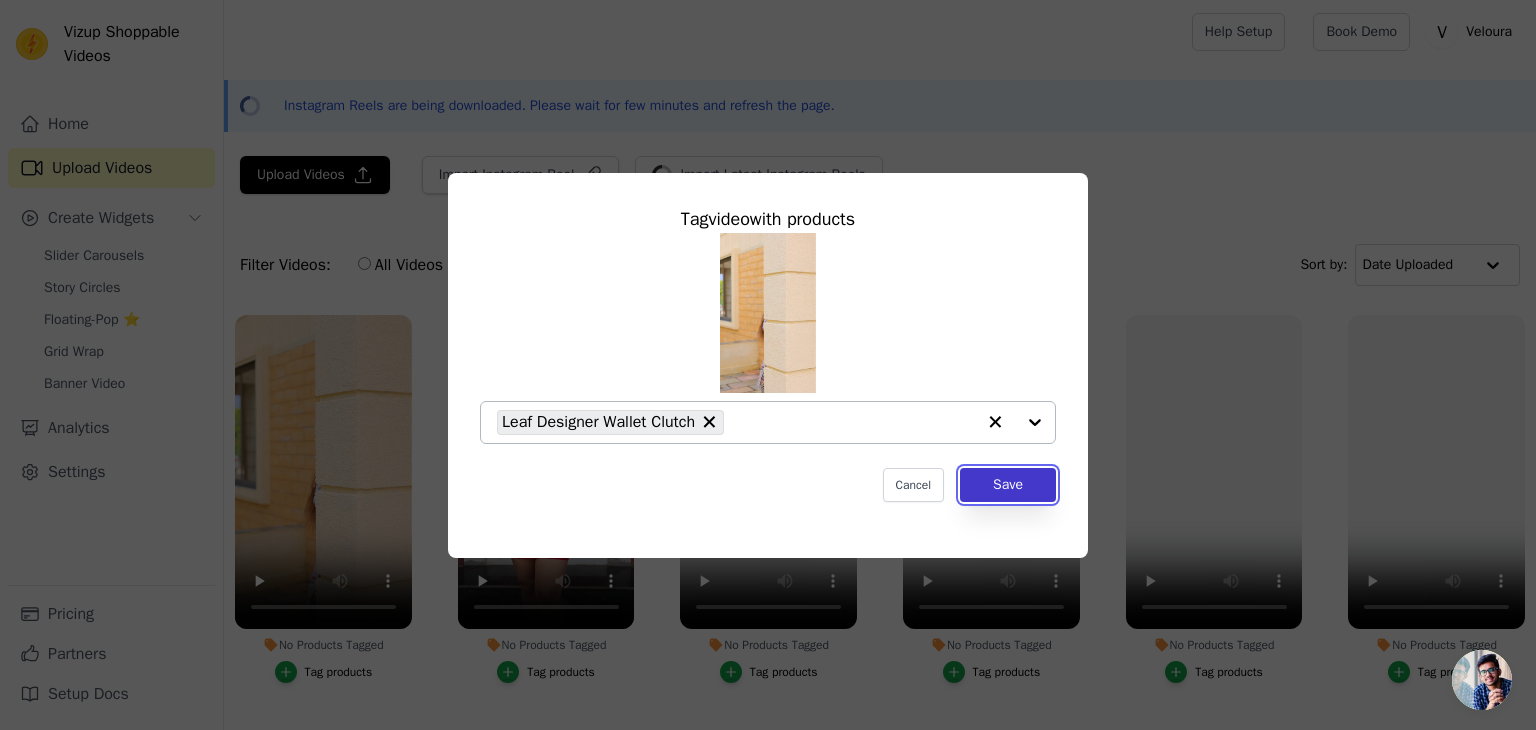 click on "Save" at bounding box center (1008, 485) 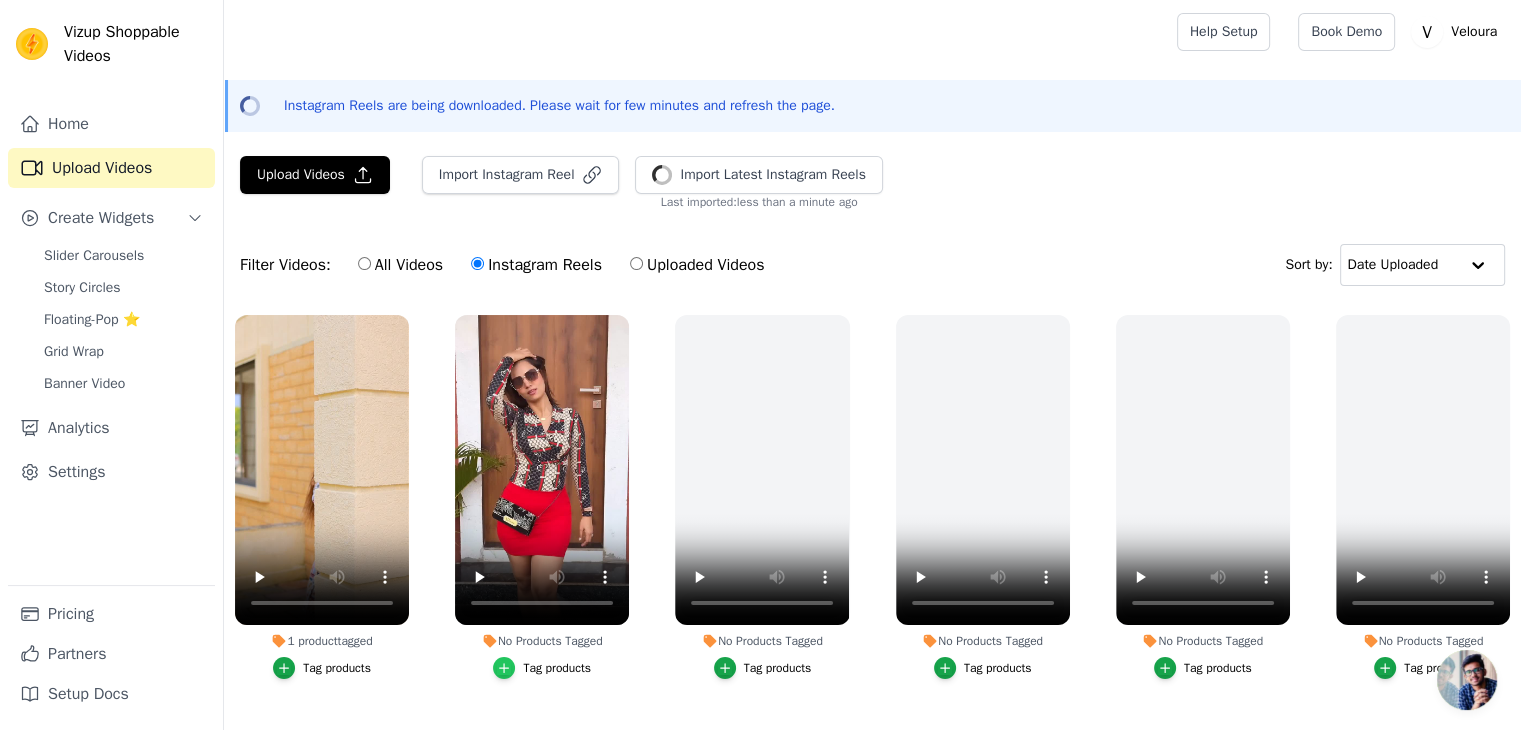 click 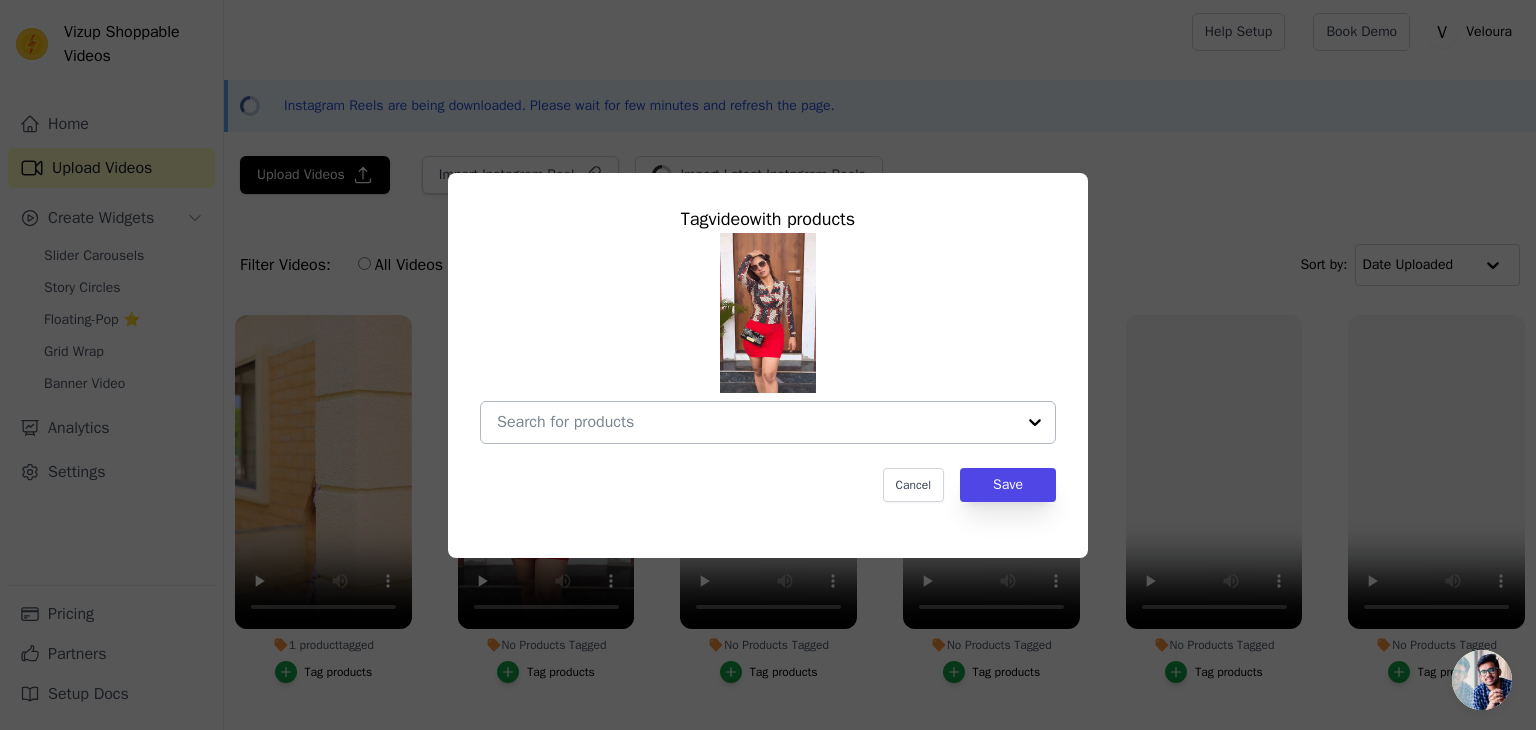 click on "No Products Tagged     Tag  video  with products                         Cancel   Save     Tag products" at bounding box center (756, 422) 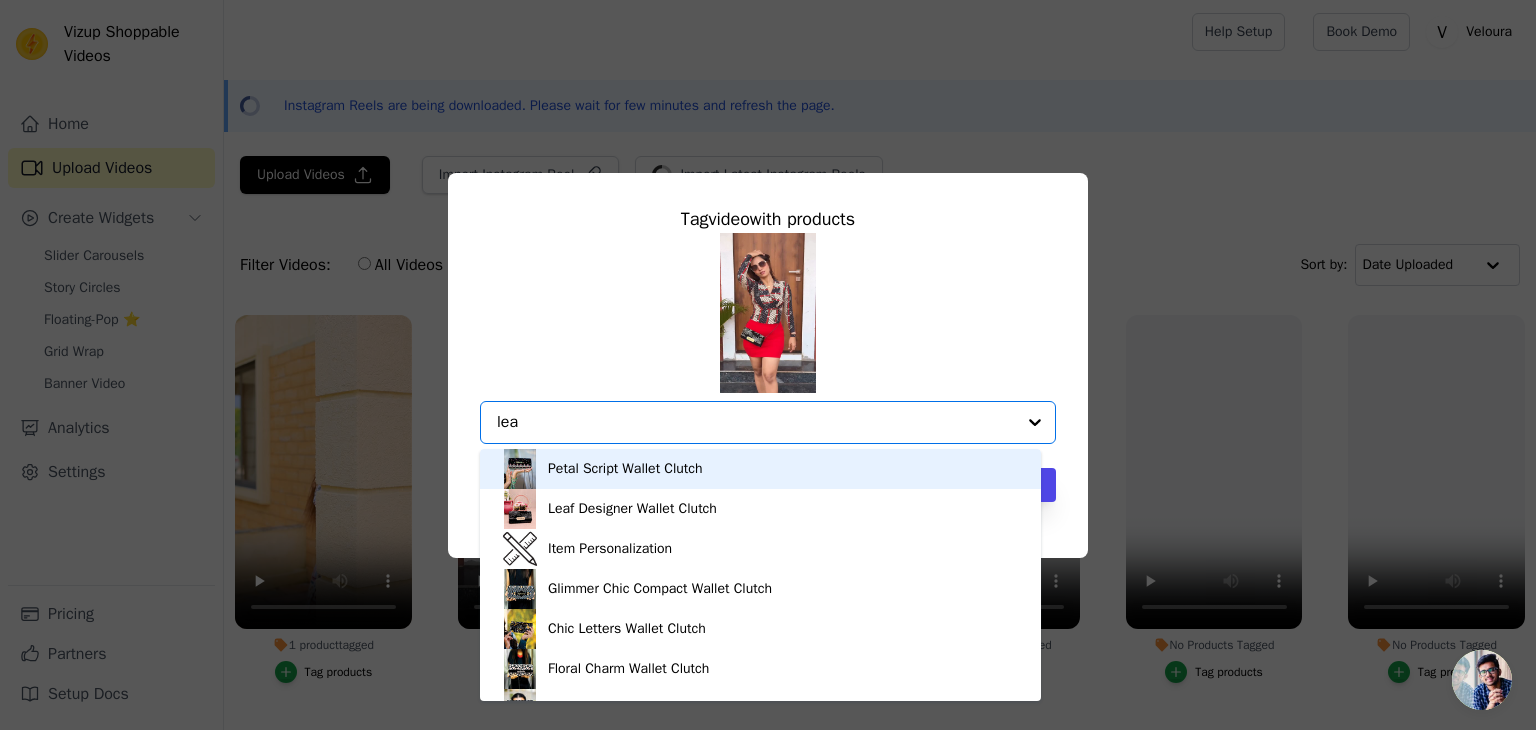 type on "leaf" 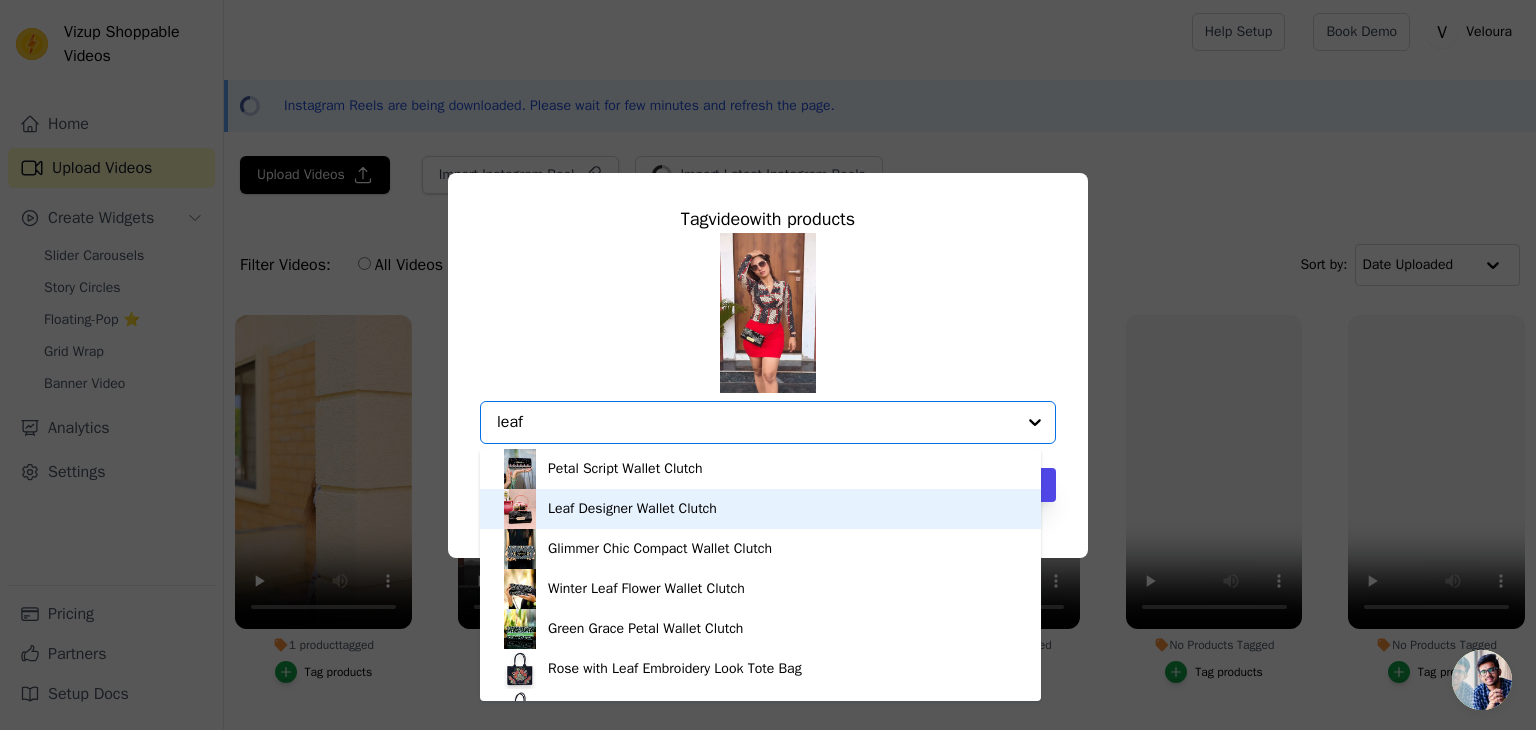 click on "Leaf Designer Wallet Clutch" at bounding box center [632, 509] 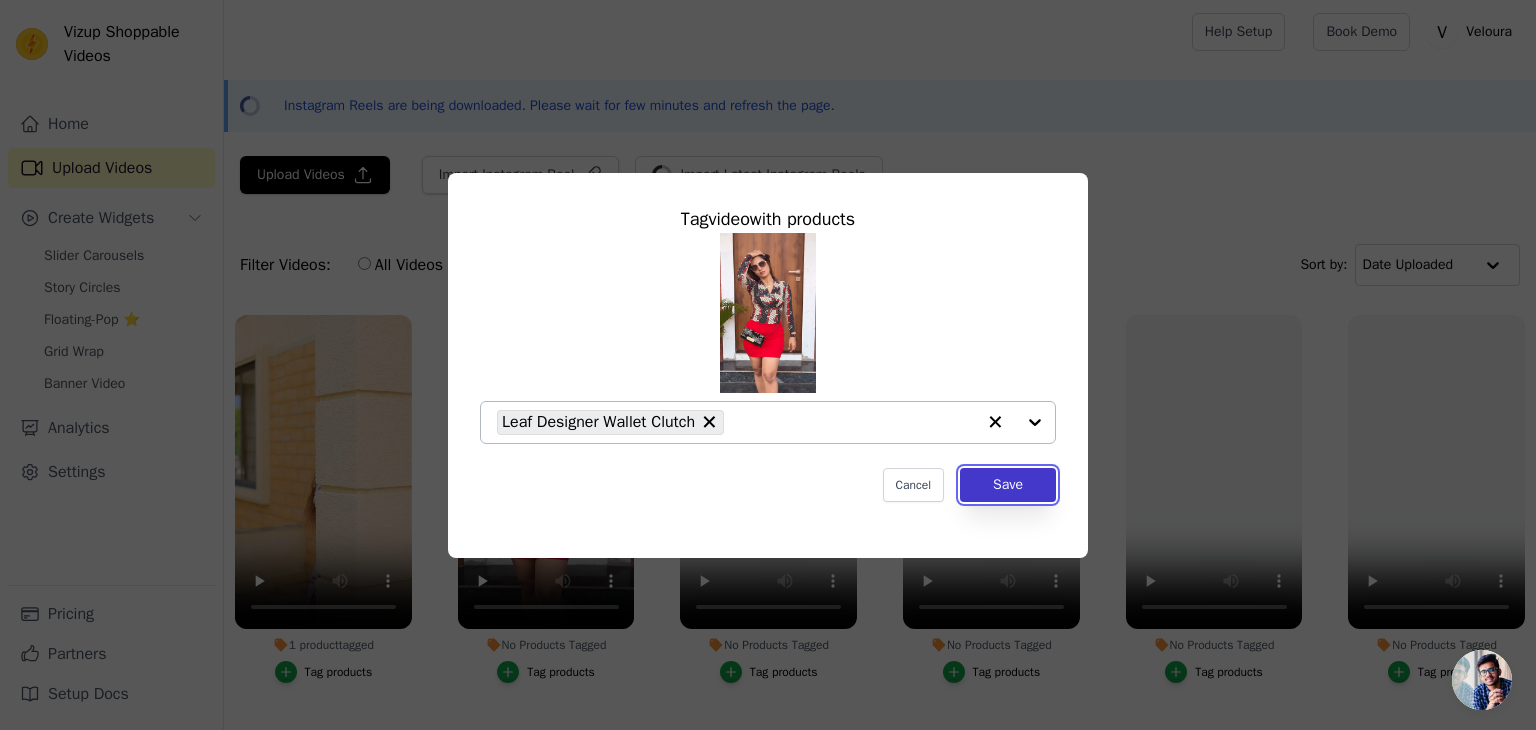 click on "Save" at bounding box center (1008, 485) 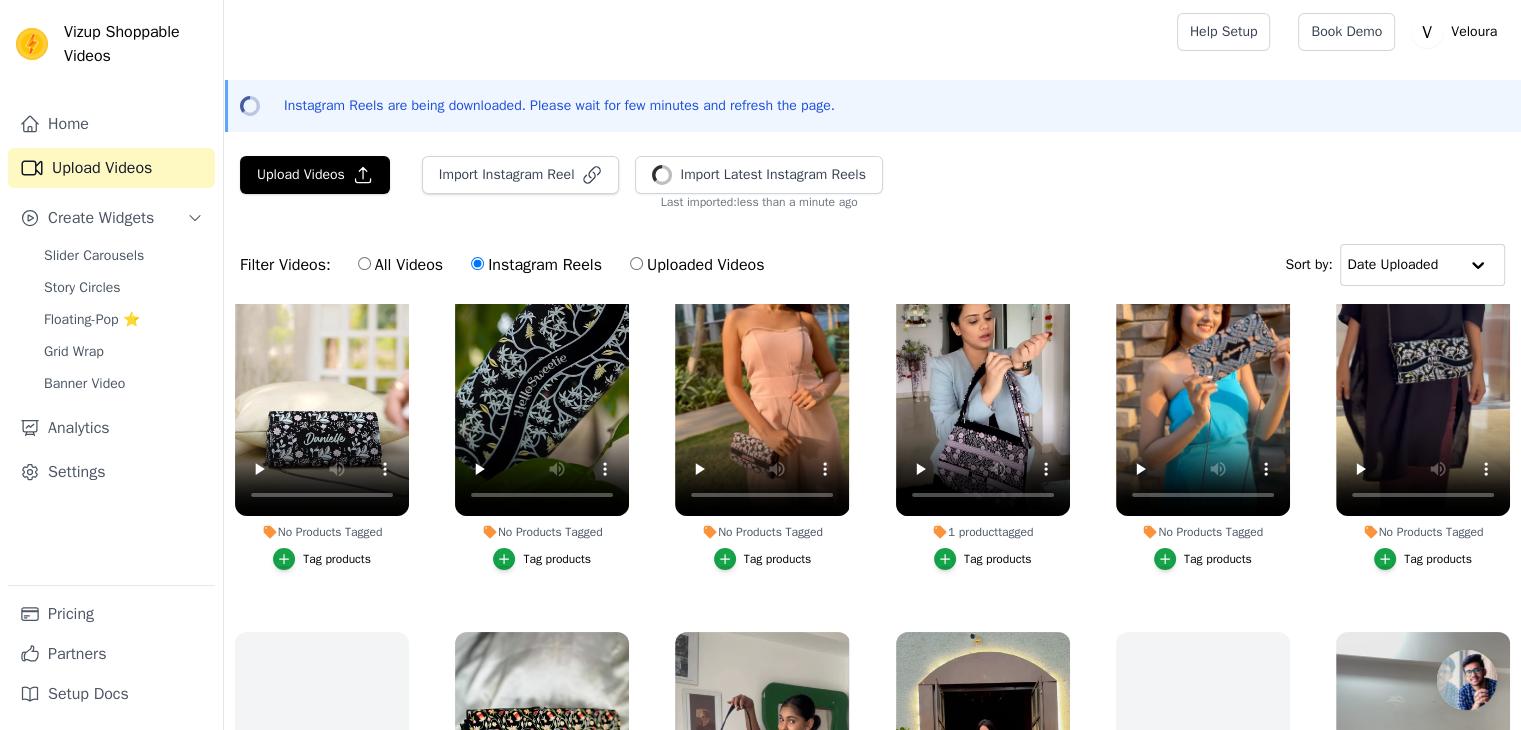scroll, scrollTop: 645, scrollLeft: 0, axis: vertical 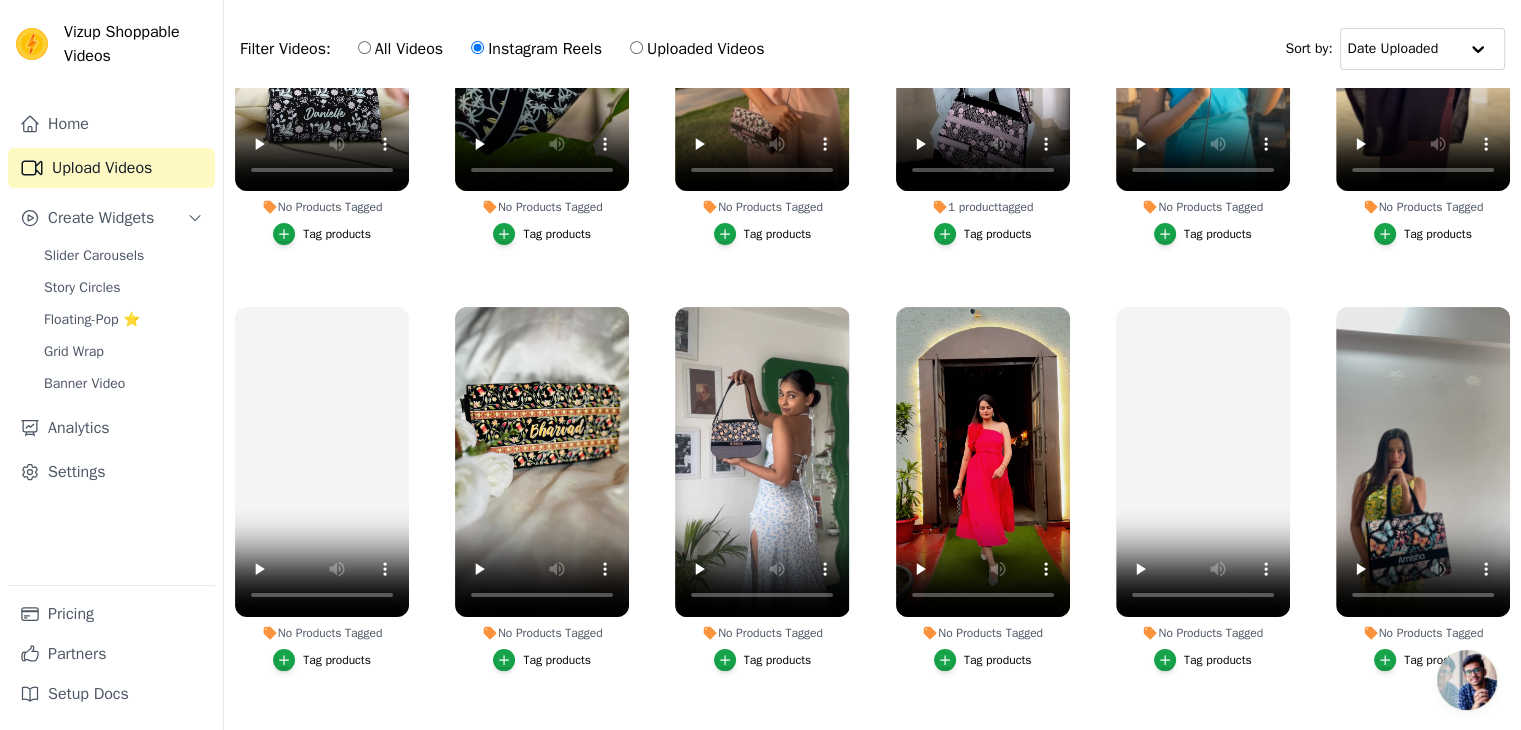 click on "Tag products" at bounding box center [778, 660] 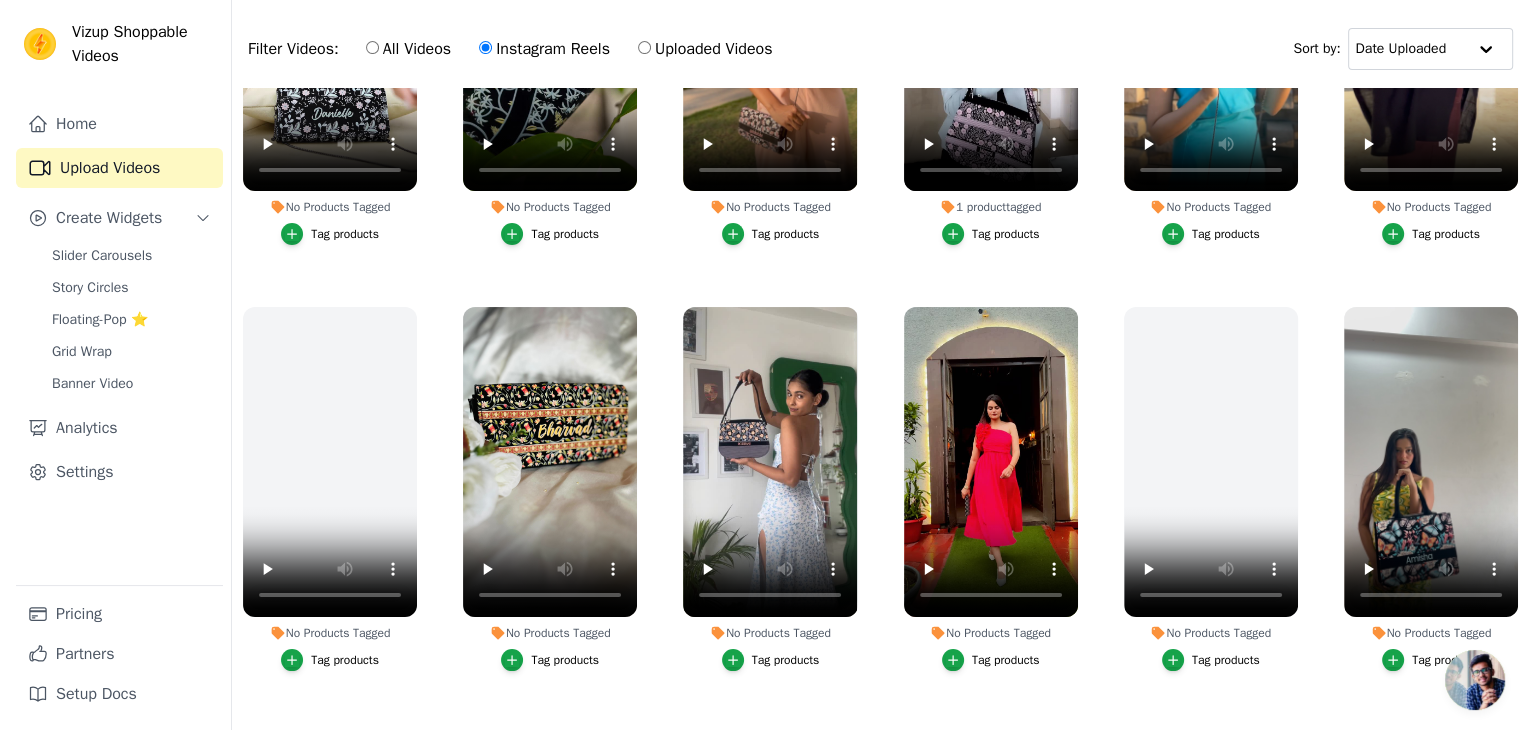 scroll, scrollTop: 0, scrollLeft: 0, axis: both 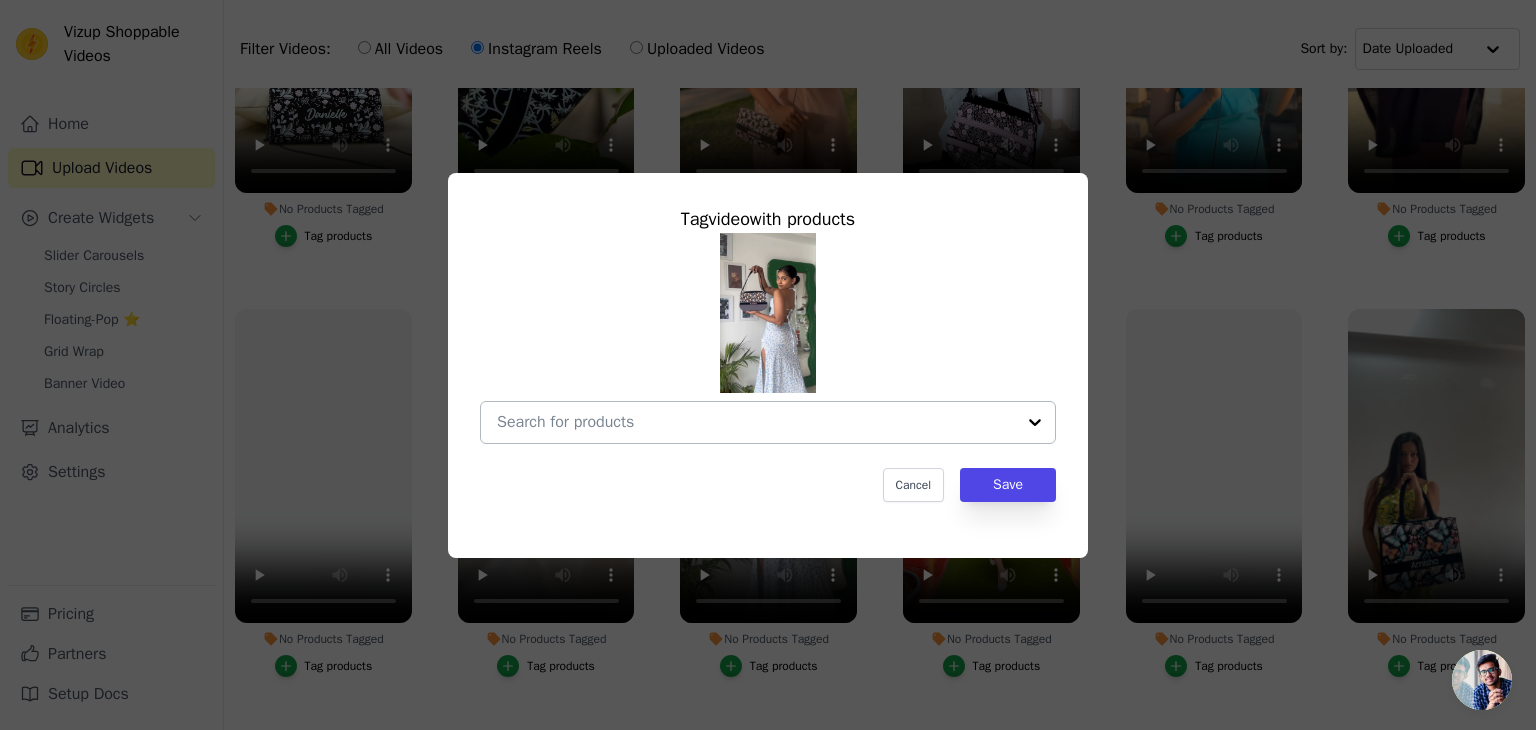 click at bounding box center (756, 422) 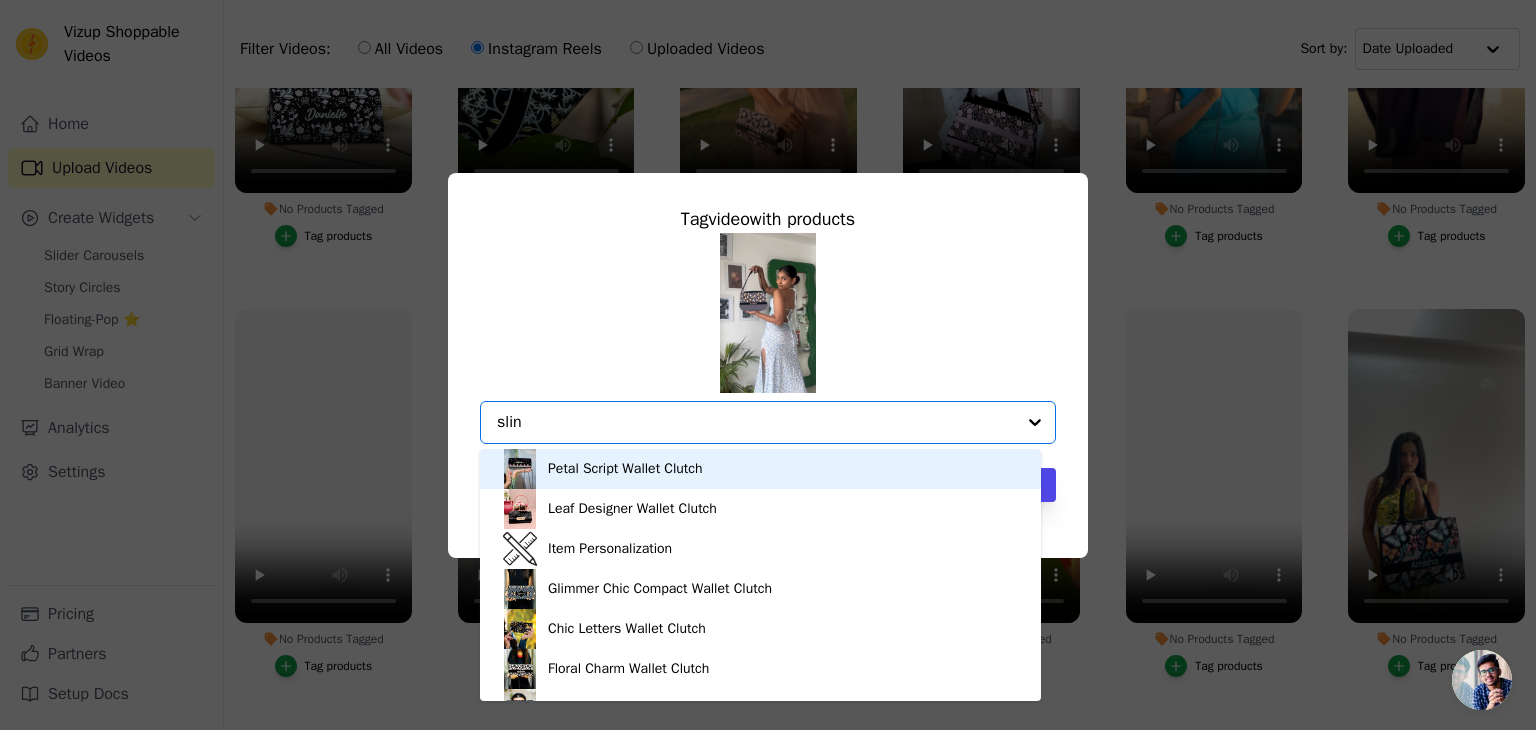 type on "sling" 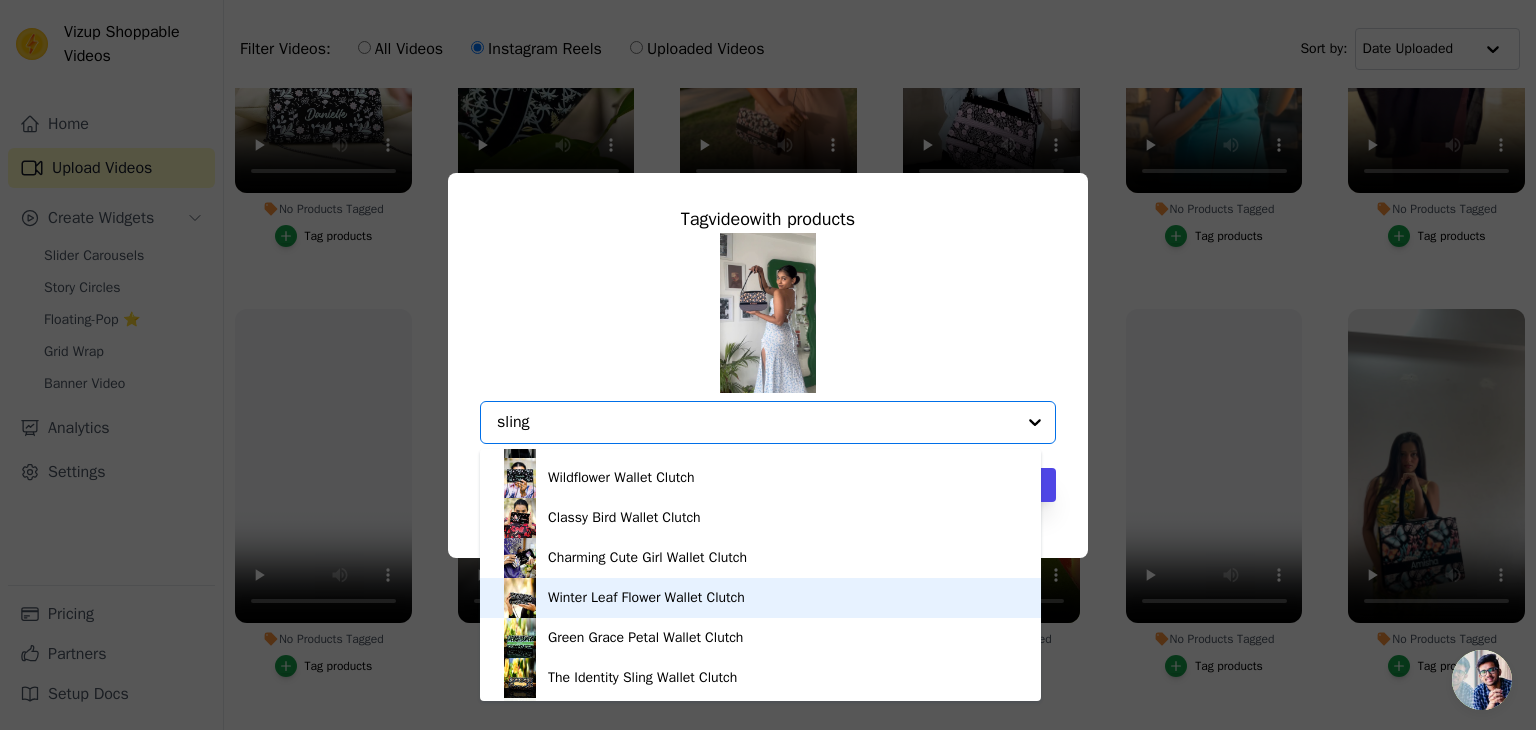 scroll, scrollTop: 388, scrollLeft: 0, axis: vertical 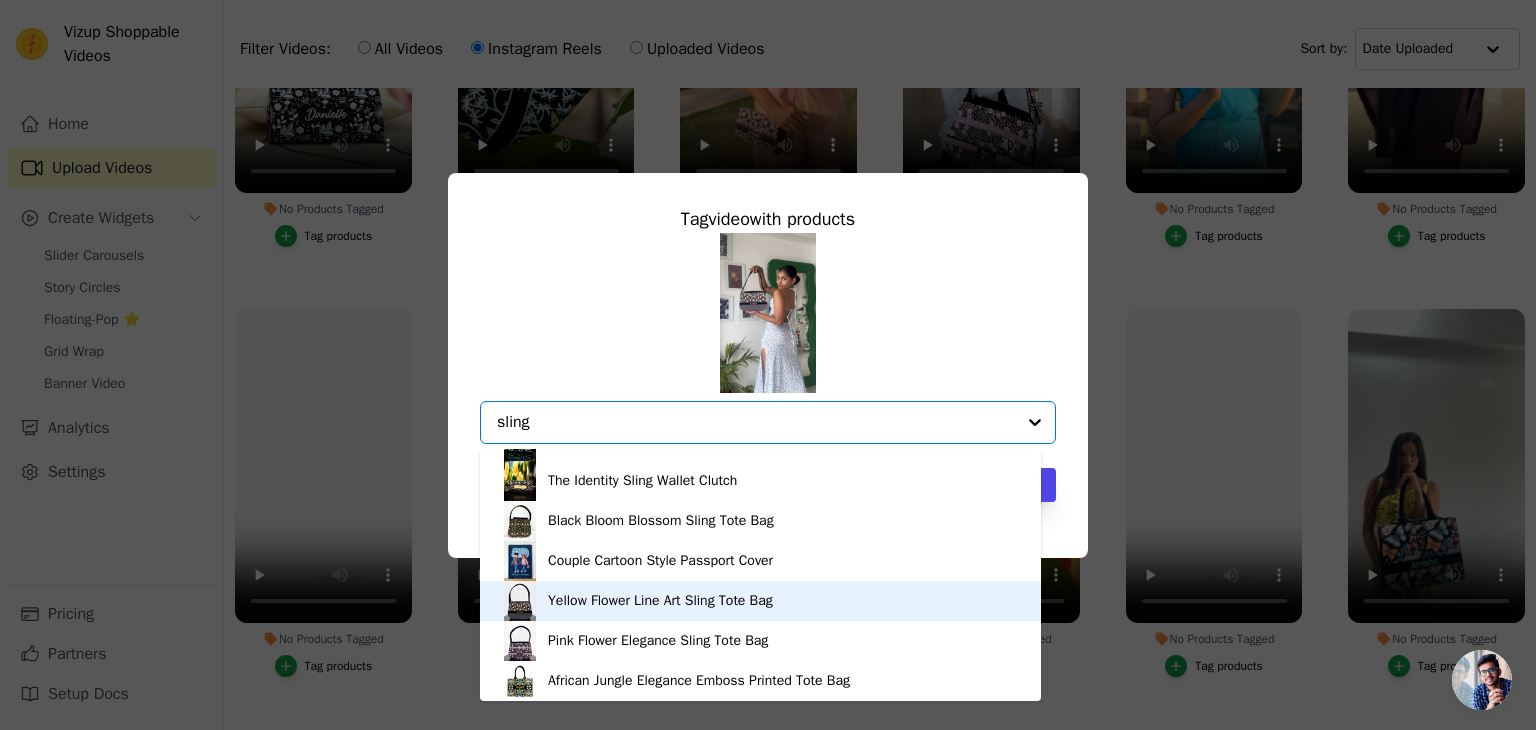 click on "Yellow Flower Line Art Sling Tote Bag" at bounding box center [660, 601] 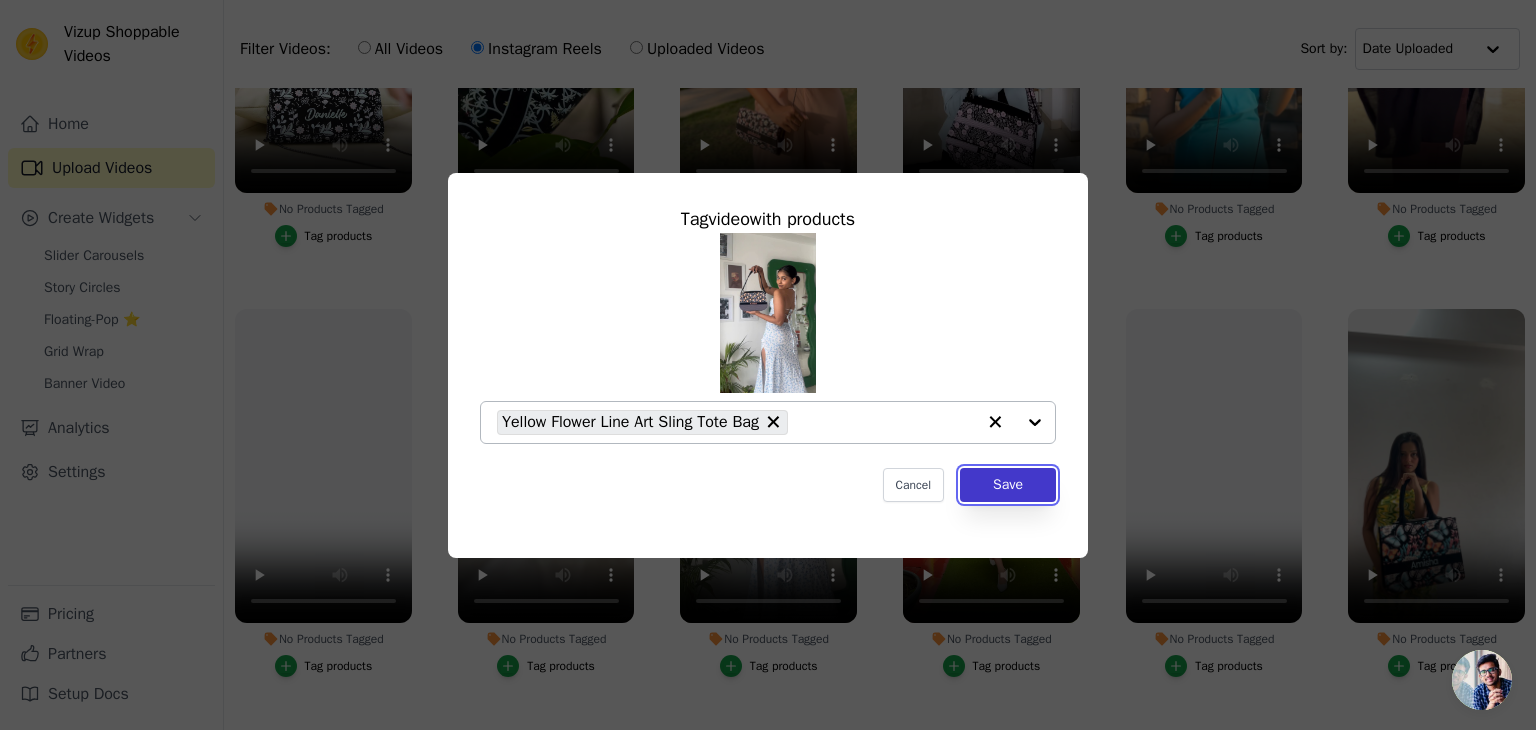 click on "Save" at bounding box center (1008, 485) 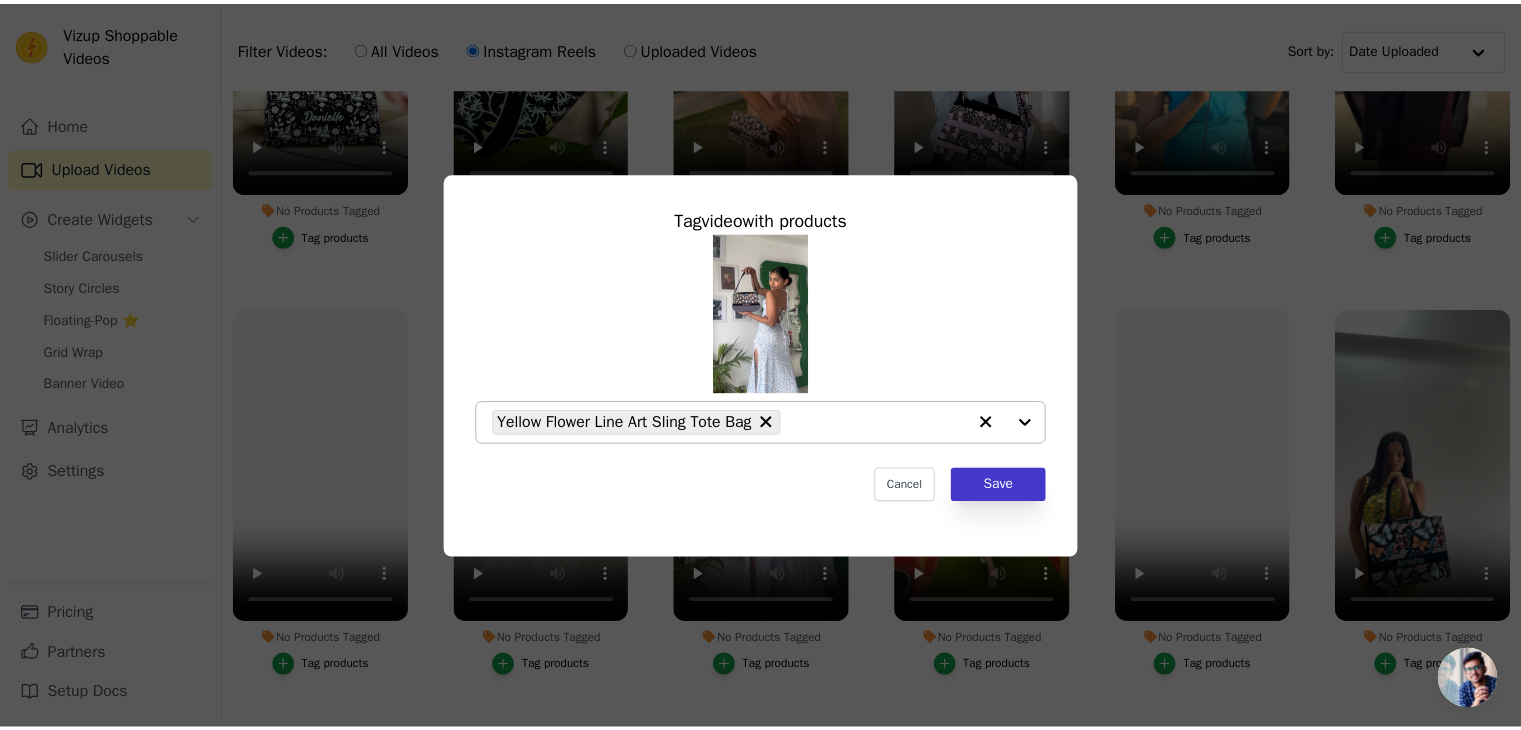 scroll, scrollTop: 216, scrollLeft: 0, axis: vertical 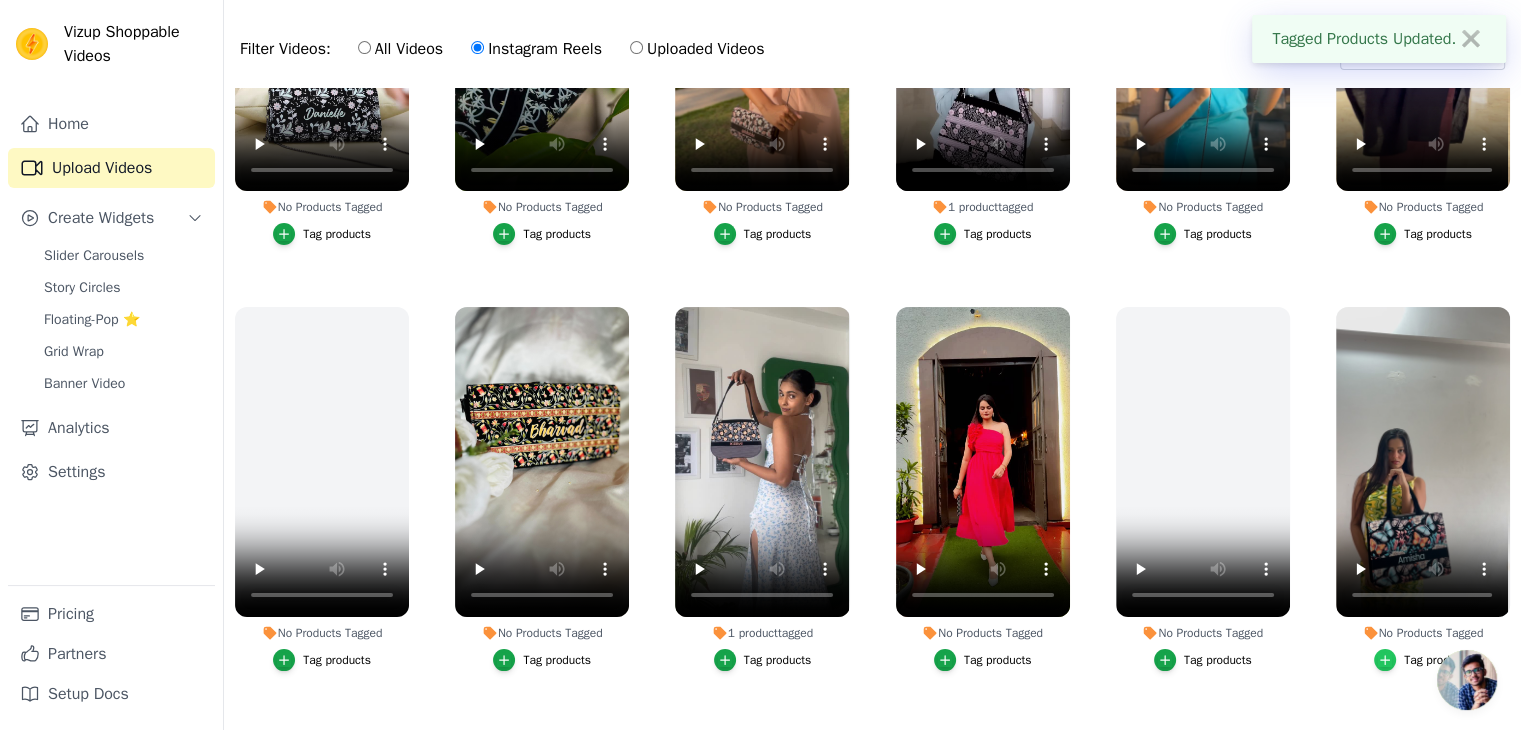 click at bounding box center (1385, 660) 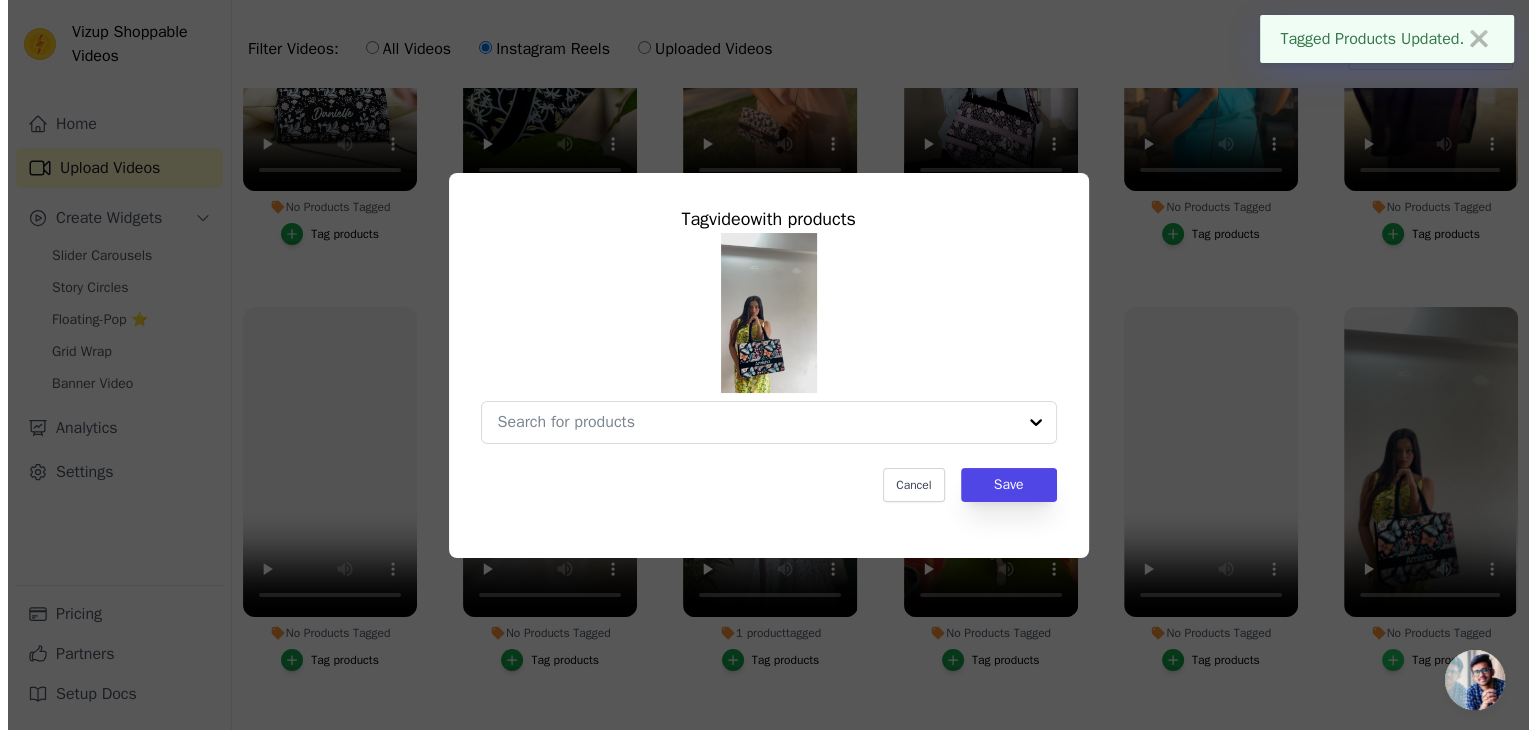 scroll, scrollTop: 0, scrollLeft: 0, axis: both 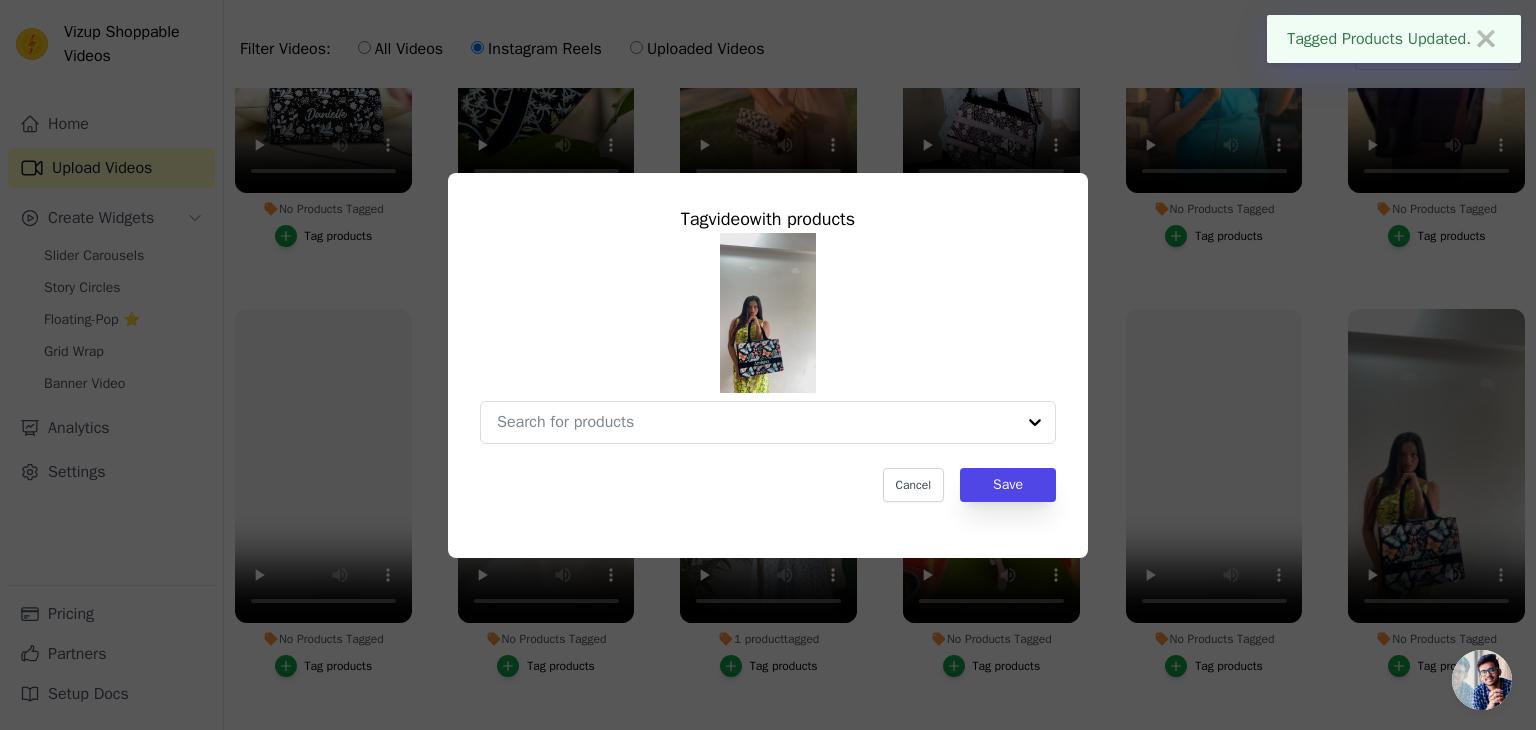 click at bounding box center (768, 338) 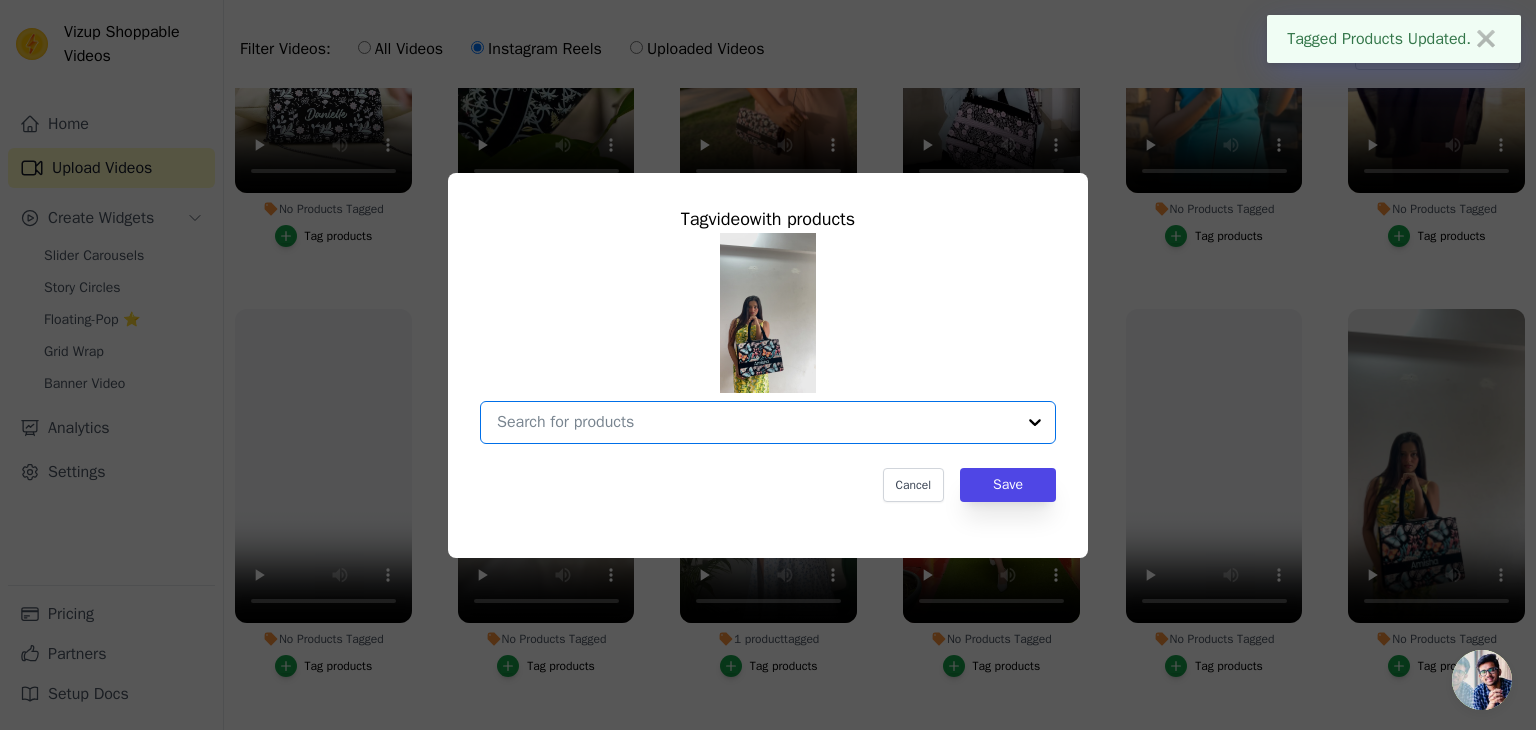 click on "No Products Tagged     Tag  video  with products       Option undefined, selected.   Select is focused, type to refine list, press down to open the menu.                   Cancel   Save     Tag products" at bounding box center (756, 422) 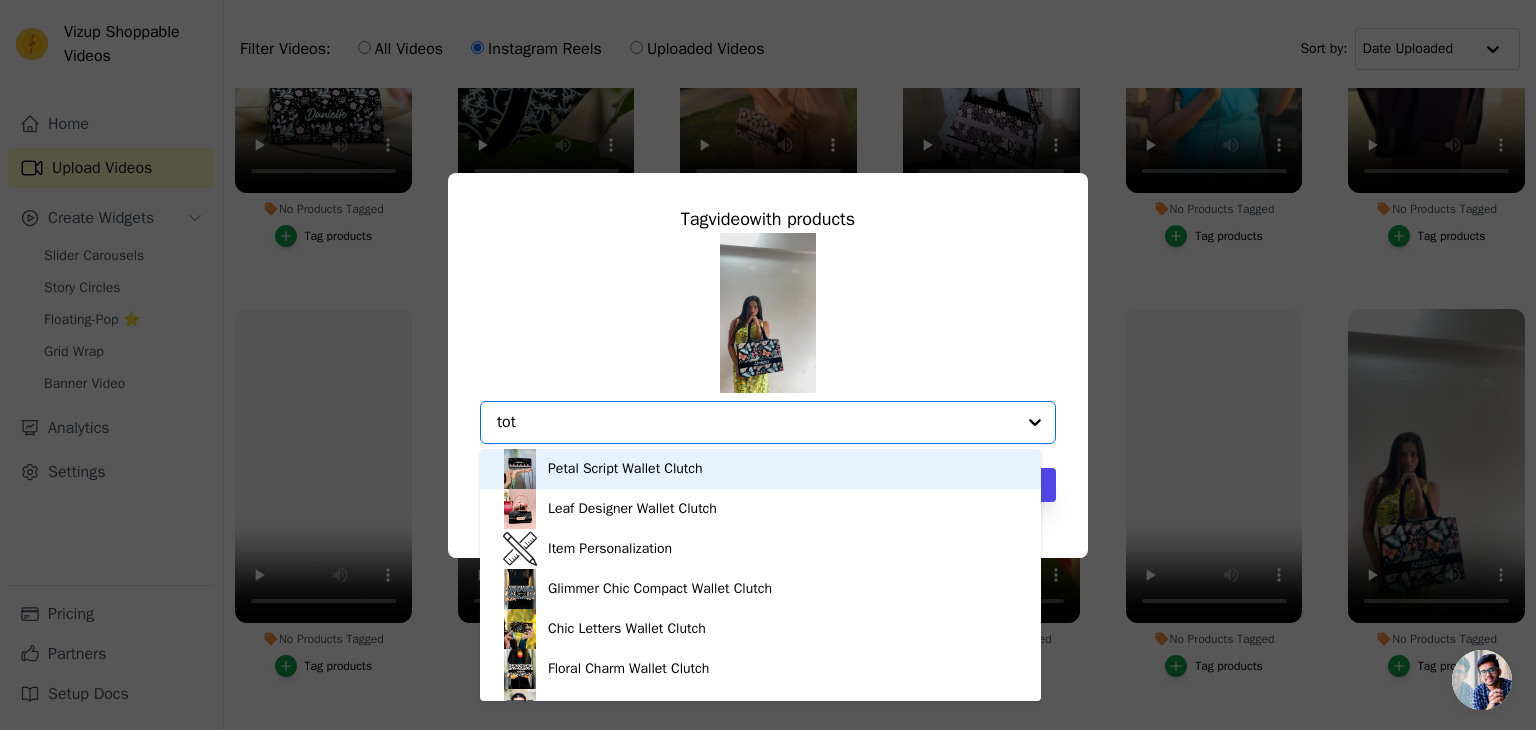 type on "tote" 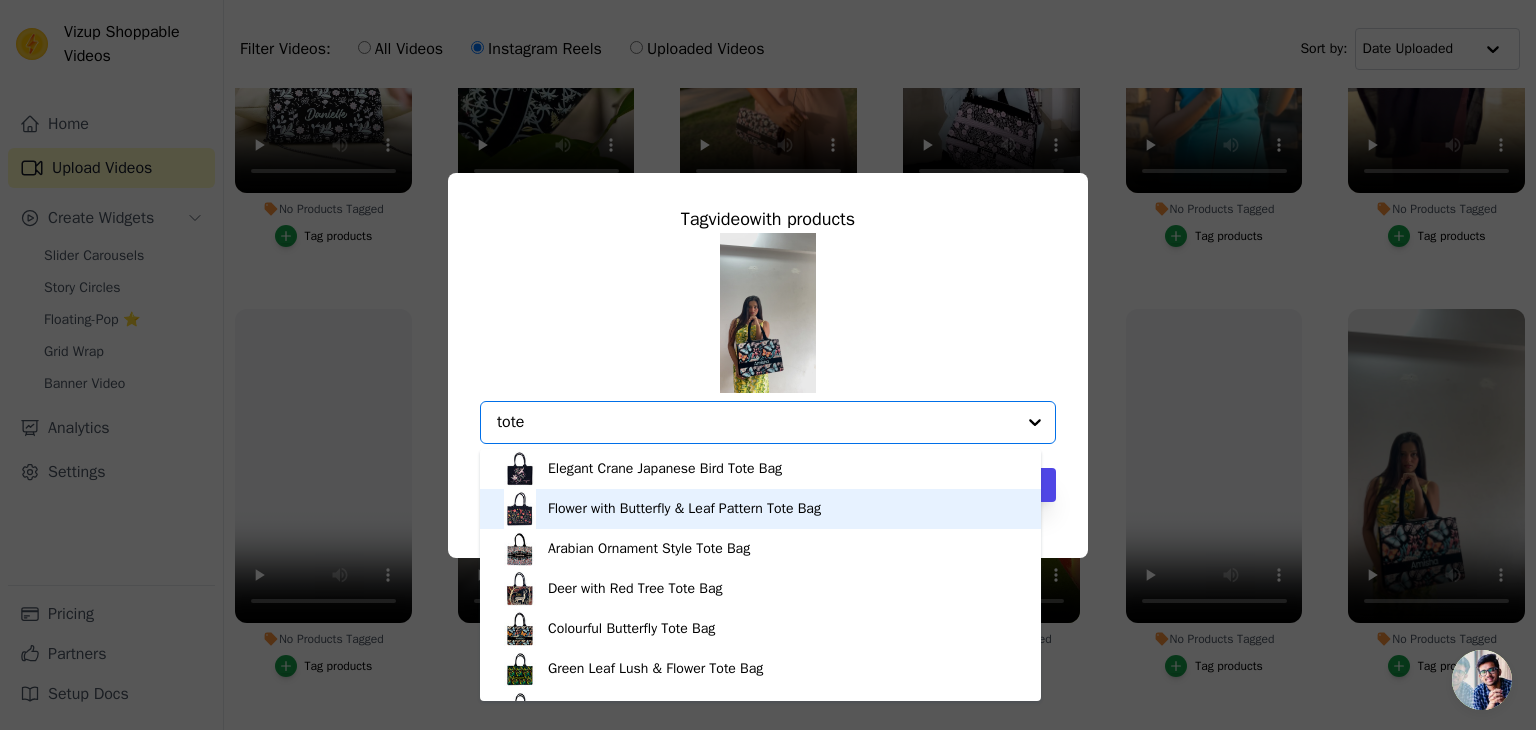 scroll, scrollTop: 259, scrollLeft: 0, axis: vertical 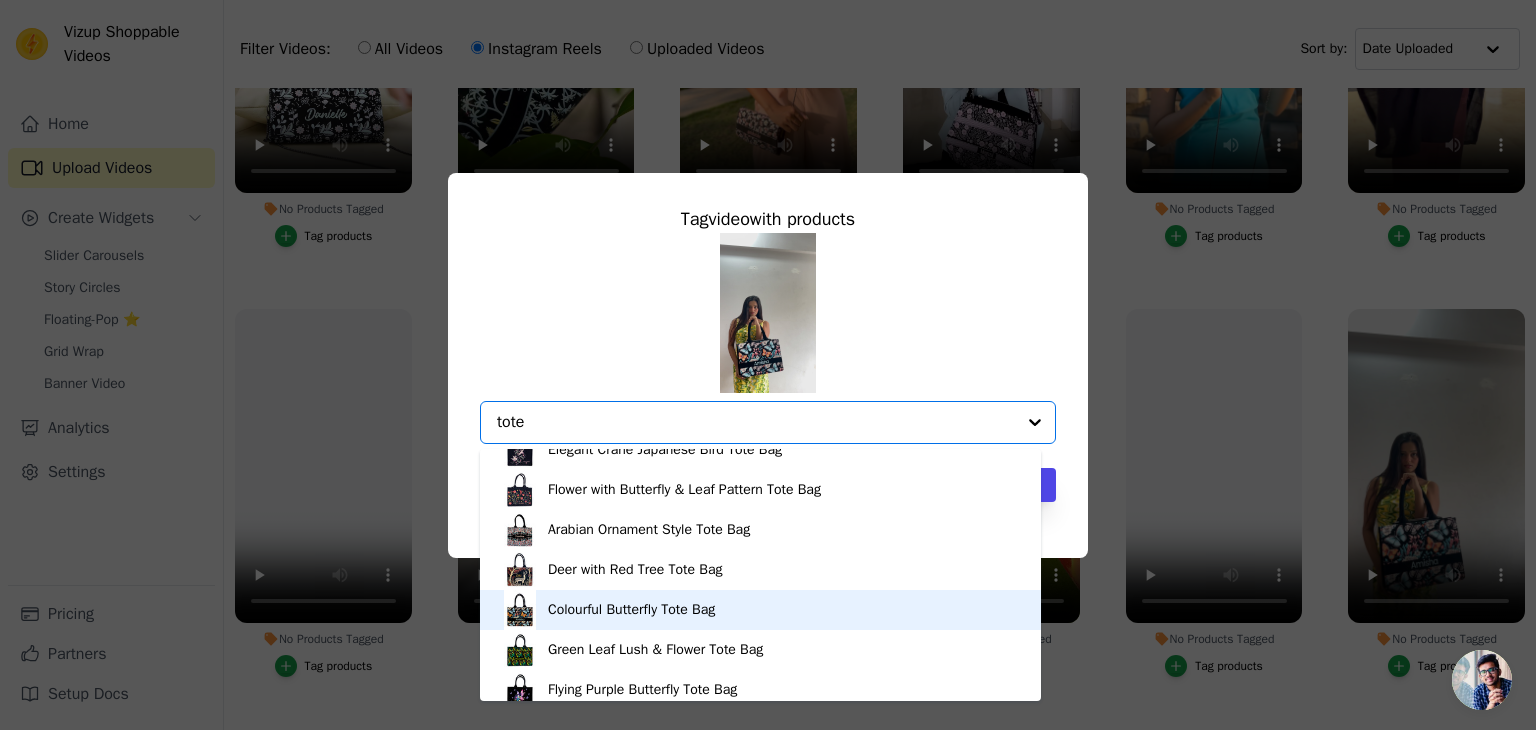 click on "Colourful Butterfly Tote Bag" at bounding box center [760, 610] 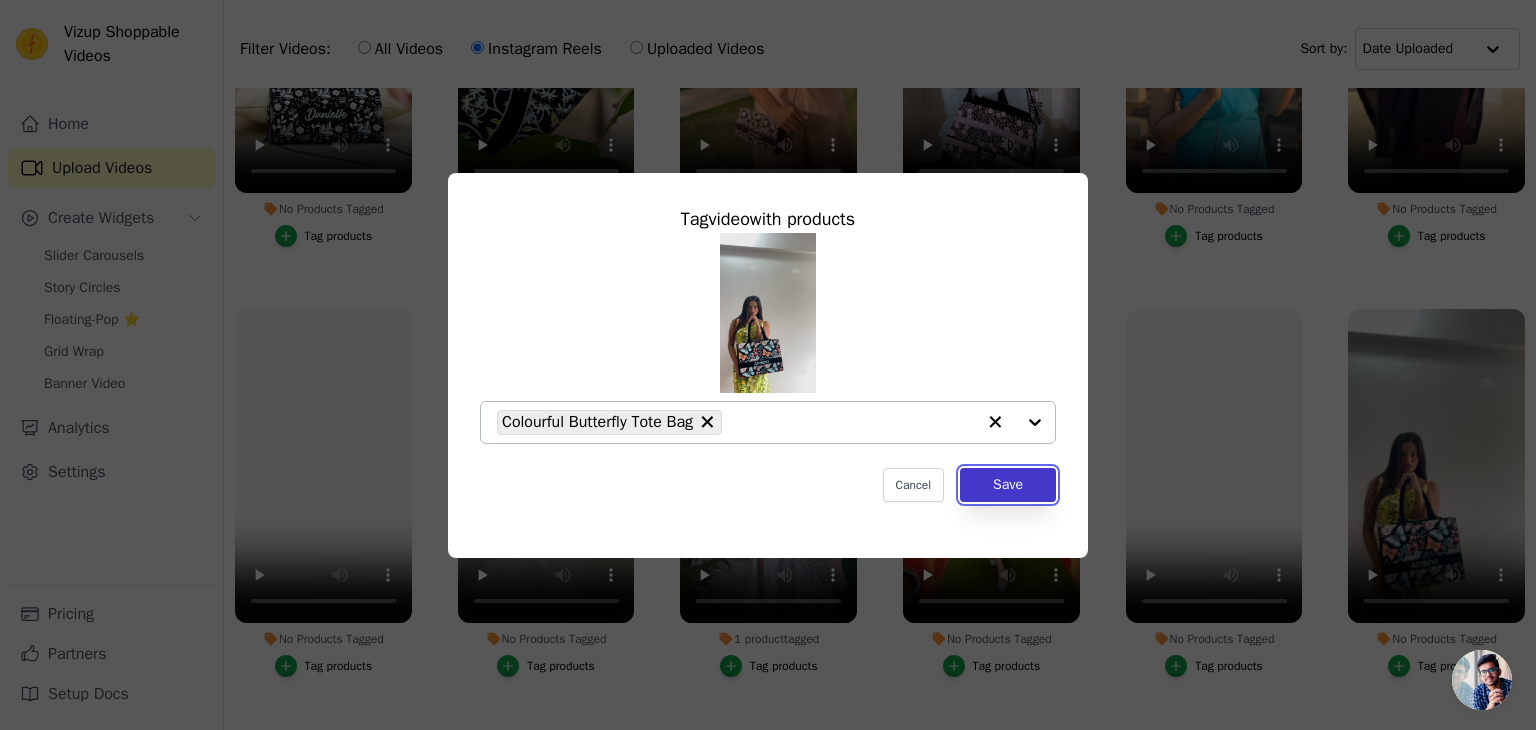 click on "Save" at bounding box center [1008, 485] 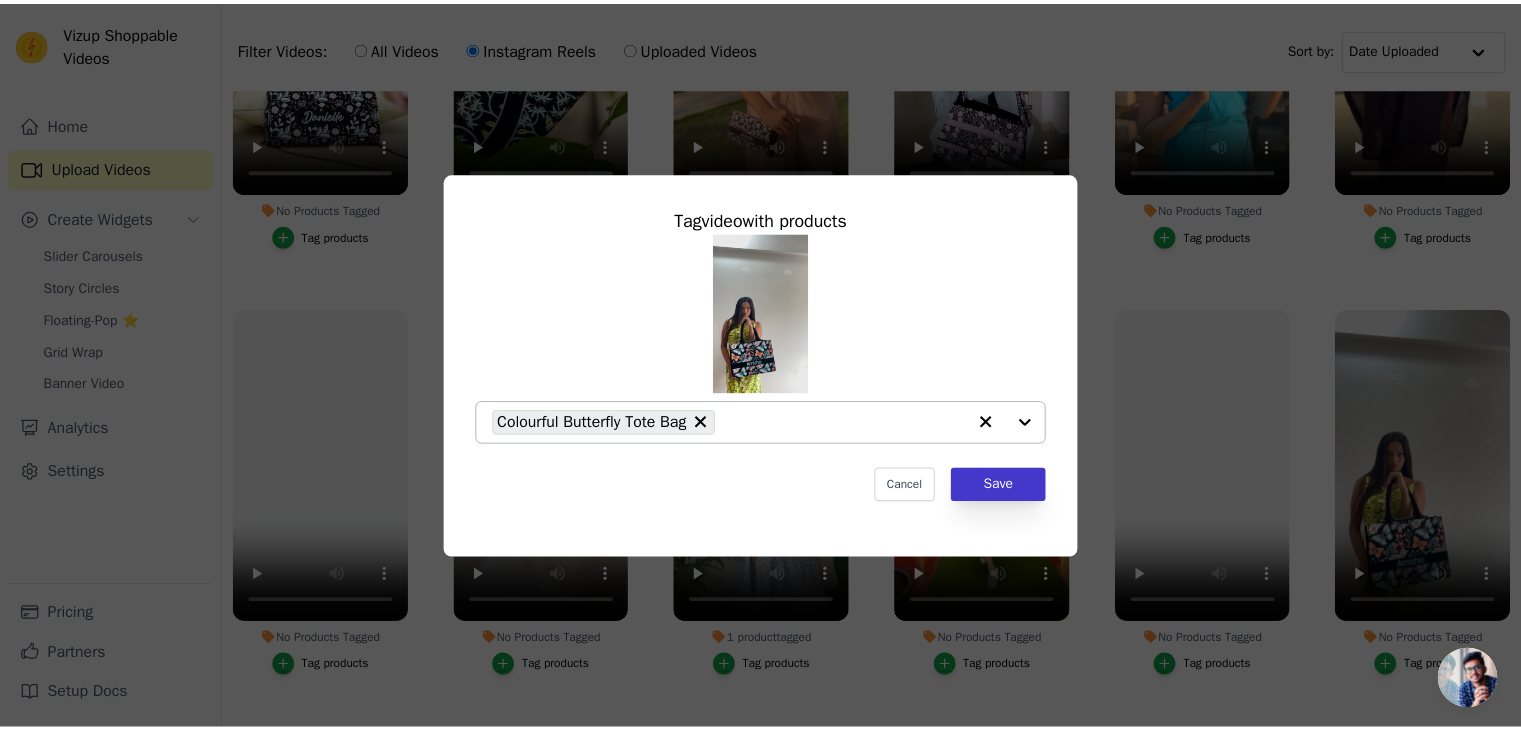 scroll, scrollTop: 216, scrollLeft: 0, axis: vertical 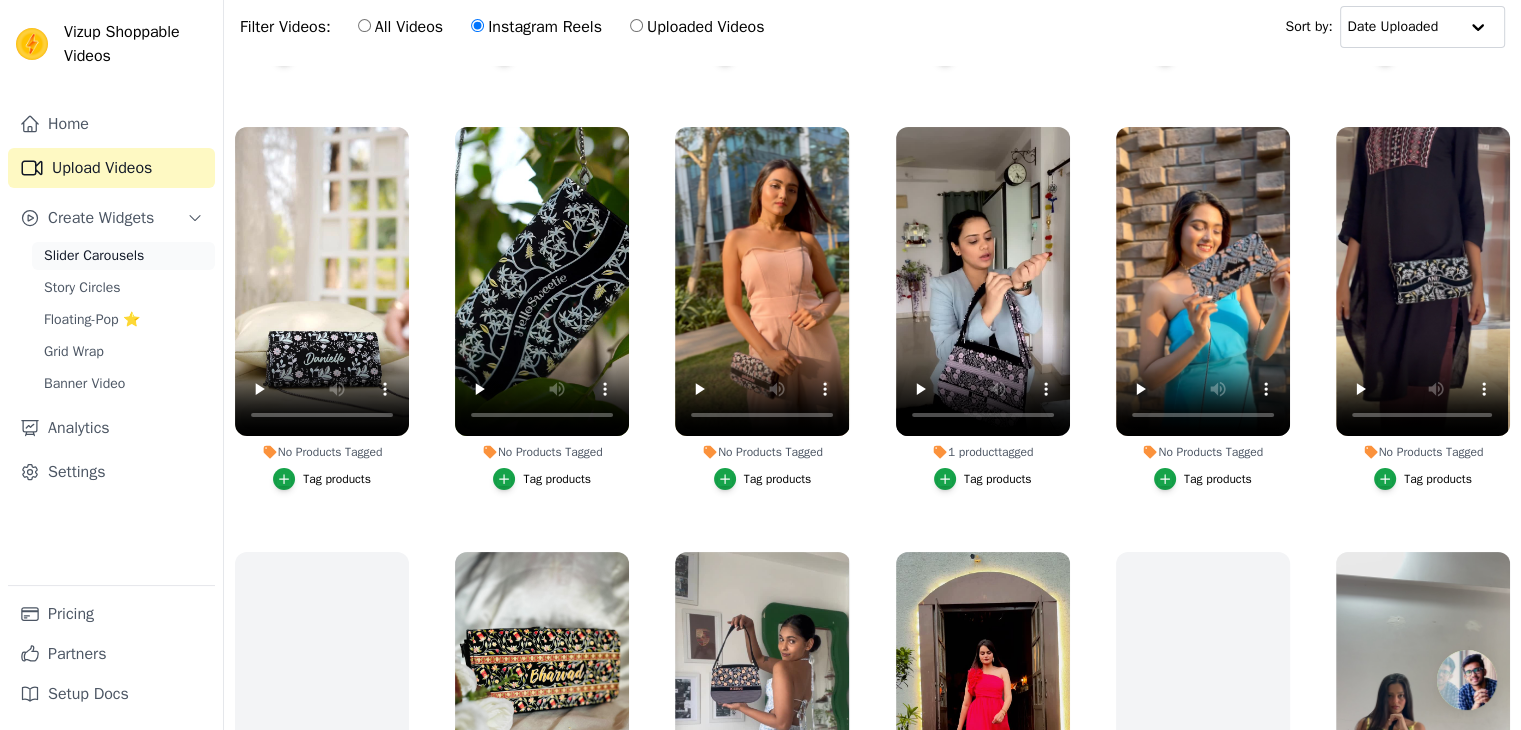 click on "Slider Carousels" at bounding box center (123, 256) 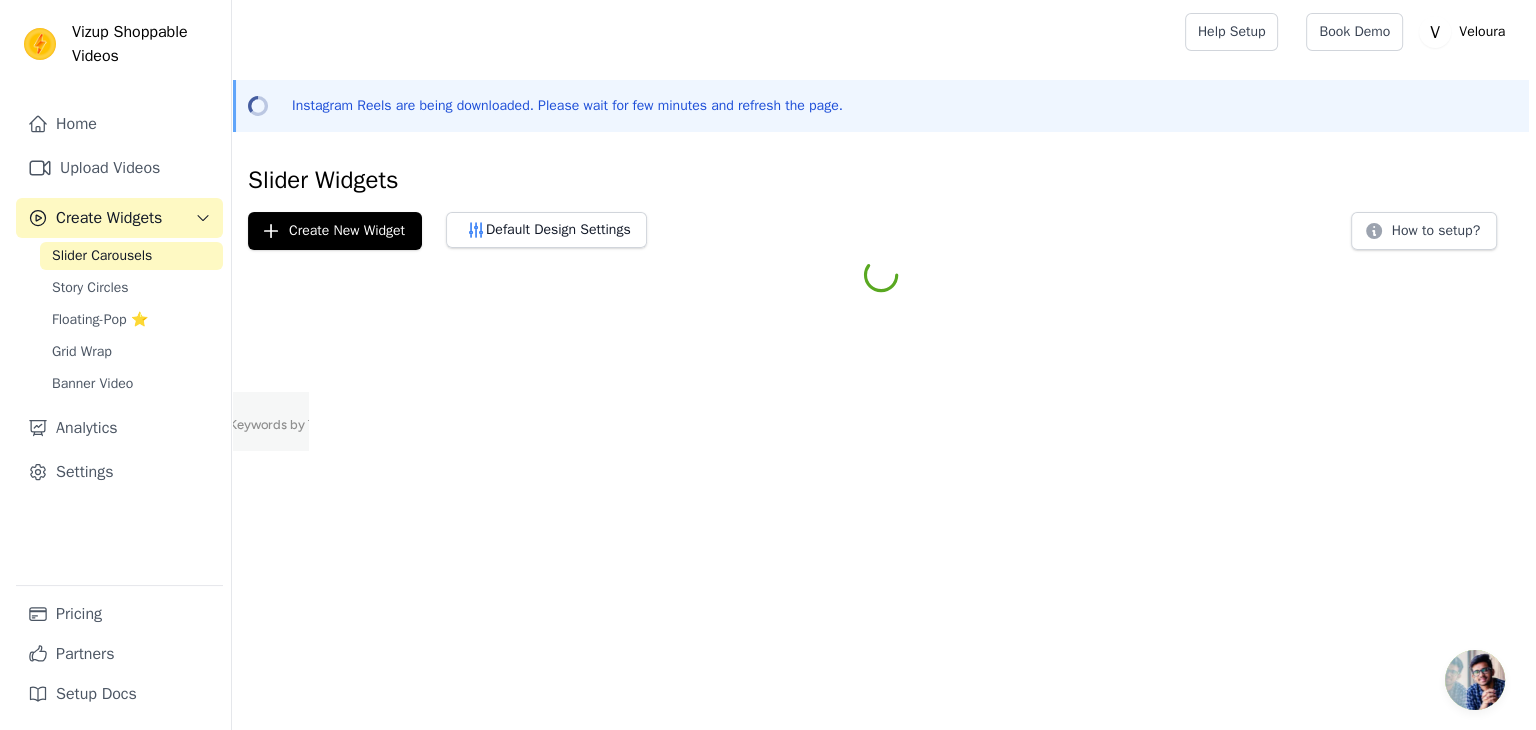 scroll, scrollTop: 0, scrollLeft: 0, axis: both 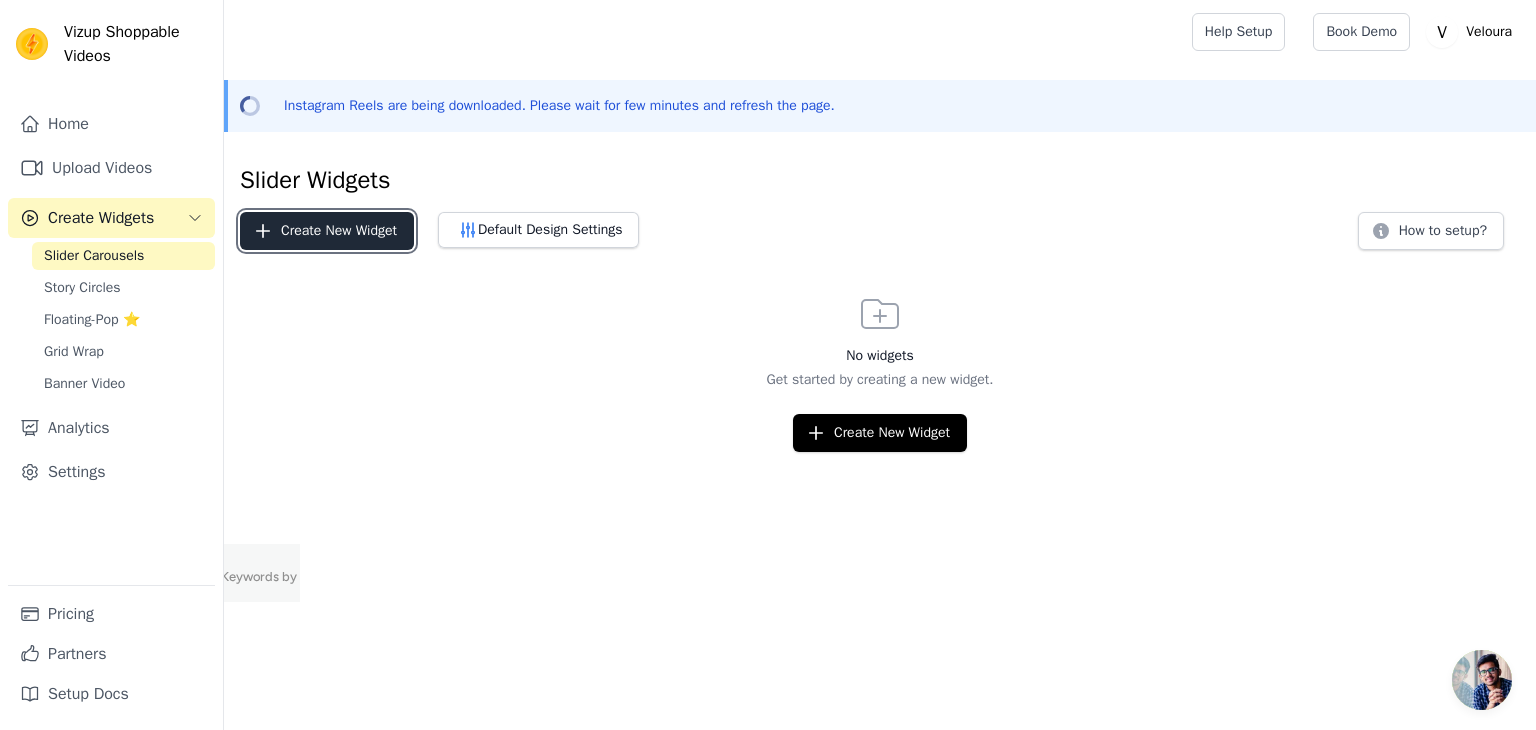 click on "Create New Widget" at bounding box center (327, 231) 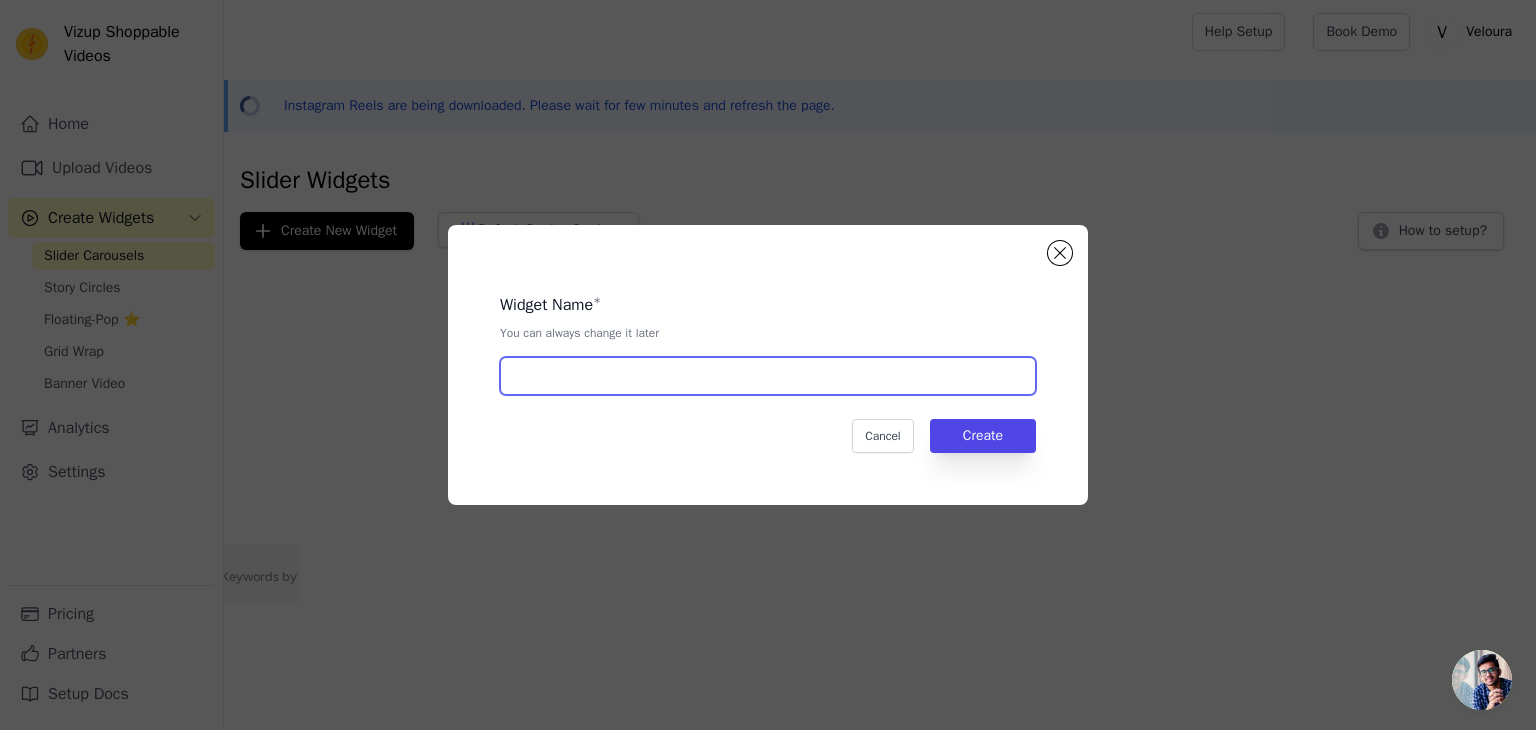 click at bounding box center (768, 376) 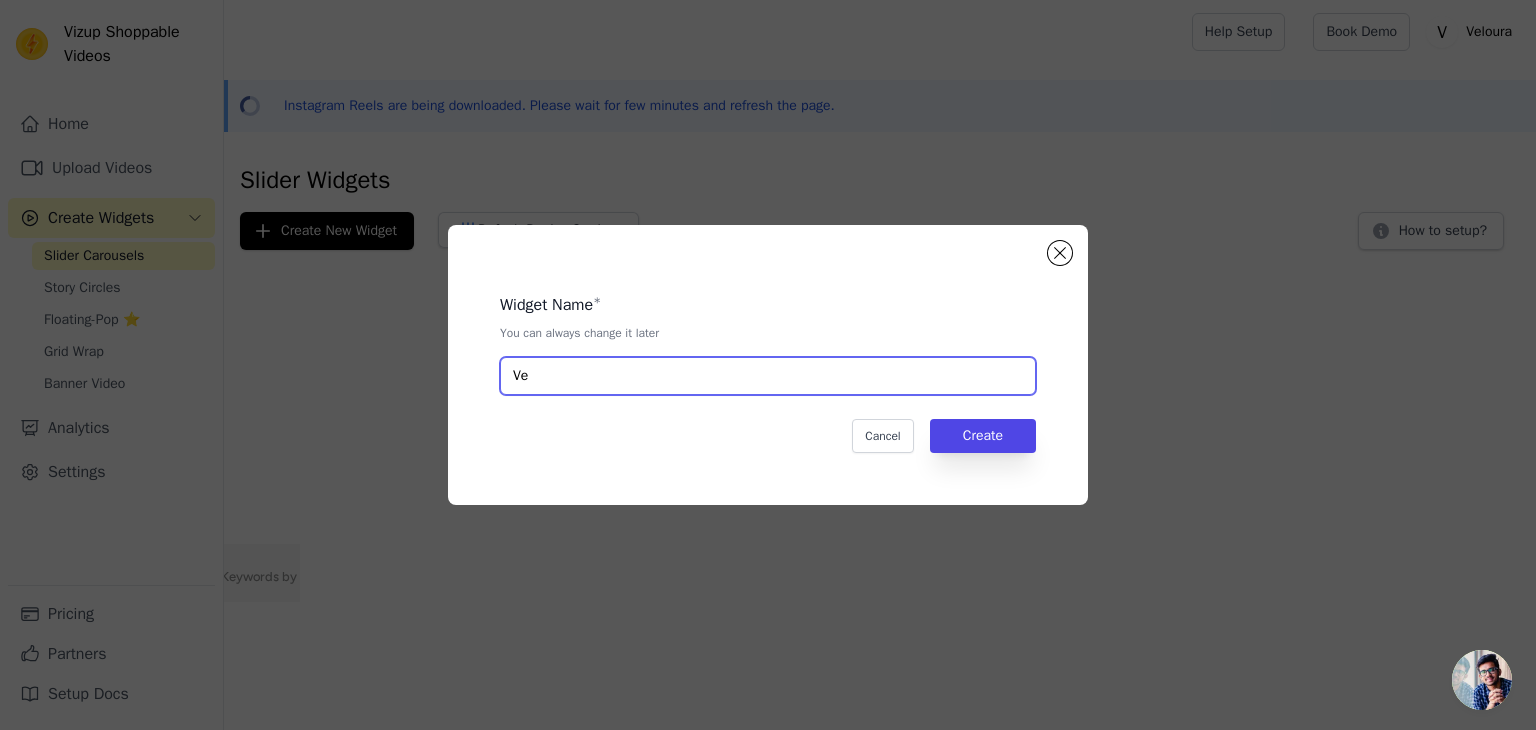 type on "V" 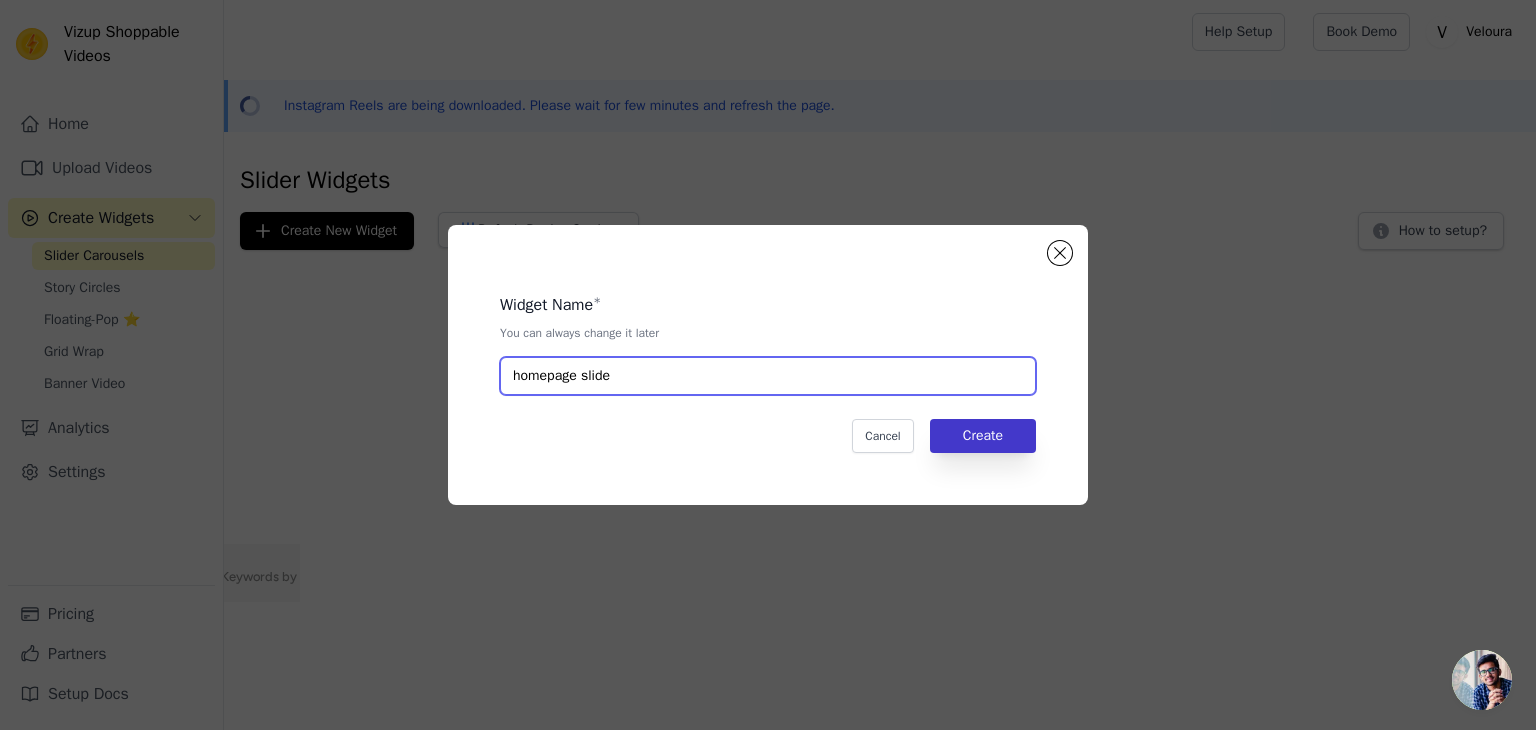 type on "homepage slide" 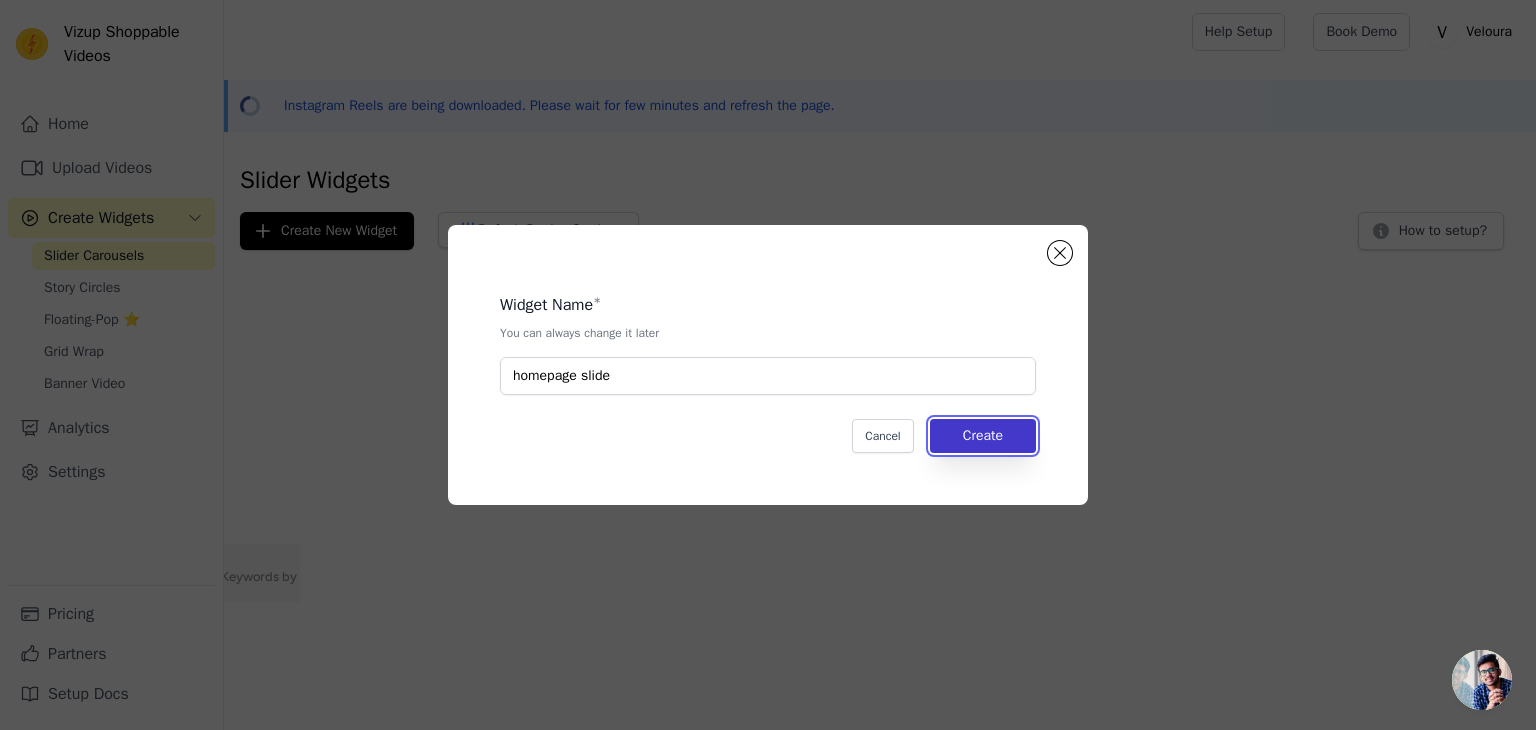 click on "Create" at bounding box center [983, 436] 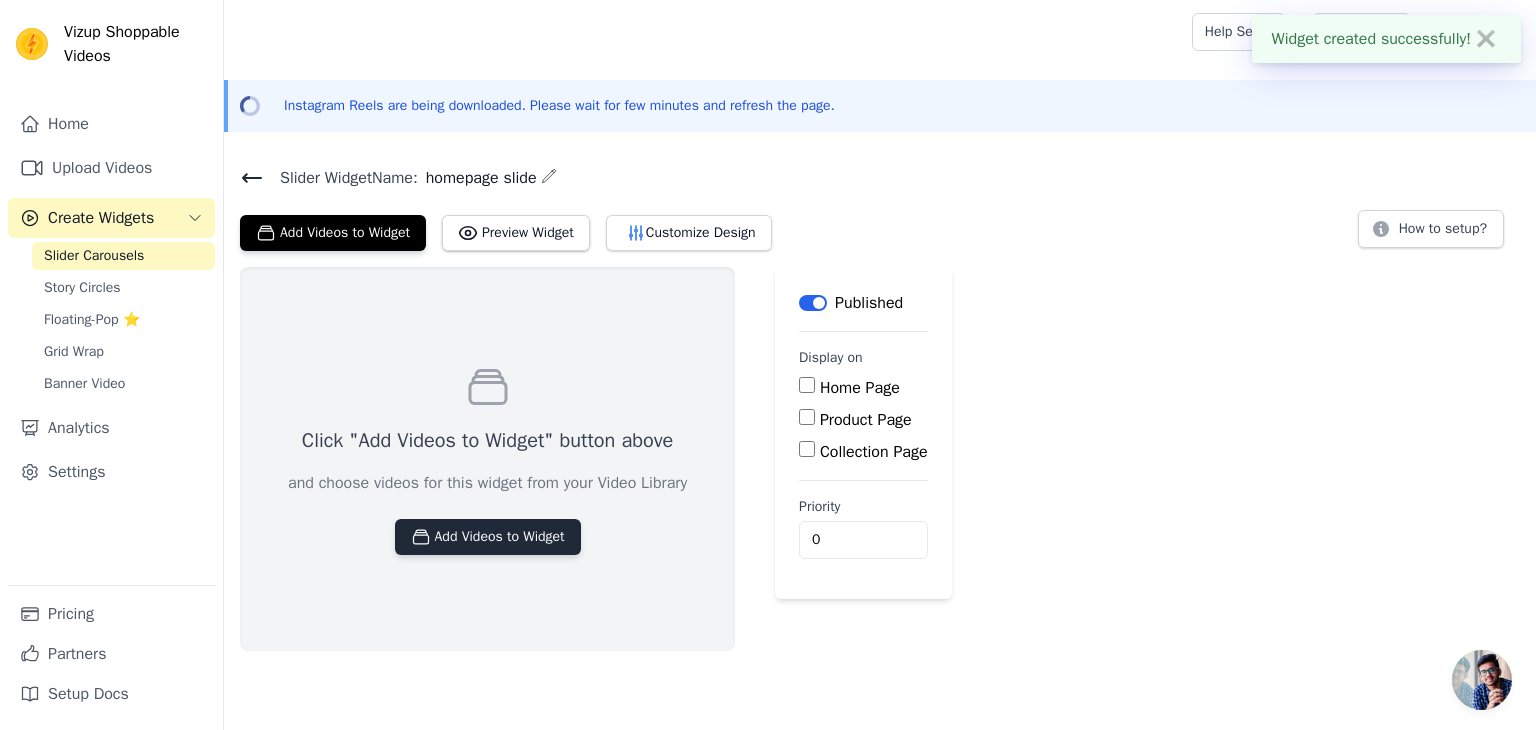 click on "Add Videos to Widget" at bounding box center (488, 537) 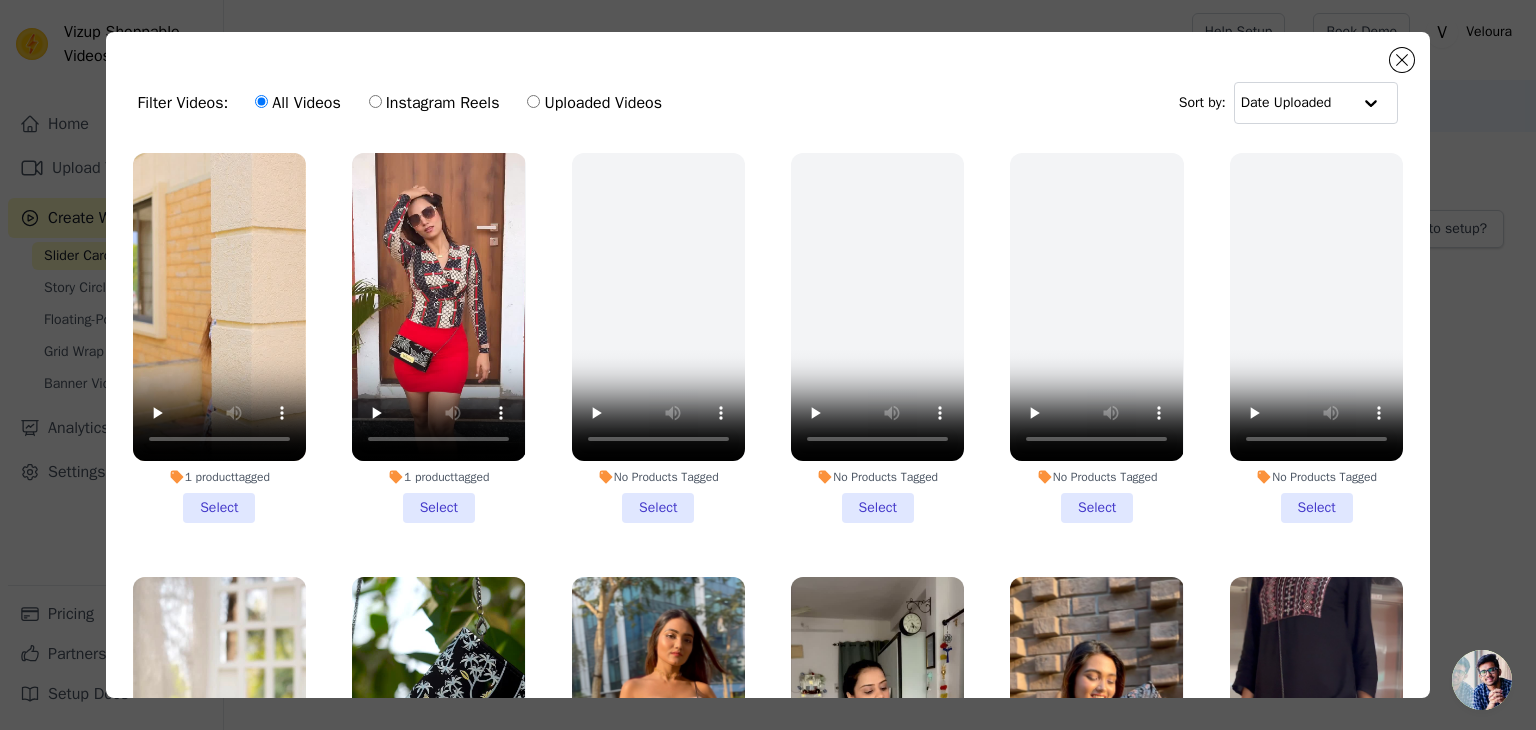 click on "1   product  tagged     Select" at bounding box center (438, 338) 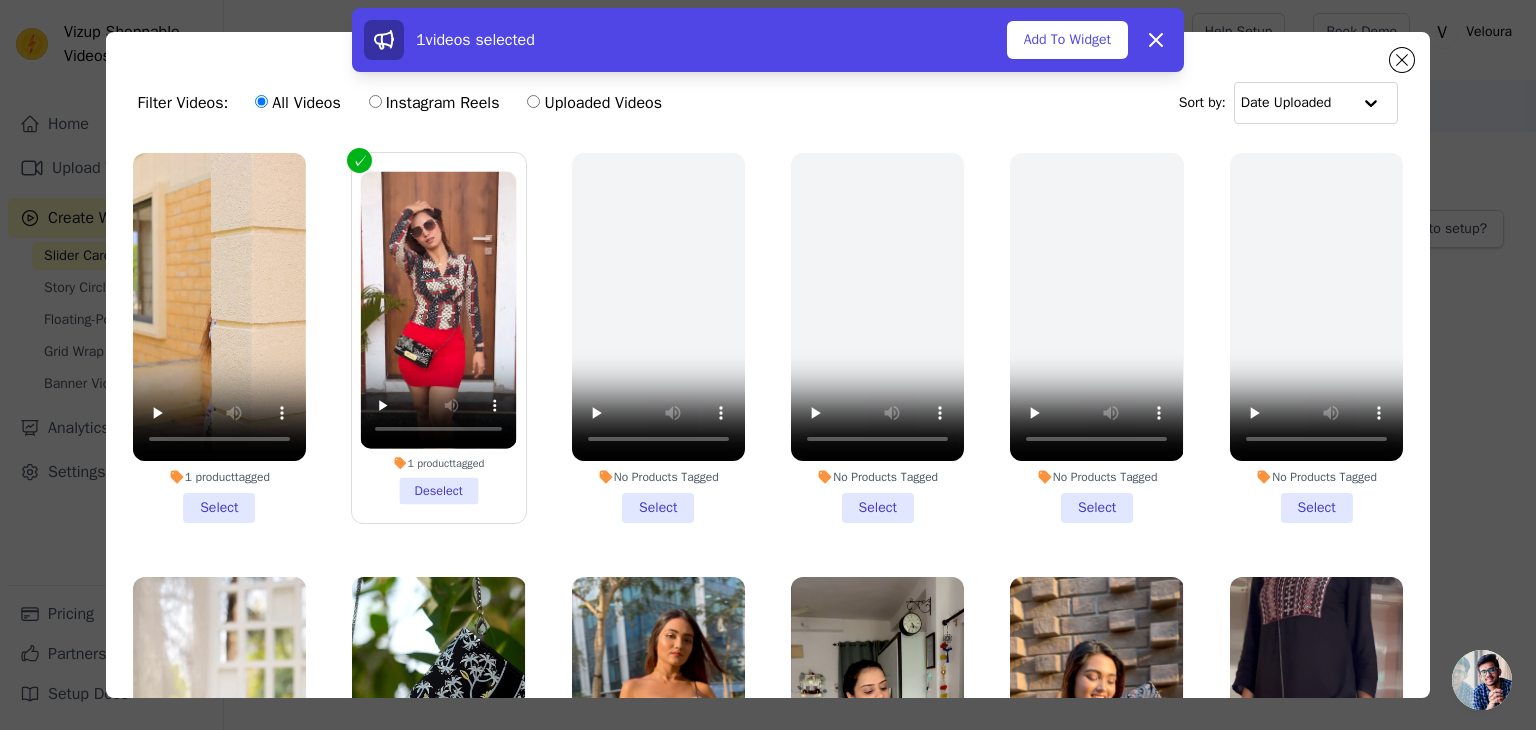 click on "1   product  tagged     Select" at bounding box center [219, 338] 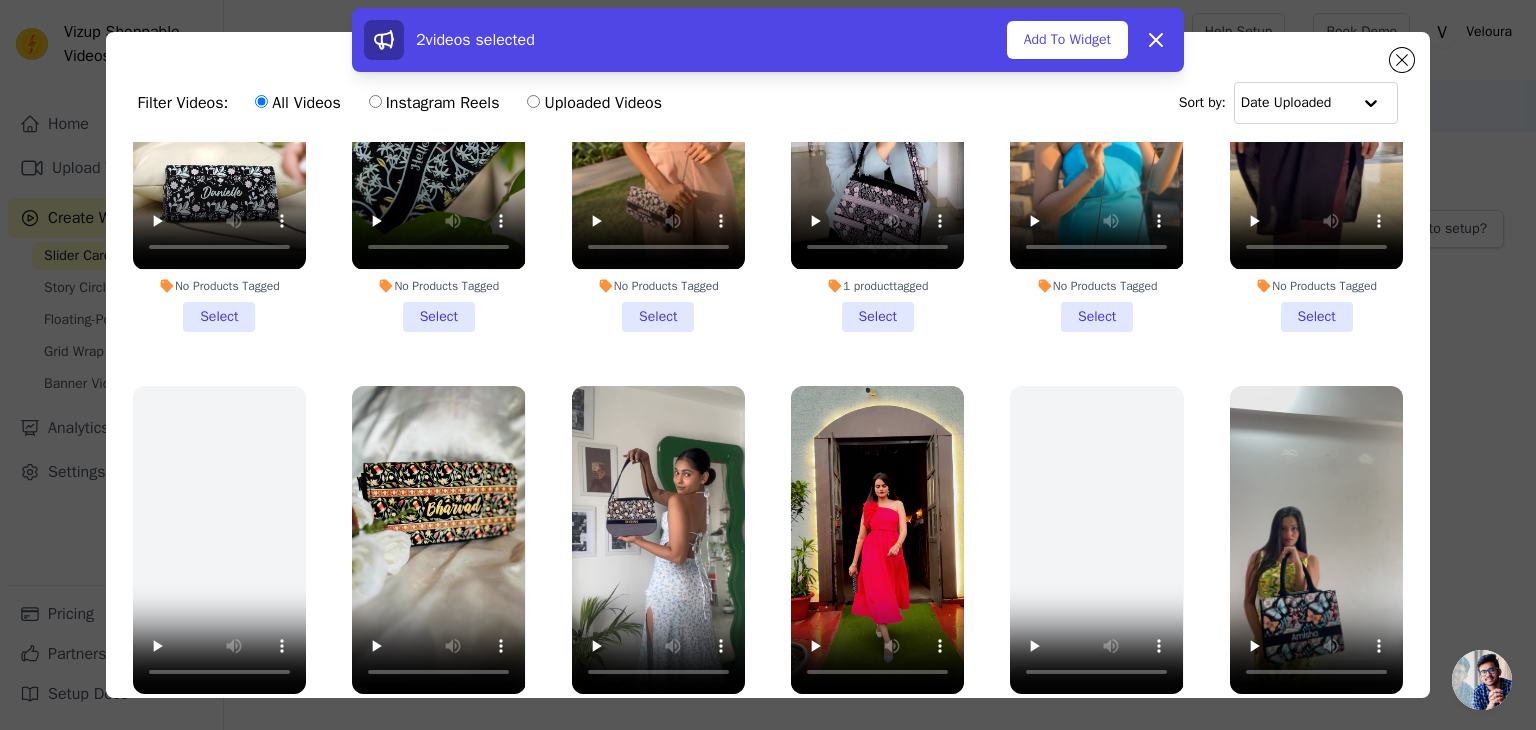 scroll, scrollTop: 627, scrollLeft: 0, axis: vertical 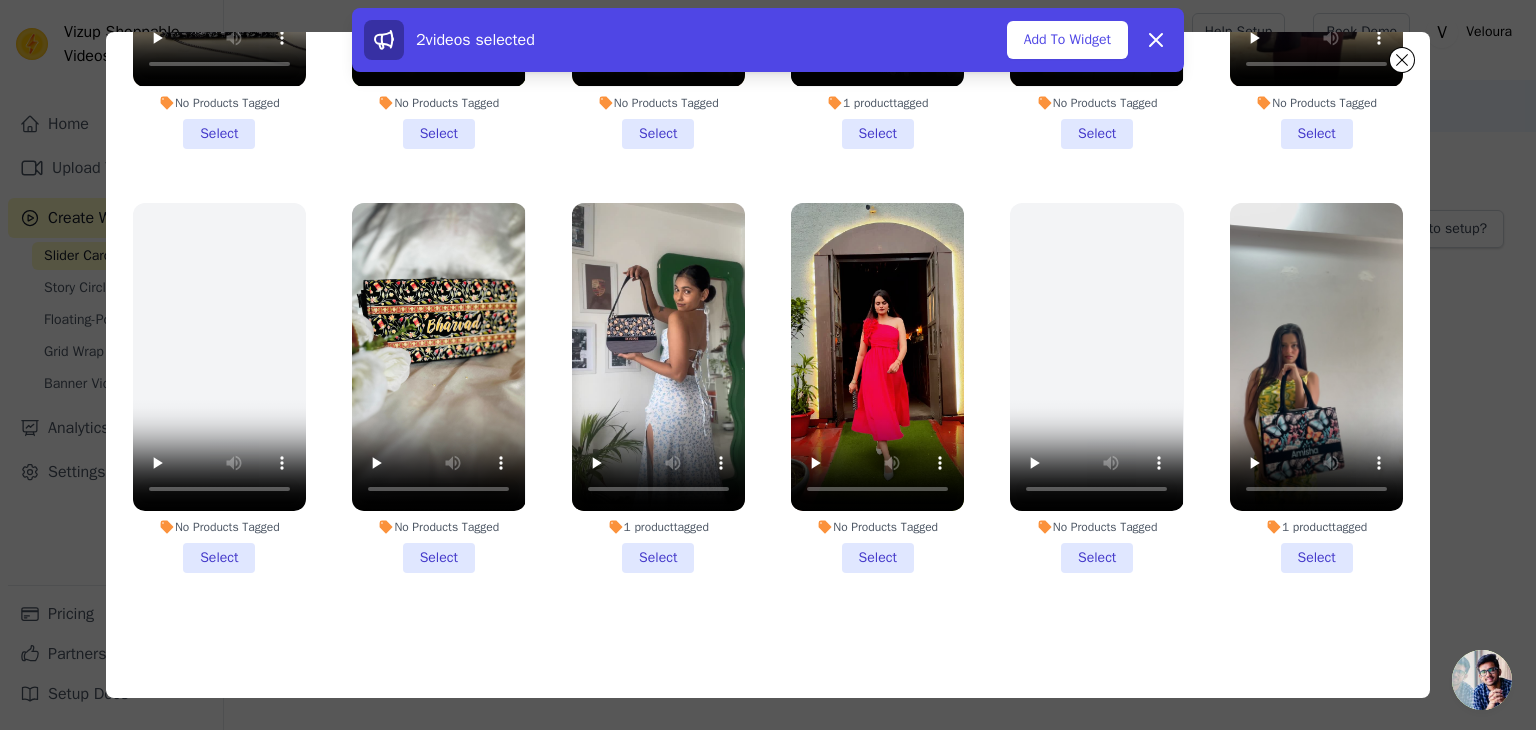 click on "1   product  tagged     Select" at bounding box center (658, 388) 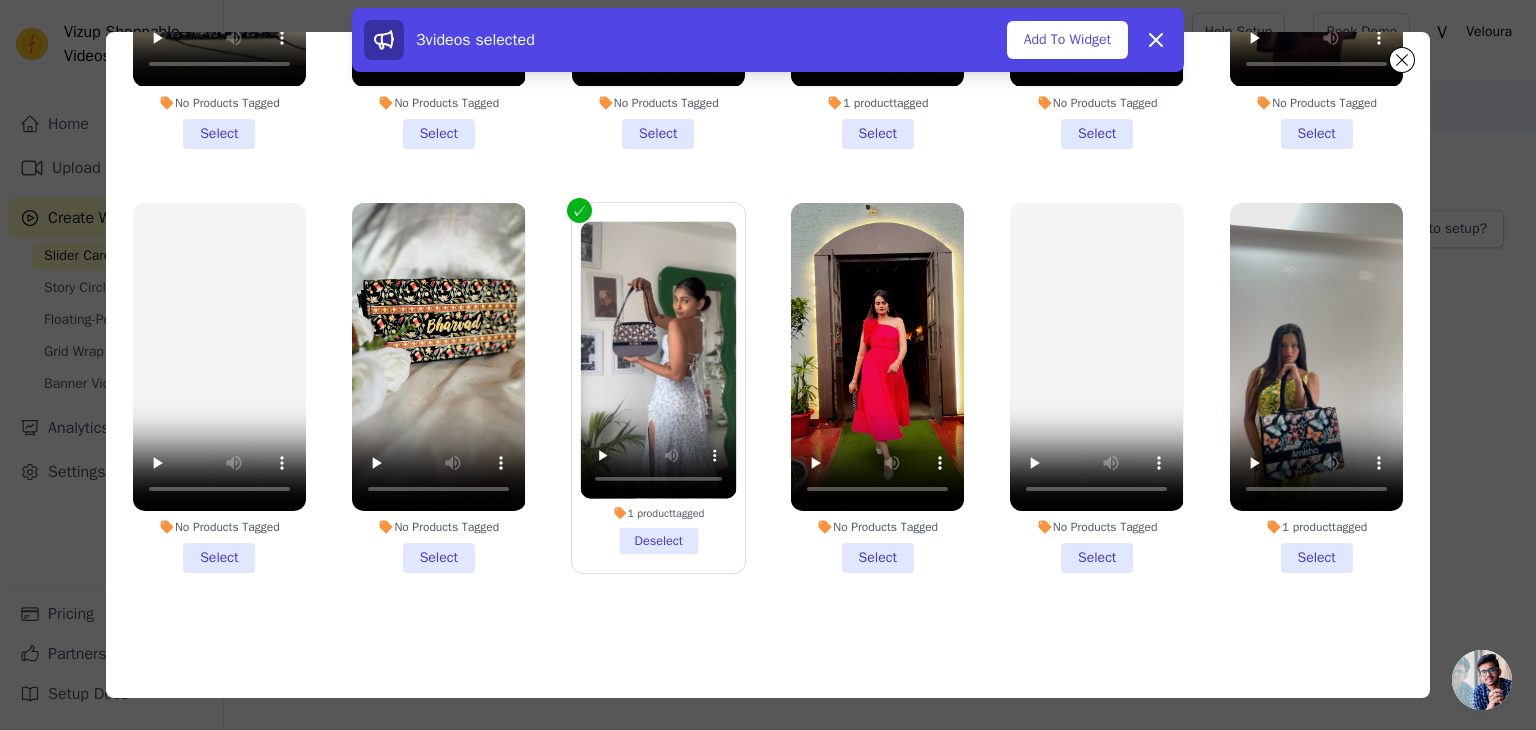 click on "1   product  tagged     Select" at bounding box center (1316, 388) 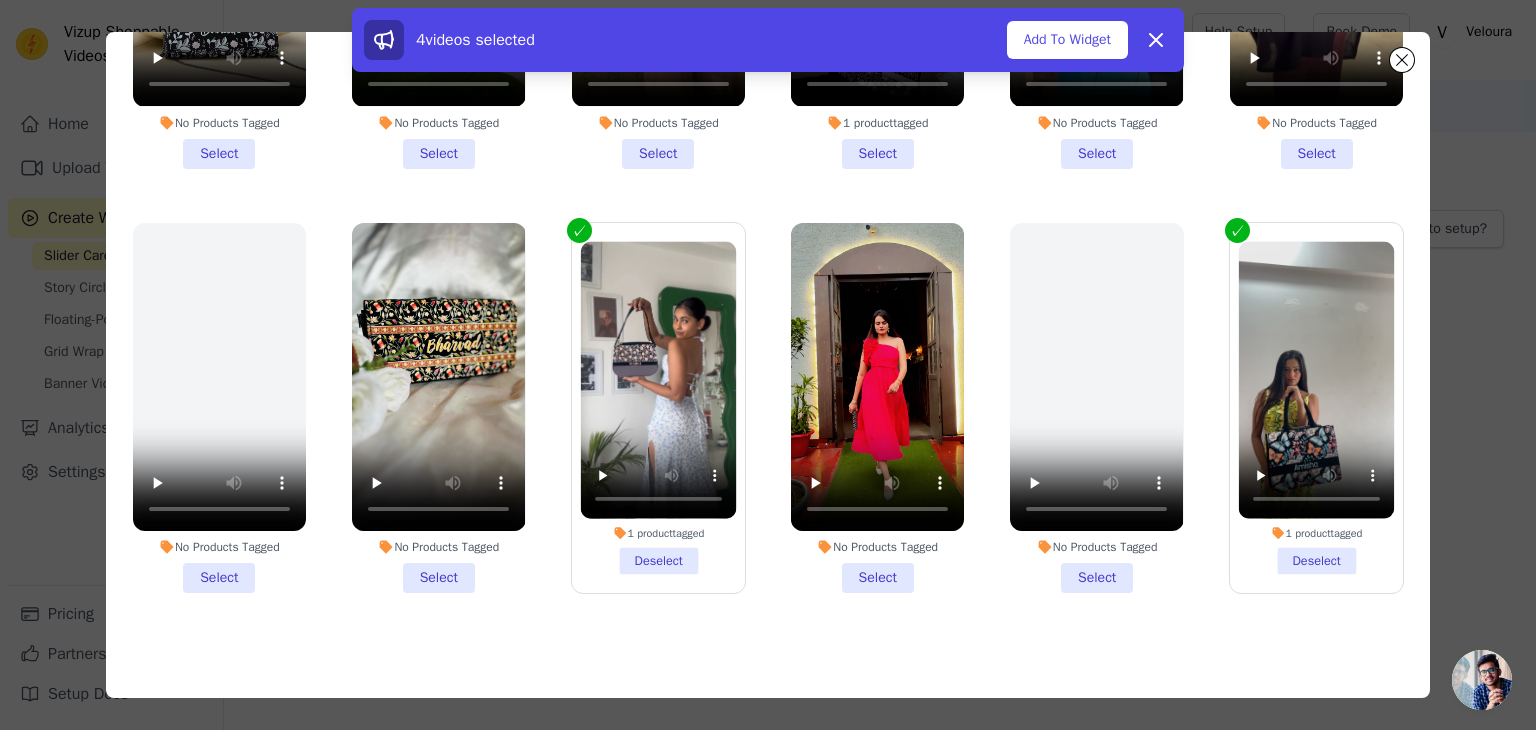 scroll, scrollTop: 627, scrollLeft: 0, axis: vertical 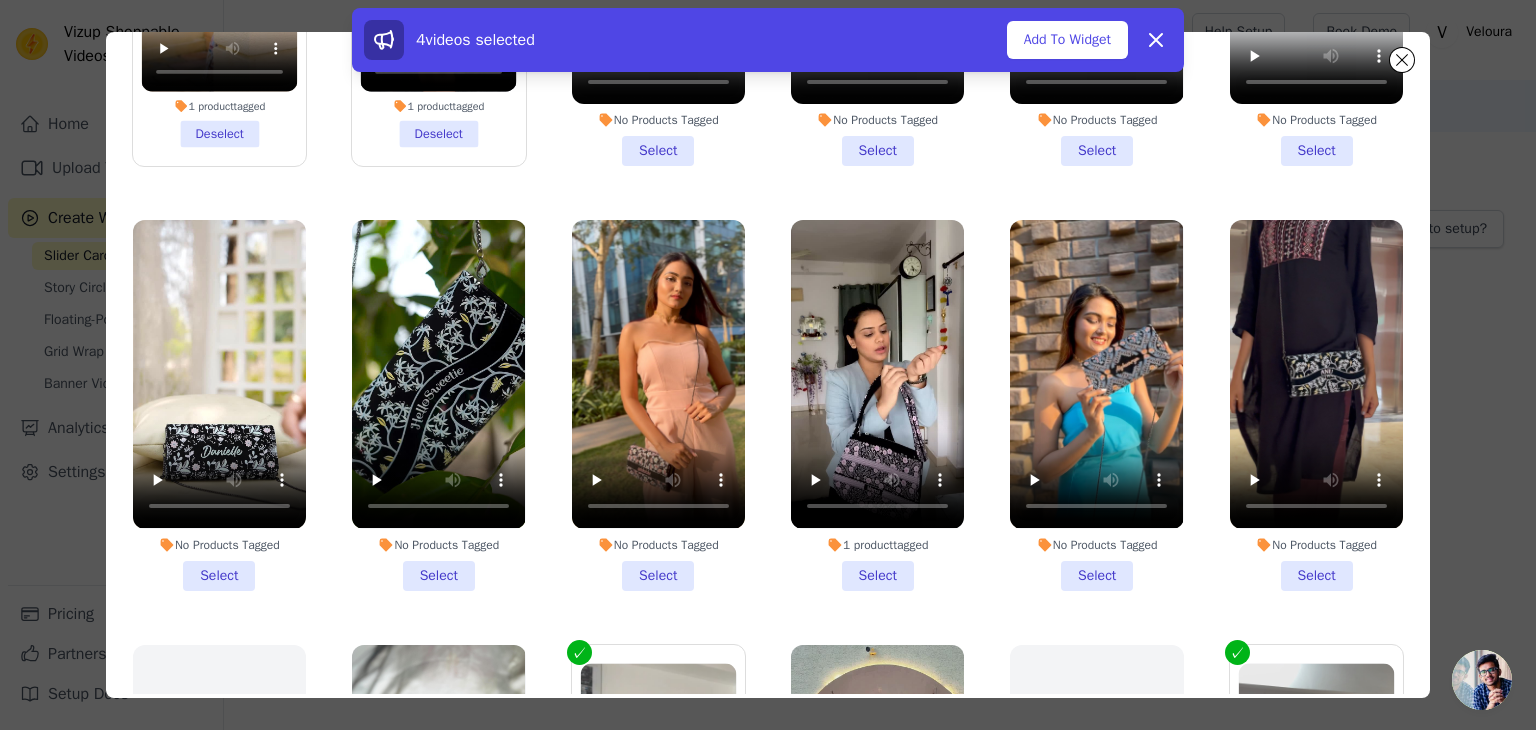 click on "1   product  tagged     Select" at bounding box center [877, 405] 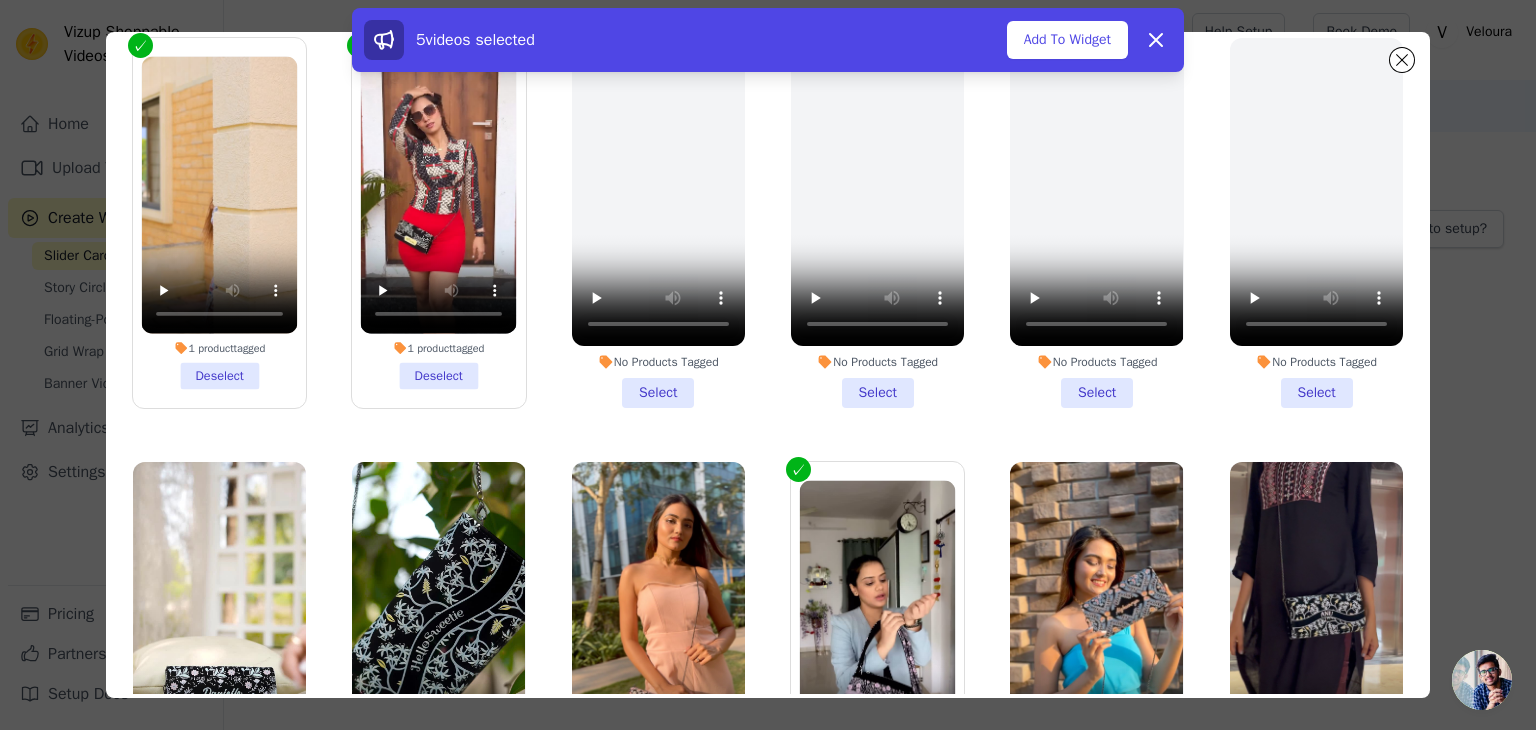 scroll, scrollTop: 0, scrollLeft: 0, axis: both 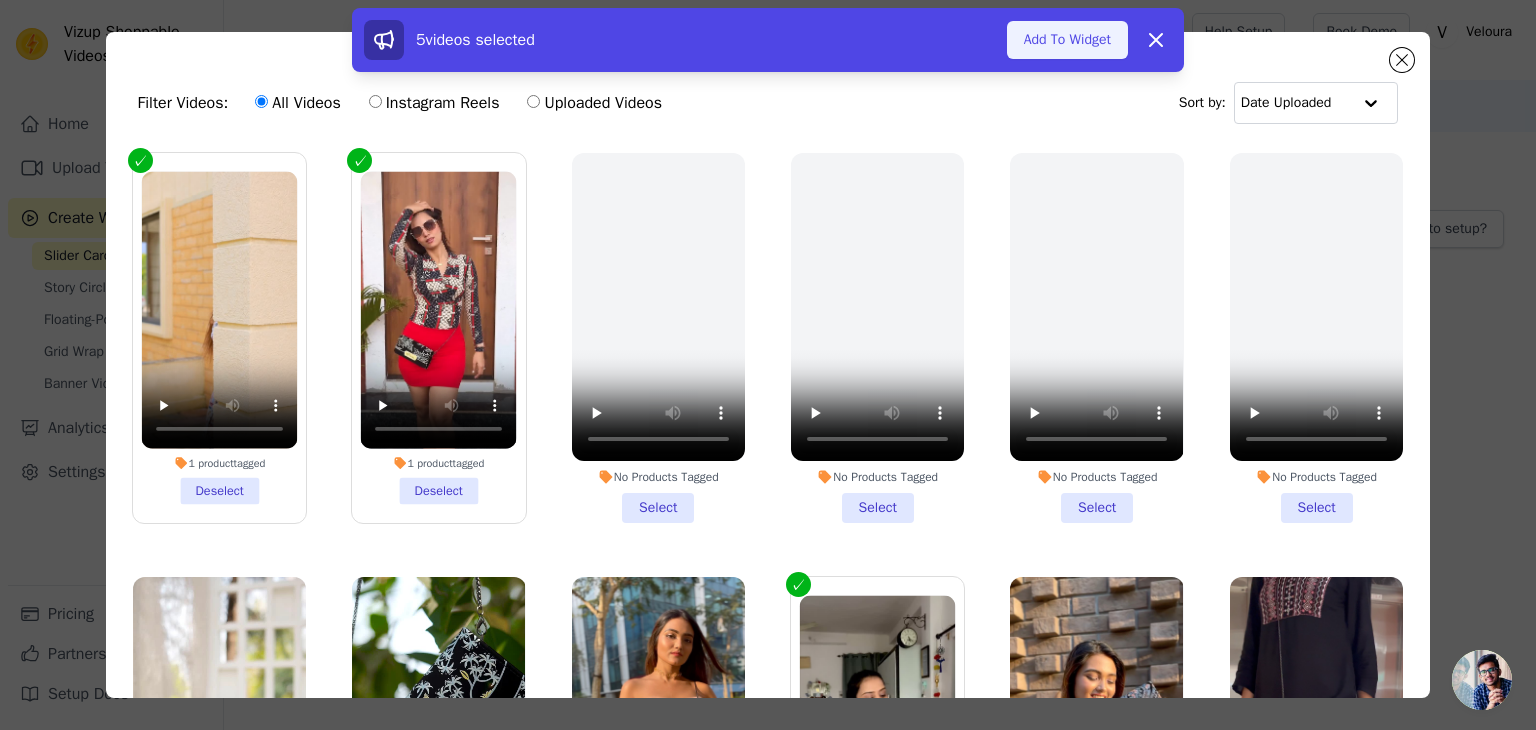click on "Add To Widget" at bounding box center (1067, 40) 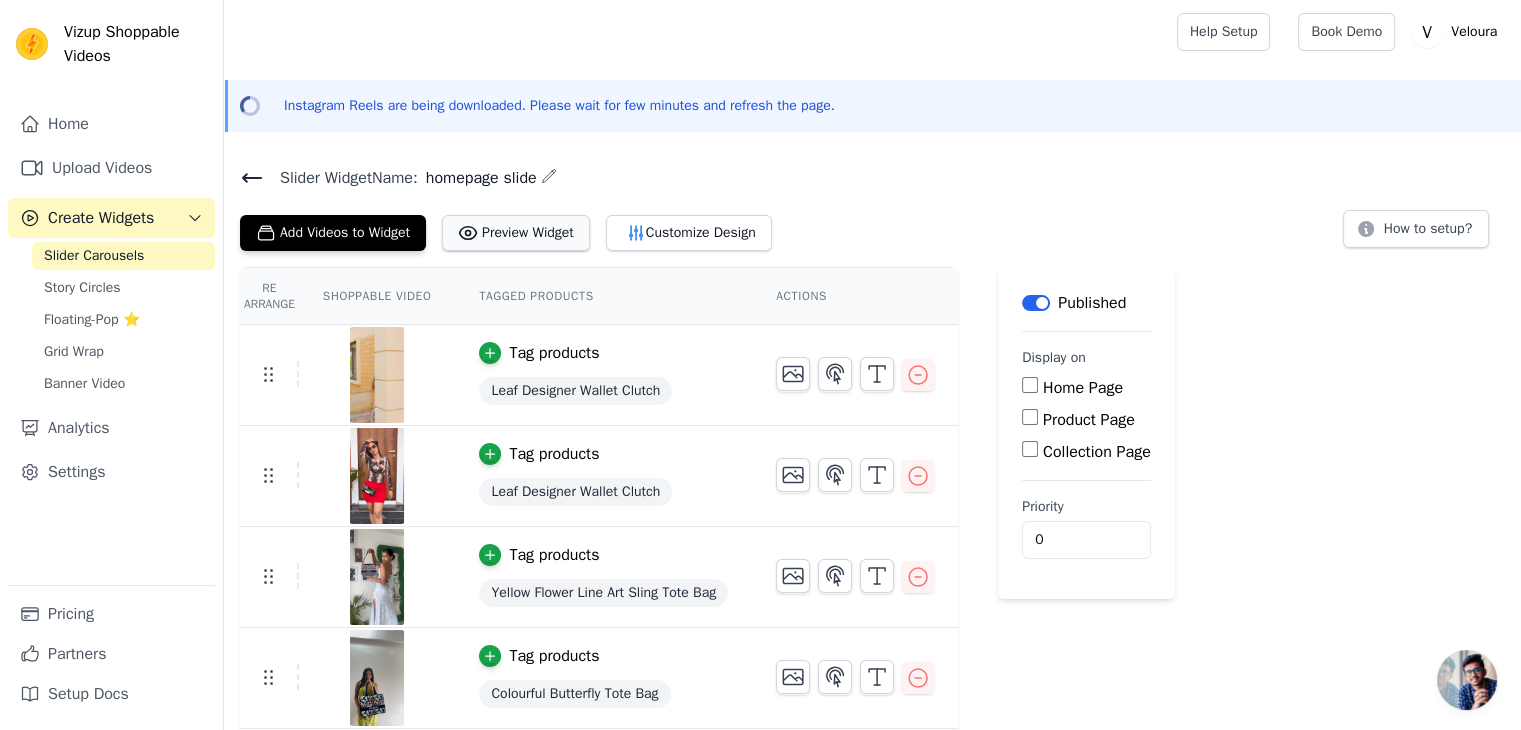 click on "Preview Widget" at bounding box center [516, 233] 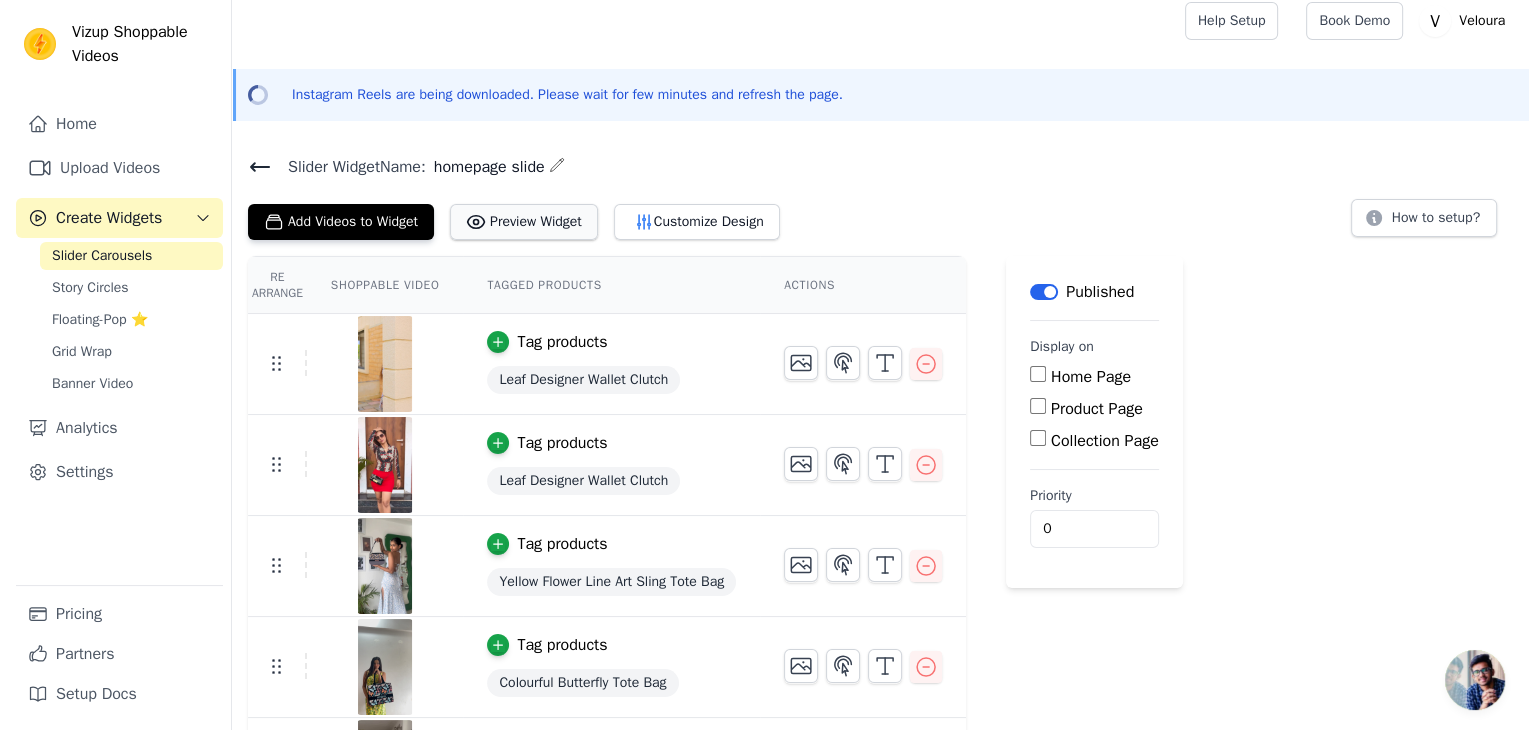 scroll, scrollTop: 0, scrollLeft: 0, axis: both 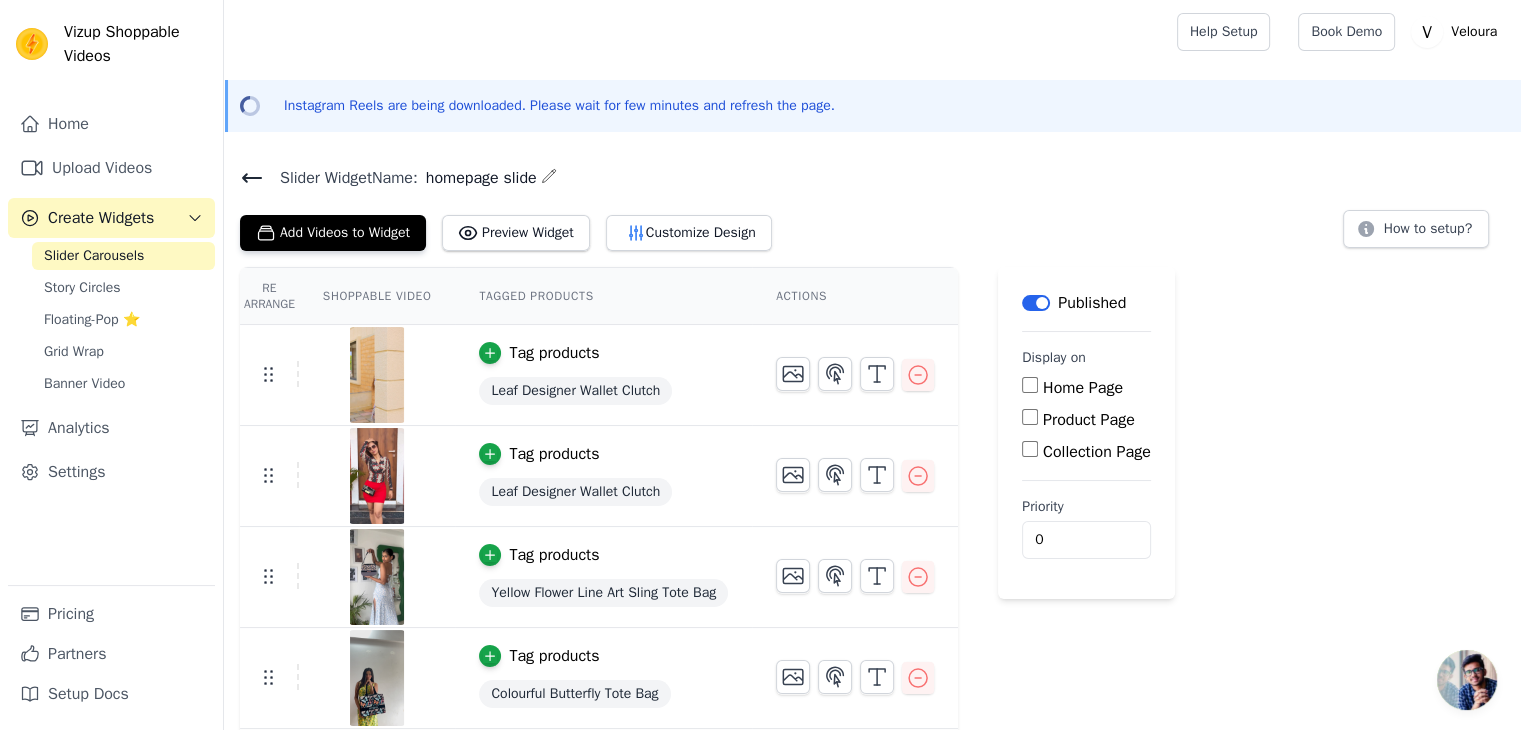 click on "Add Videos to Widget
Preview Widget       Customize Design
How to setup?" at bounding box center (872, 229) 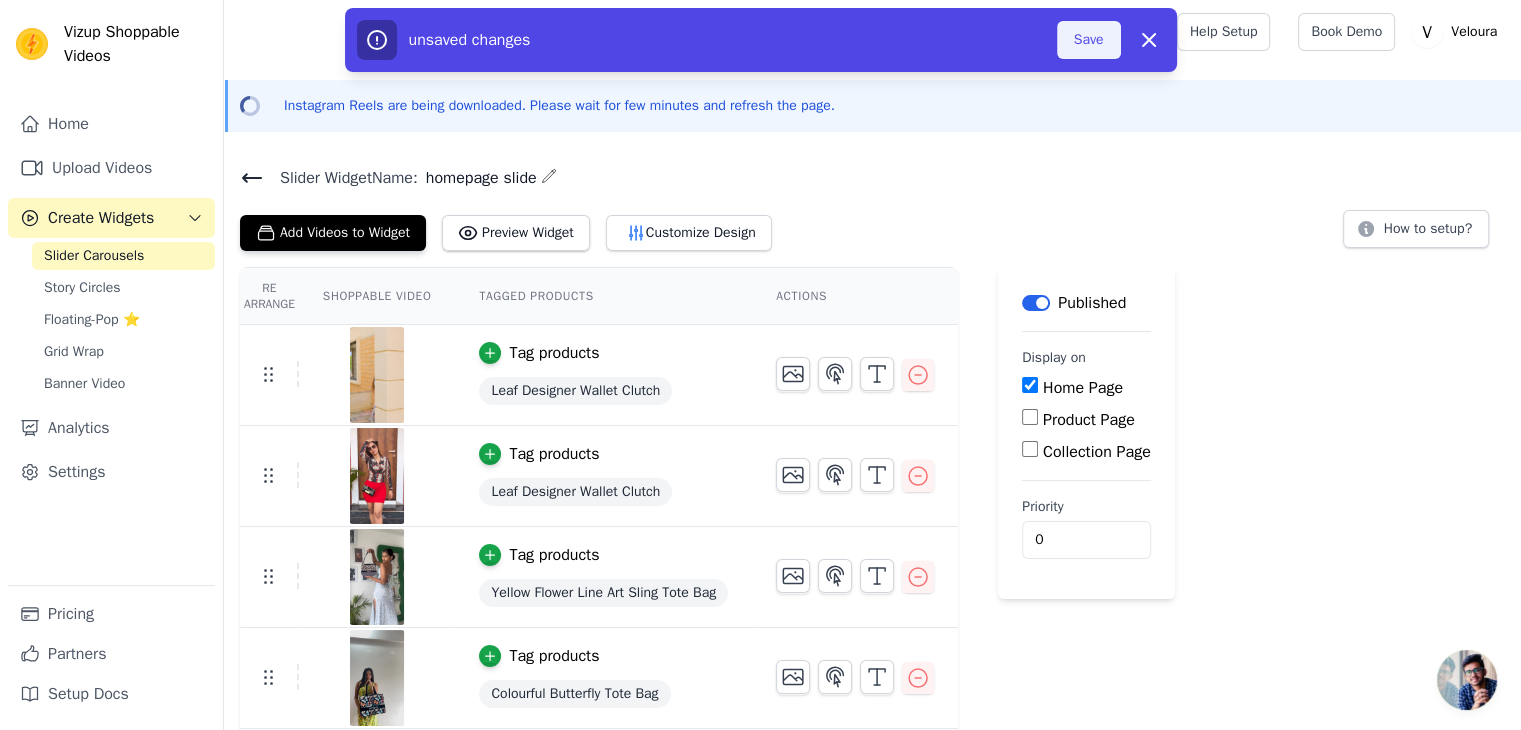 click on "Save" at bounding box center (1089, 40) 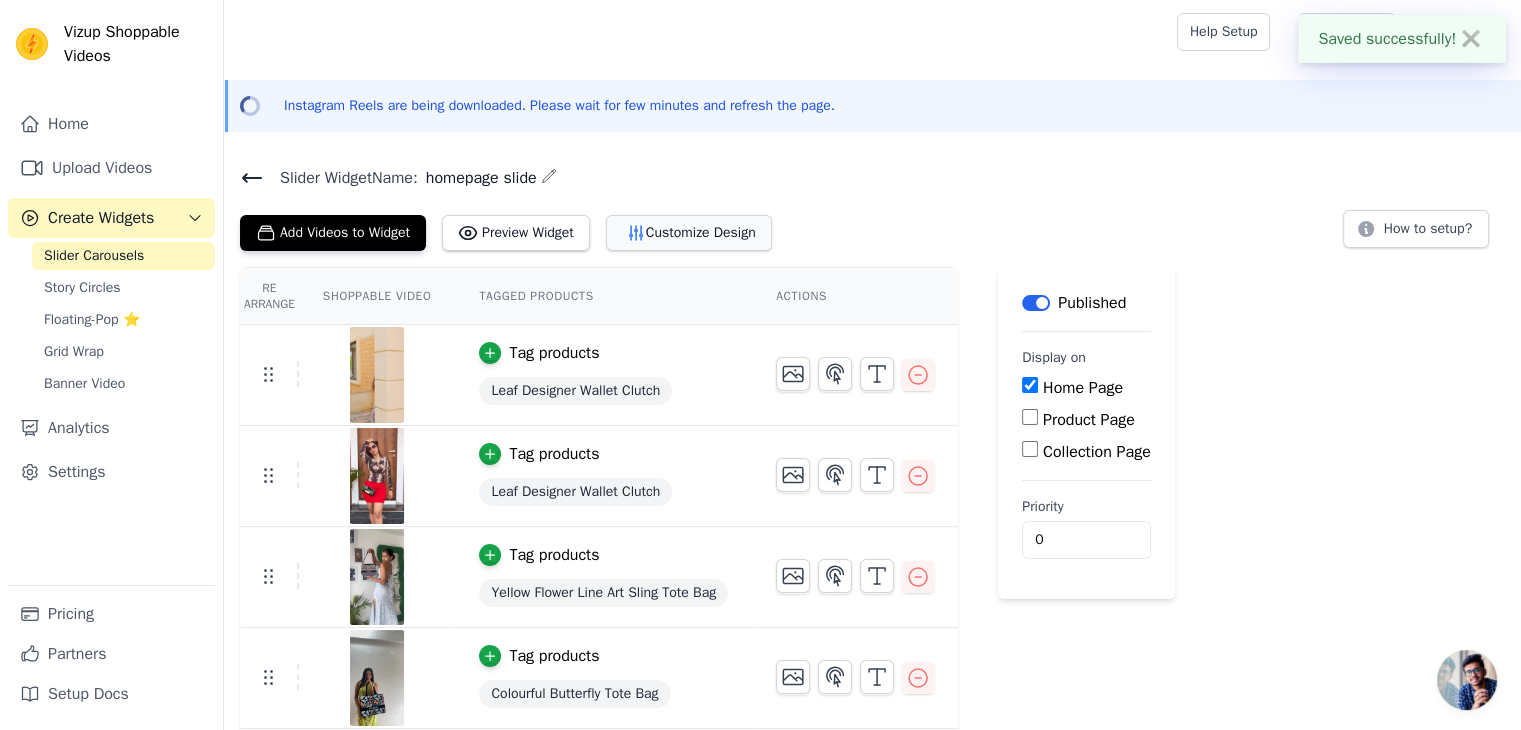 click on "Customize Design" at bounding box center (689, 233) 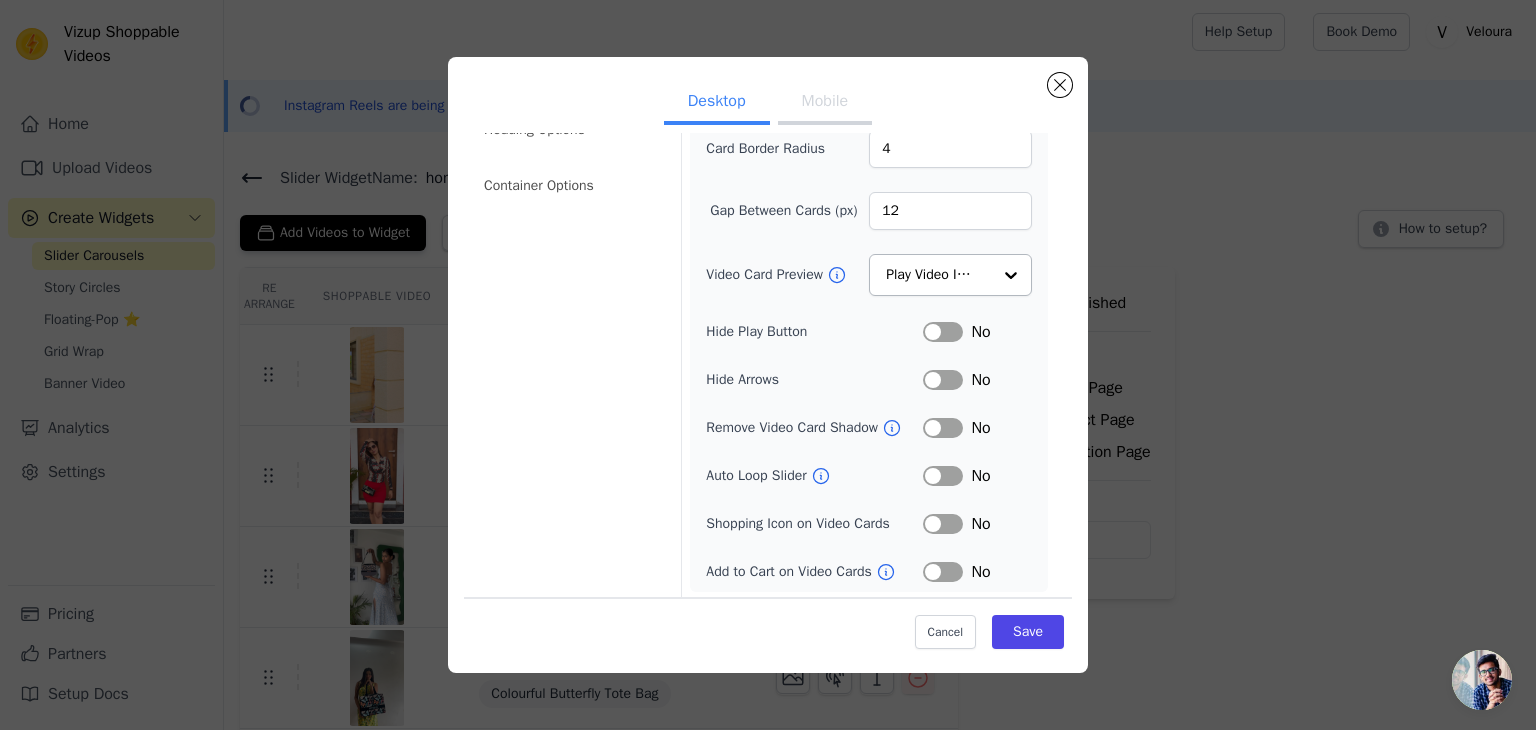 scroll, scrollTop: 0, scrollLeft: 0, axis: both 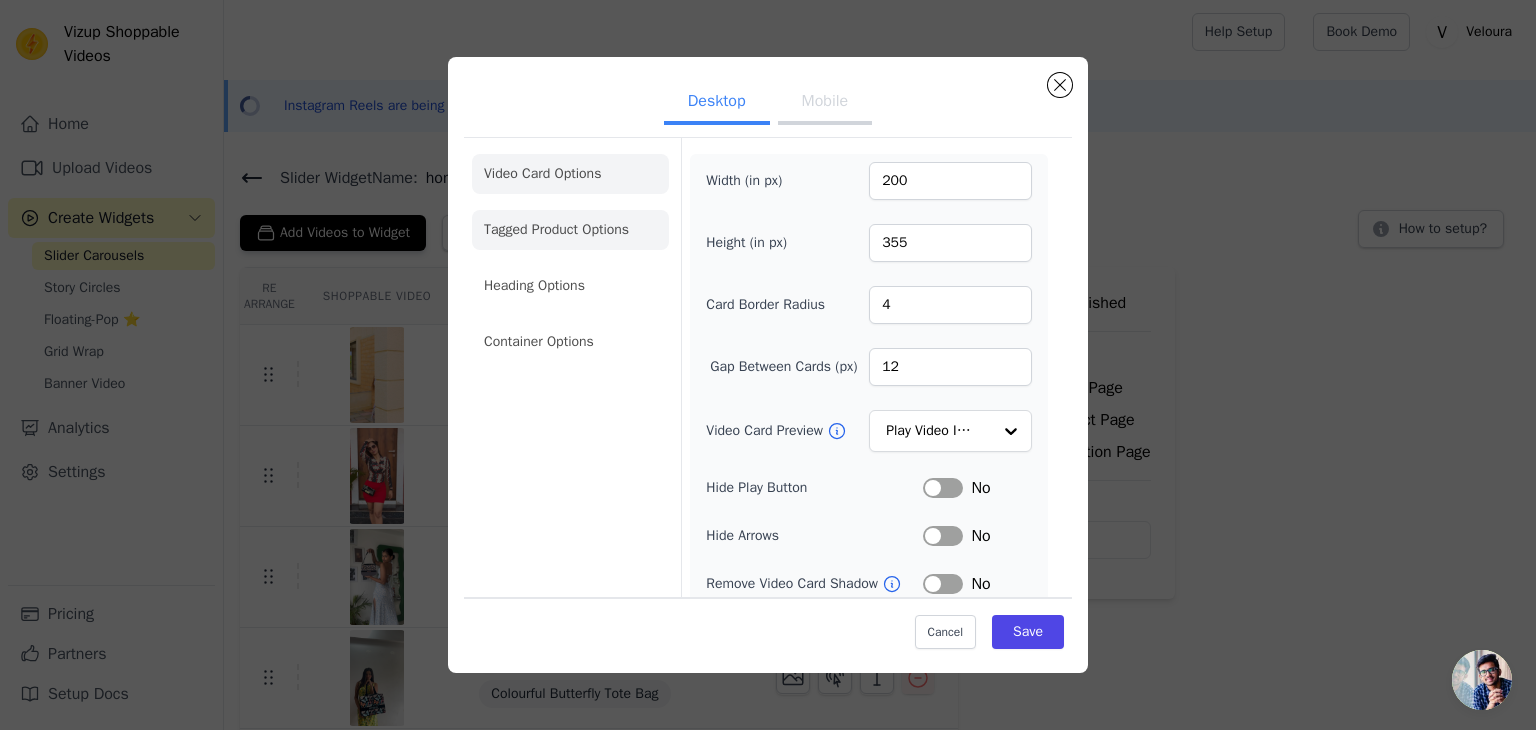 click on "Tagged Product Options" 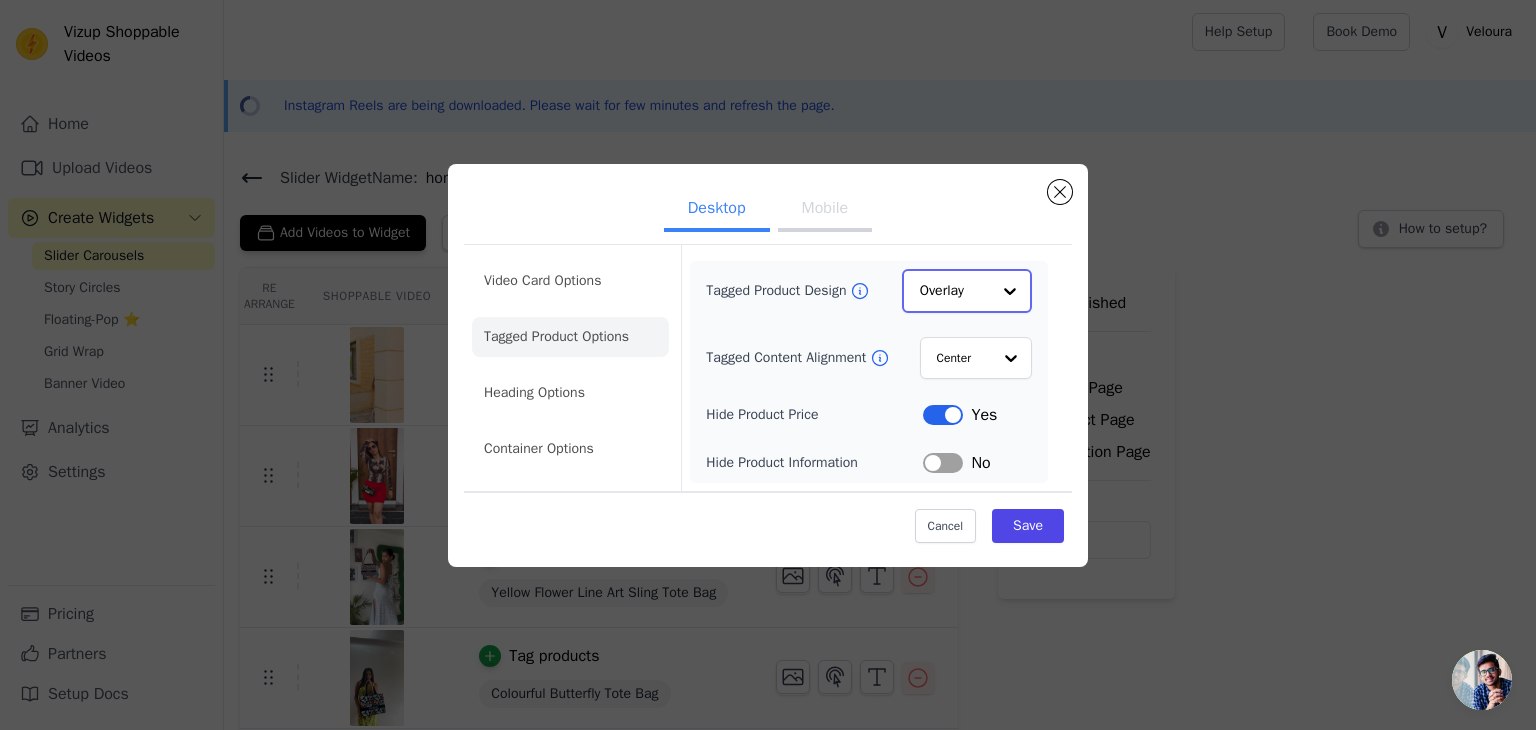 click at bounding box center [1010, 291] 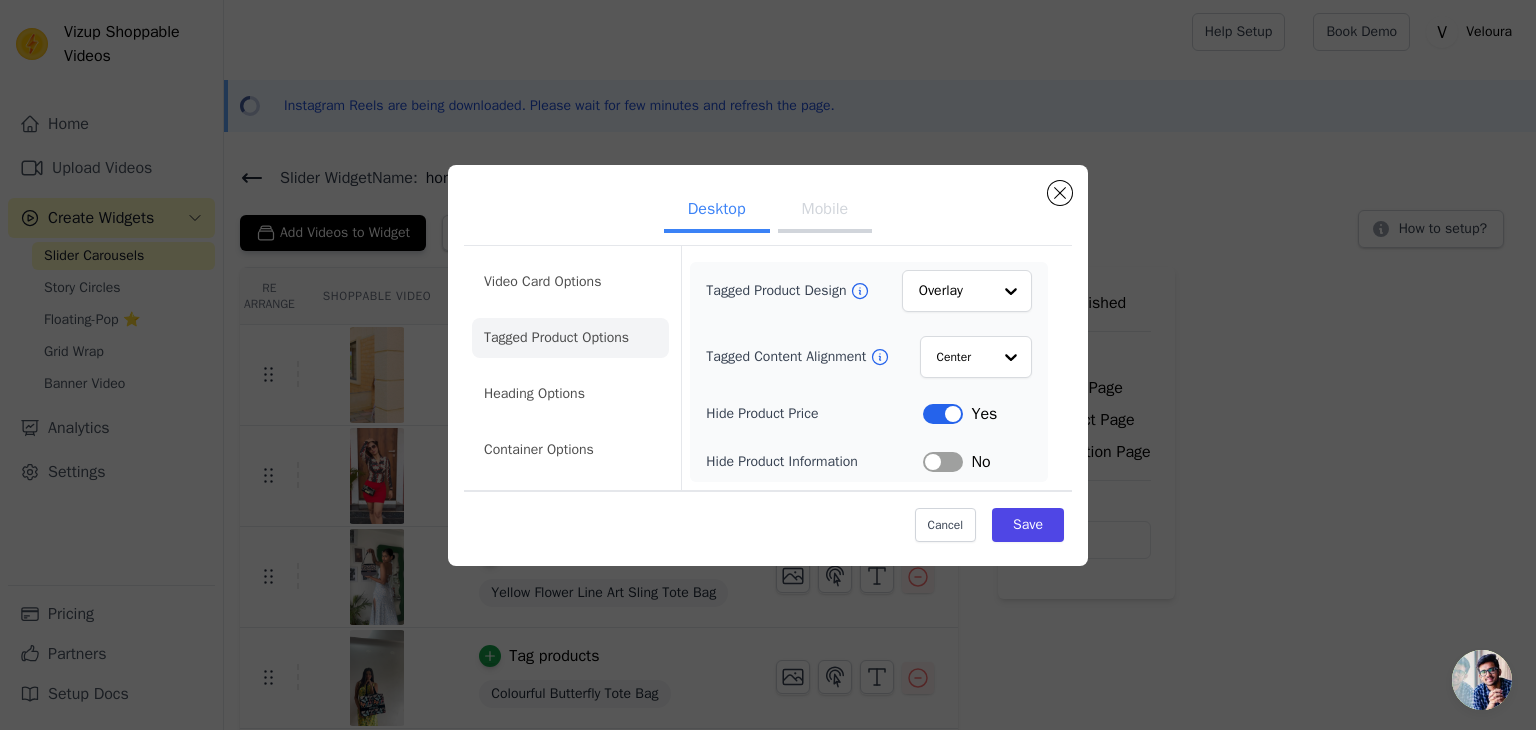 click on "Desktop Mobile   Video Card Options Tagged Product Options Heading Options Container Options   Tagged Product Design           Overlay               Tagged Content Alignment           Center               Hide Product Price   Label     Yes   Hide Product Information   Label     No   Cancel     Save" 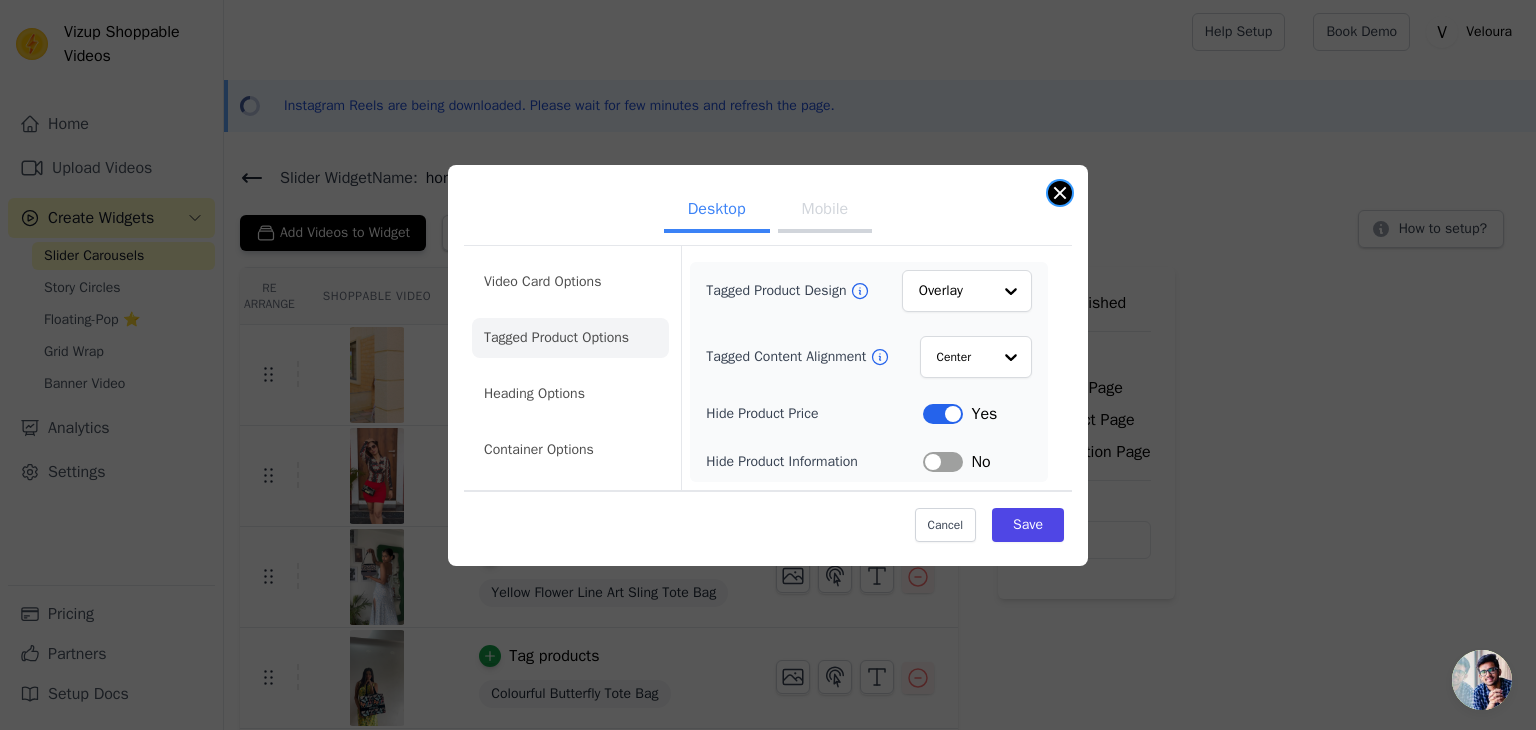 click at bounding box center (1060, 193) 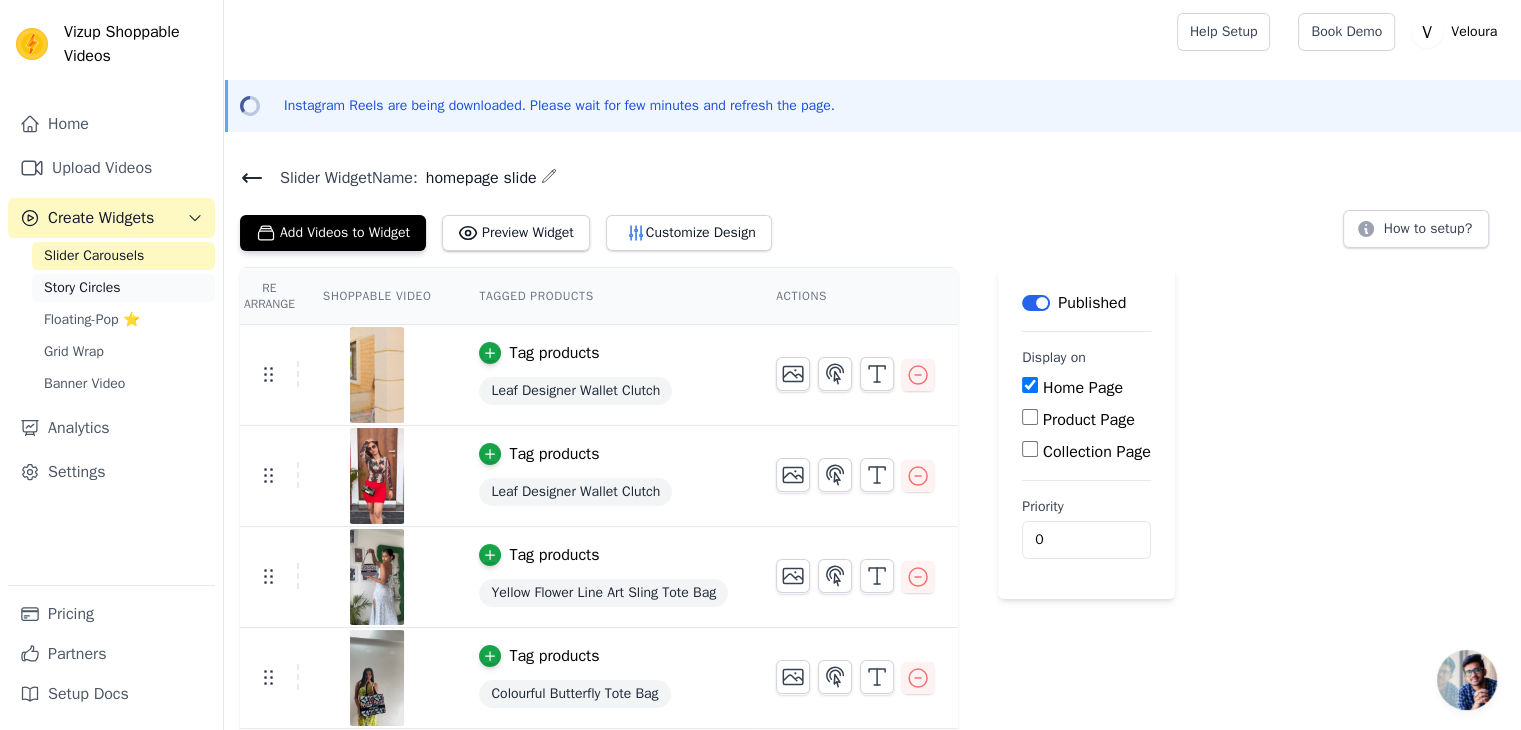 click on "Story Circles" at bounding box center (82, 288) 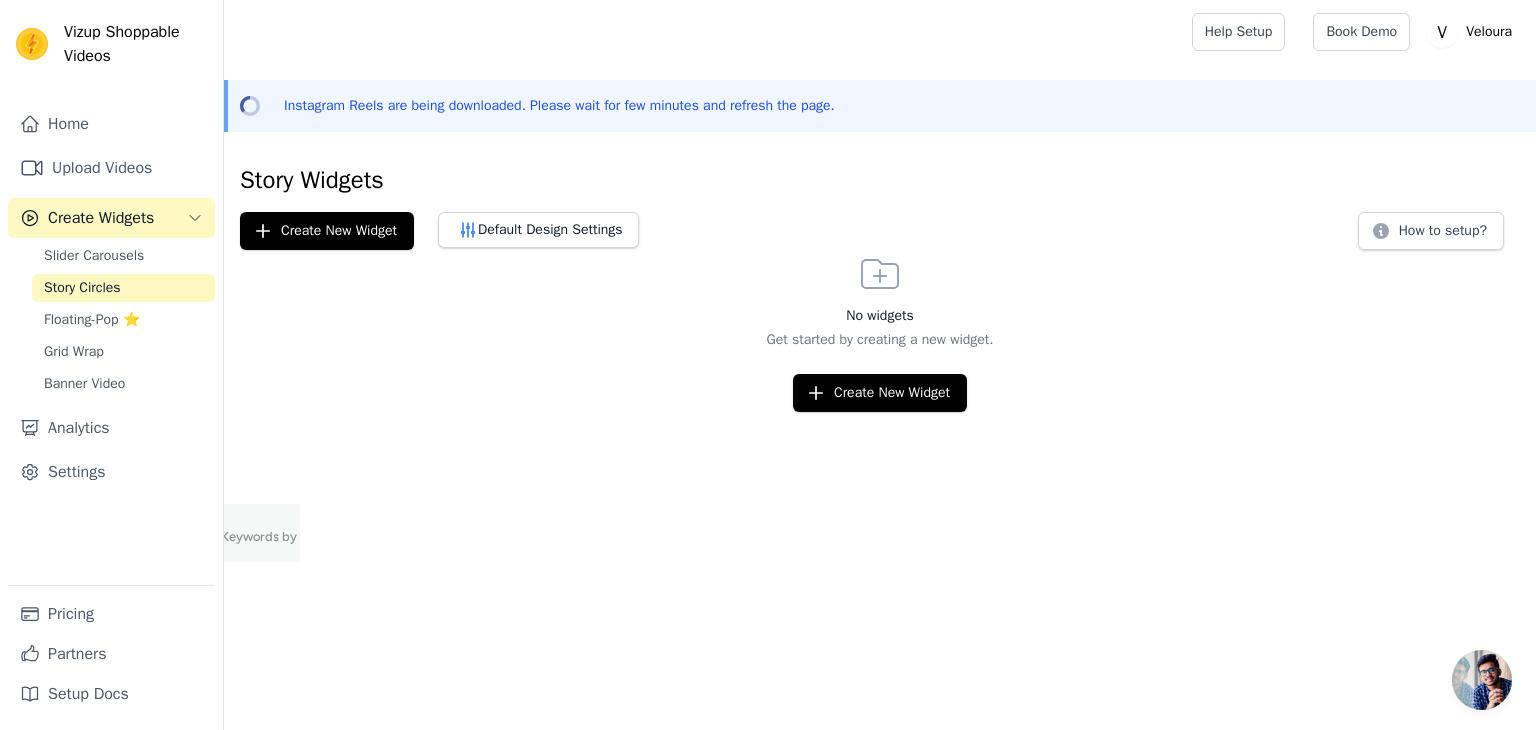 click on "Create Widgets" at bounding box center [111, 218] 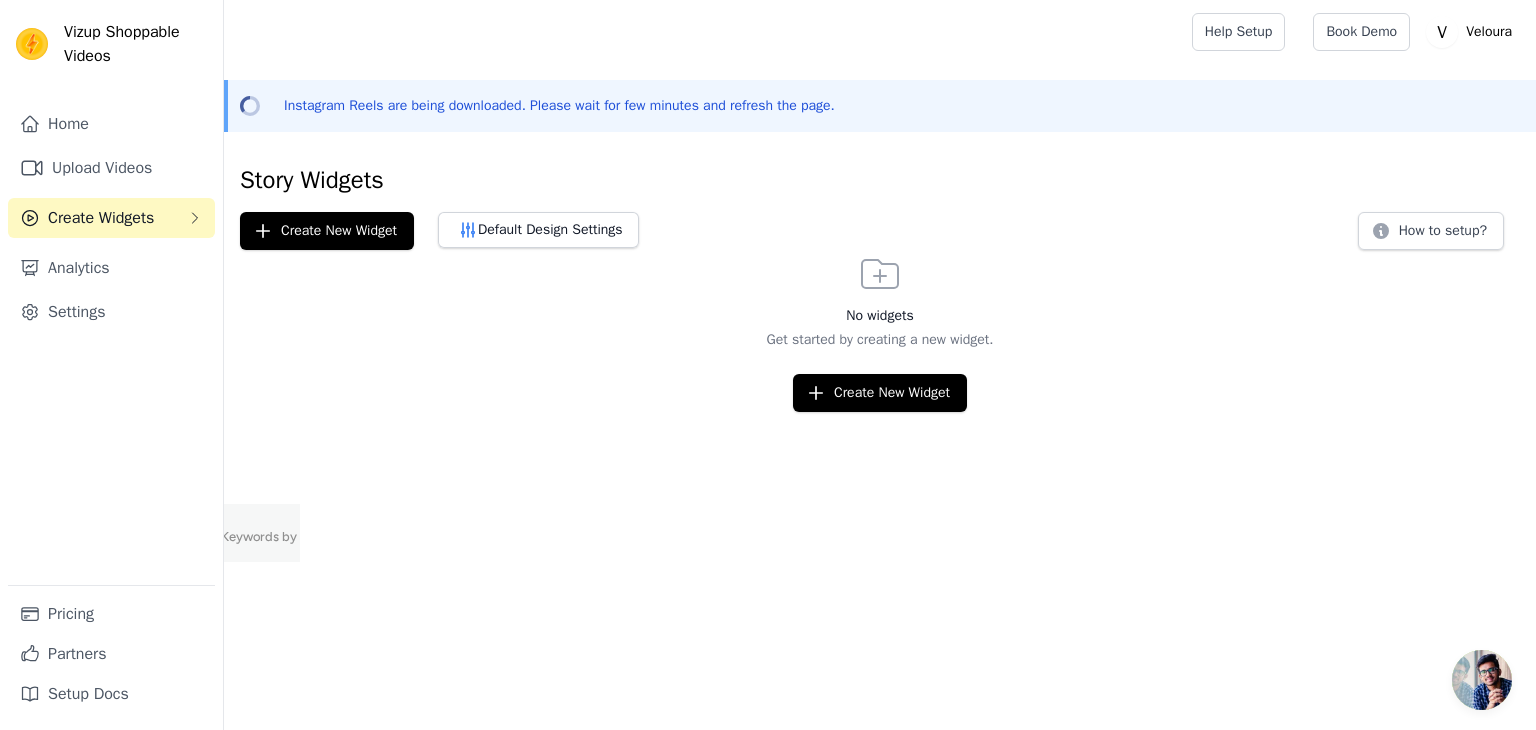 click on "Create Widgets" at bounding box center (111, 218) 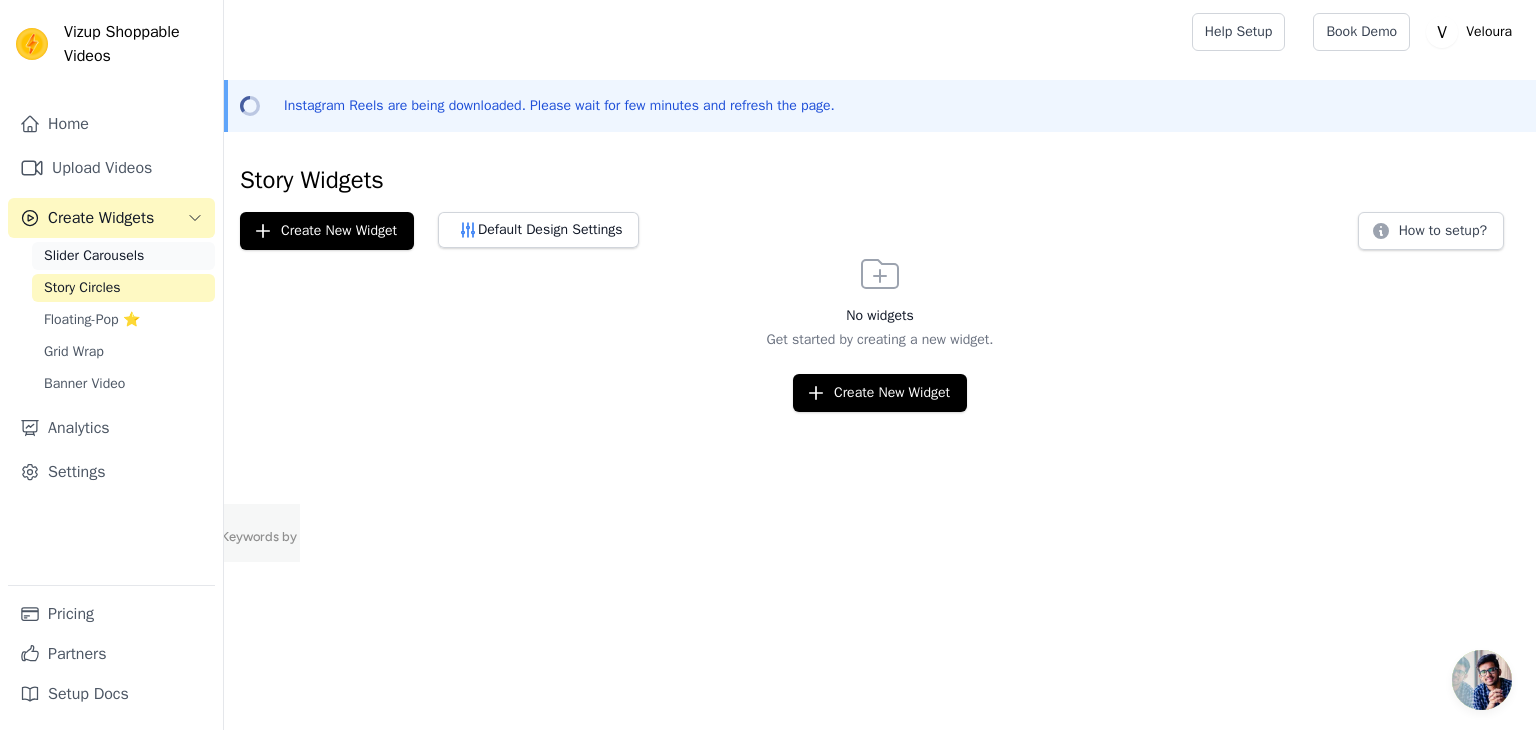 click on "Slider Carousels" at bounding box center [123, 256] 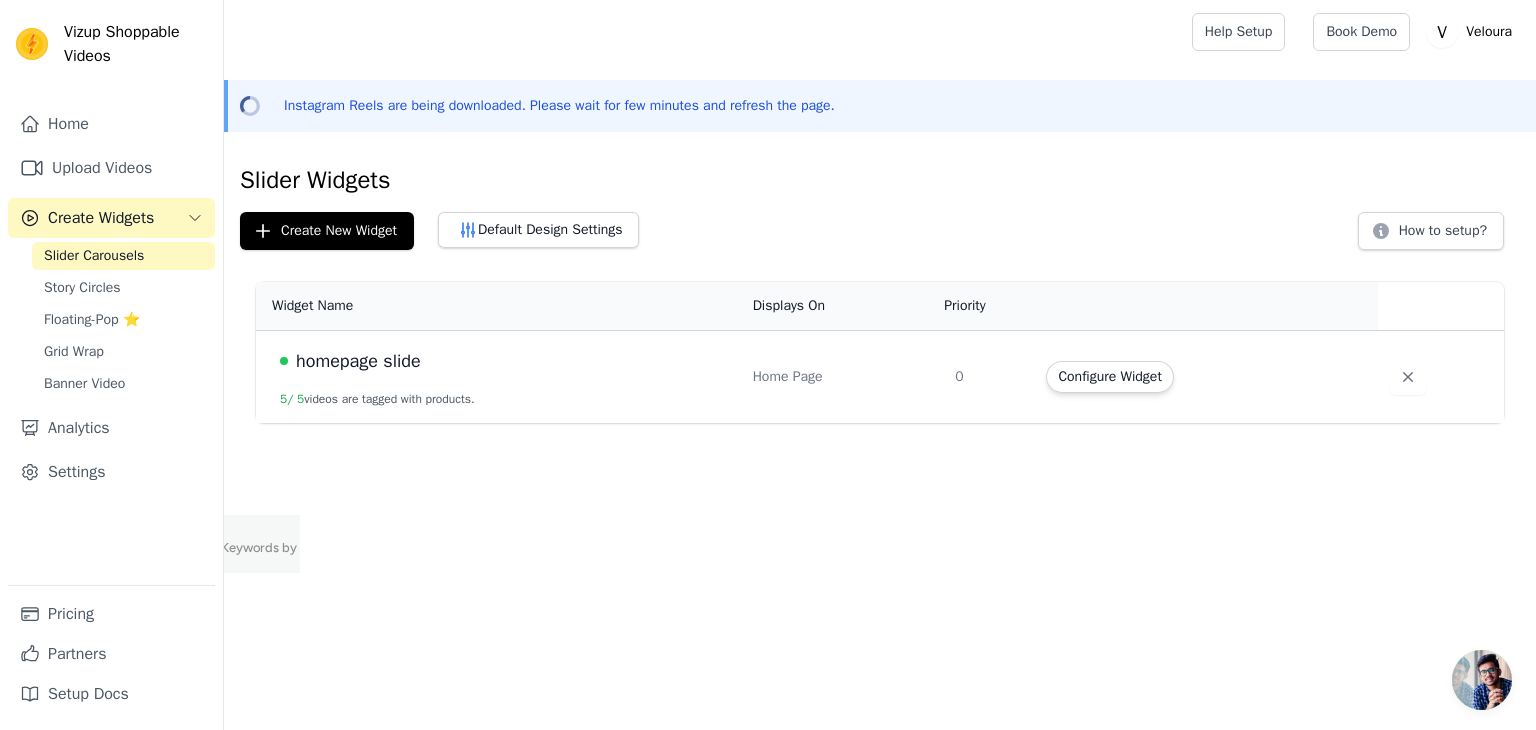 click on "0" at bounding box center (988, 377) 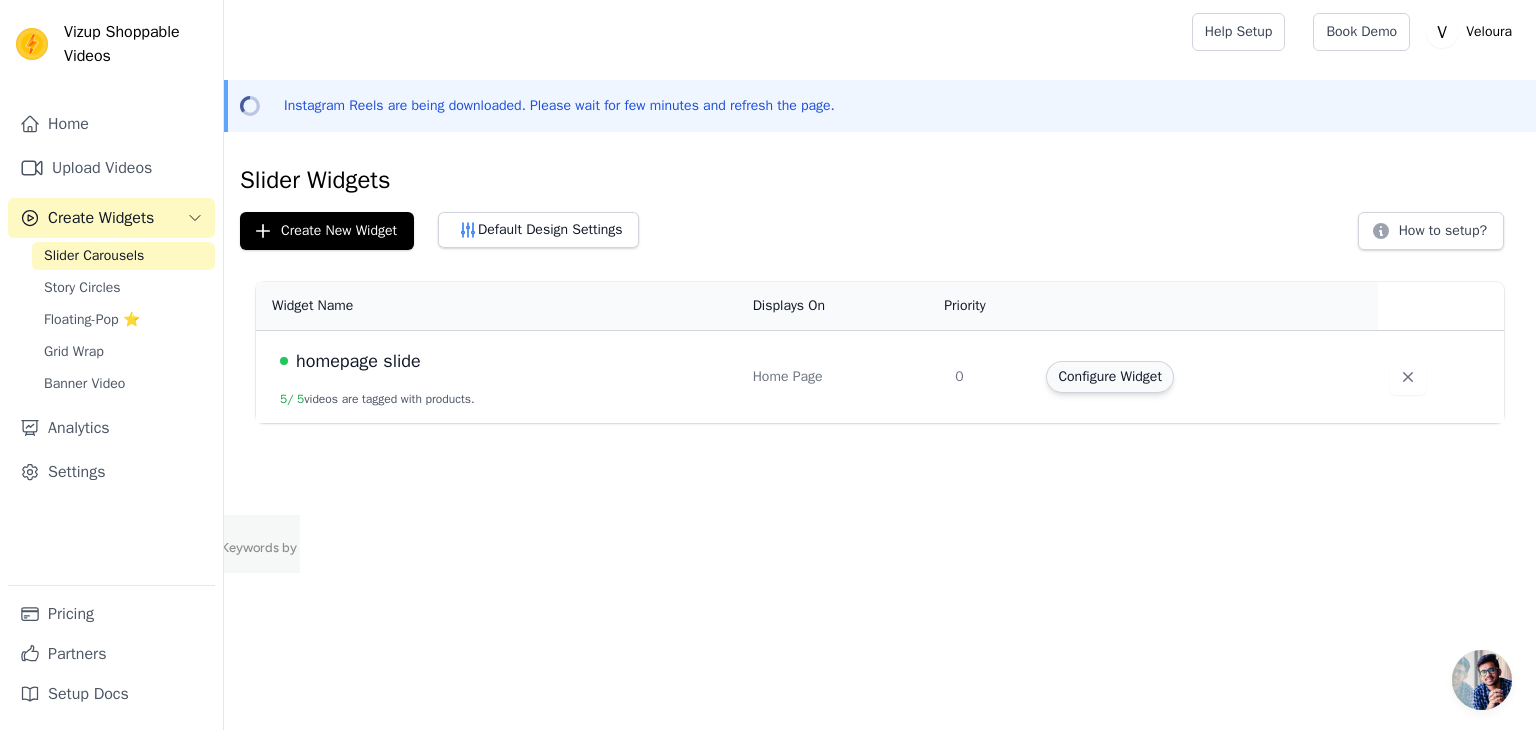 click on "Configure Widget" at bounding box center [1109, 377] 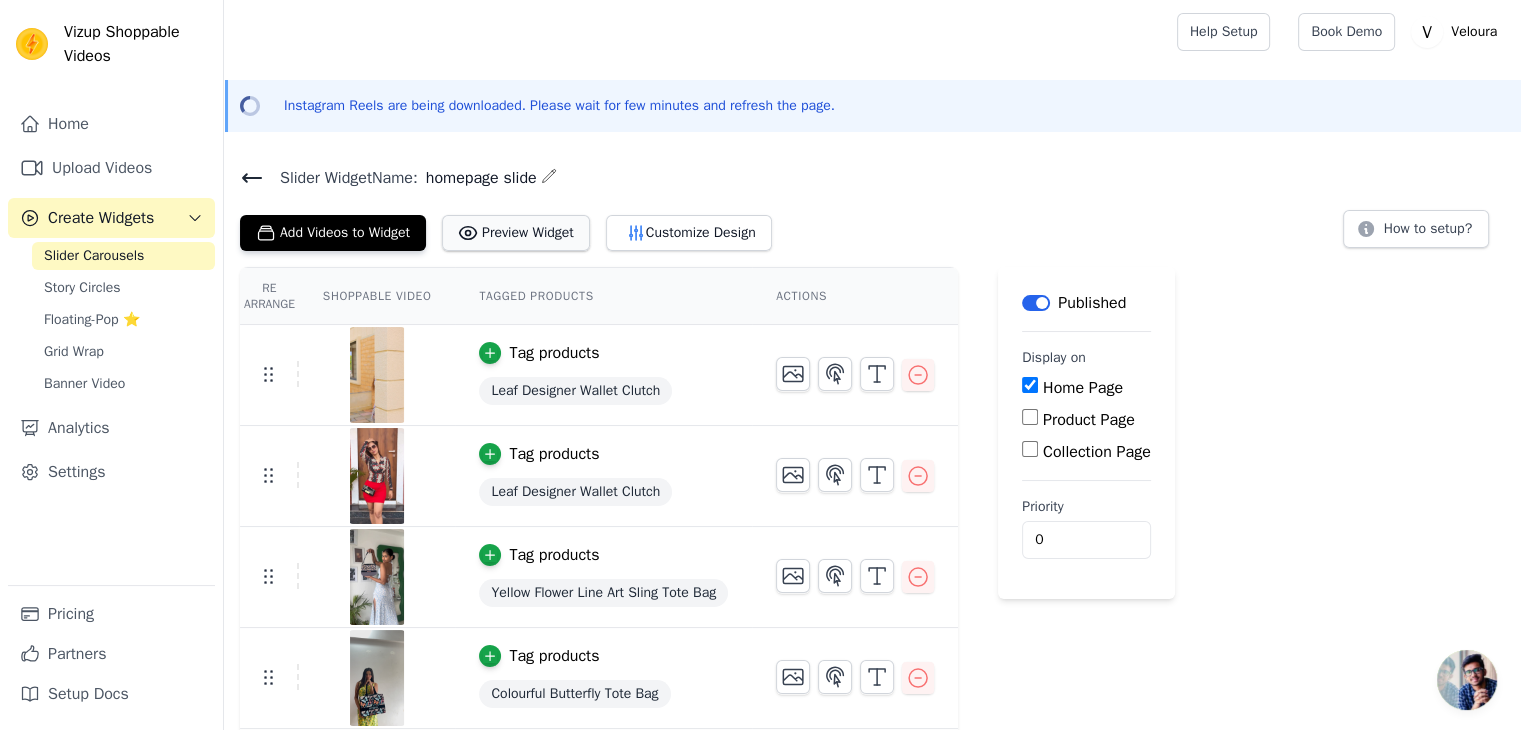 click on "Preview Widget" at bounding box center [516, 233] 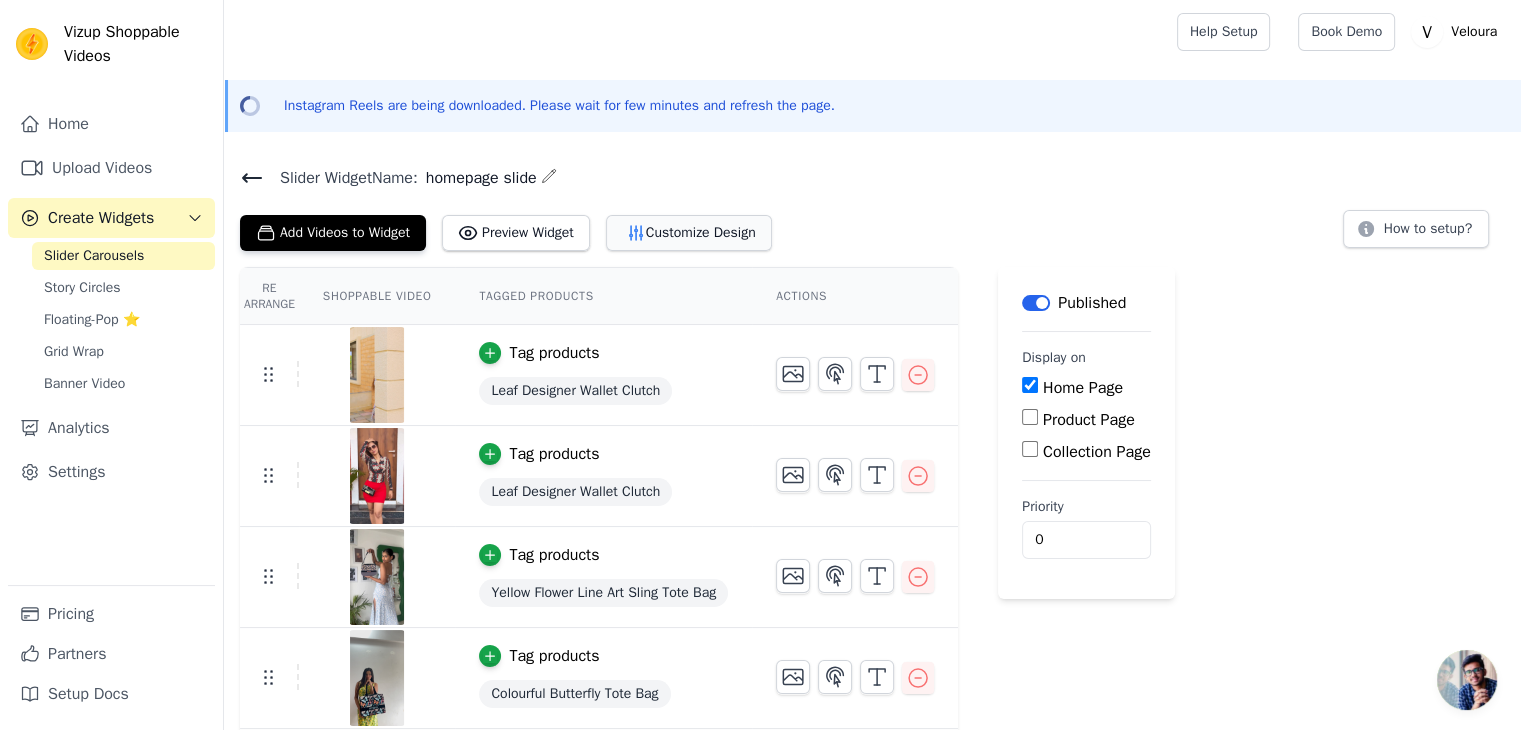 click on "Customize Design" at bounding box center [689, 233] 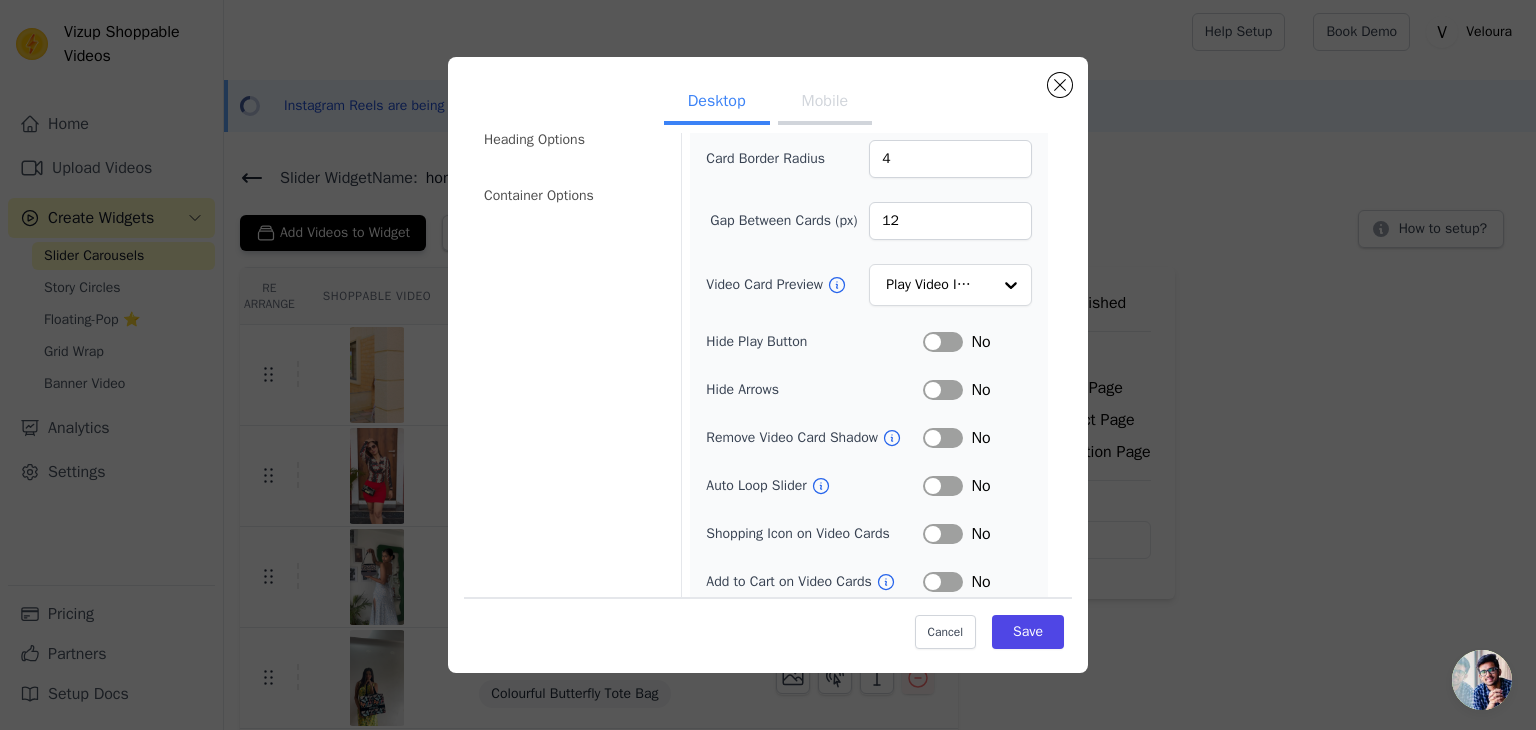 scroll, scrollTop: 156, scrollLeft: 0, axis: vertical 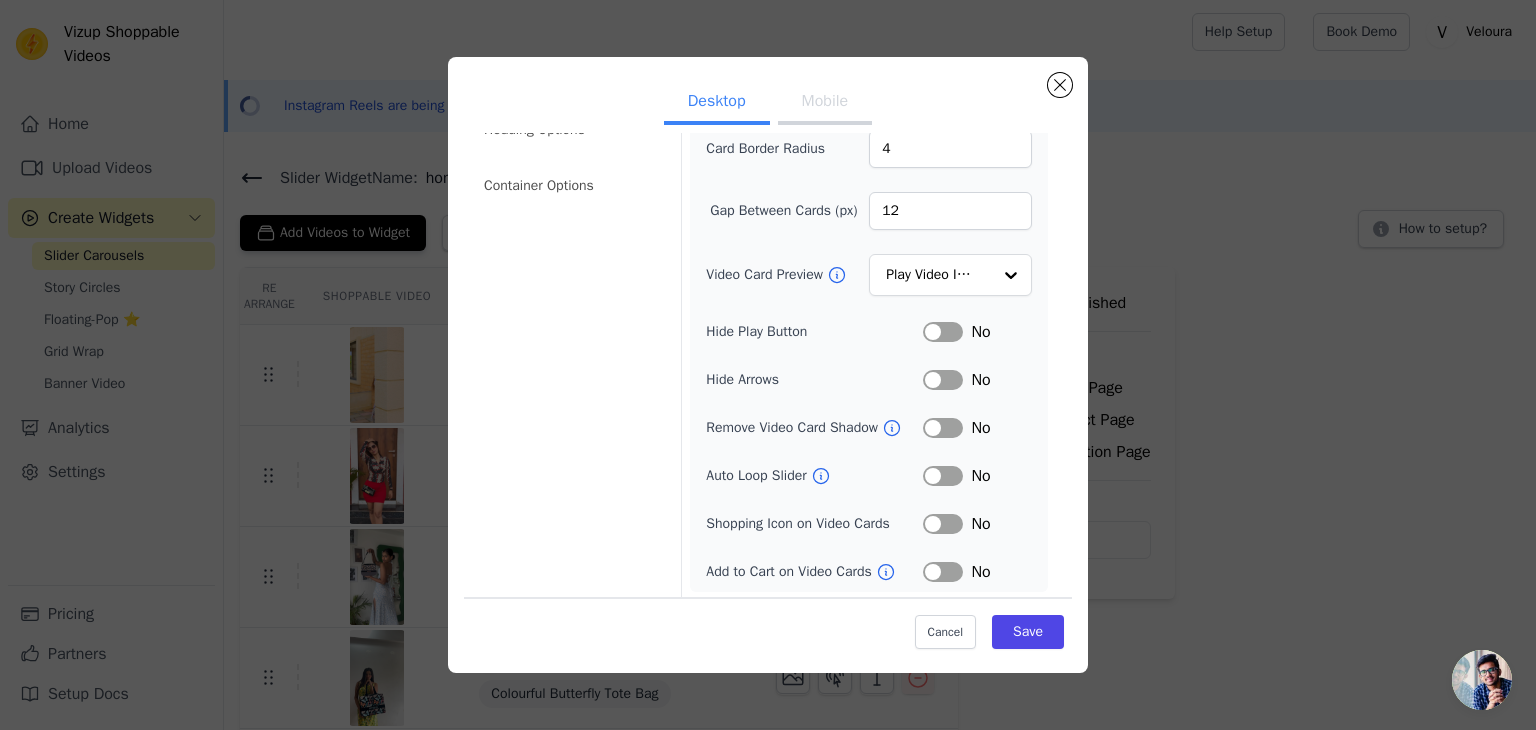 click on "Label" at bounding box center (943, 524) 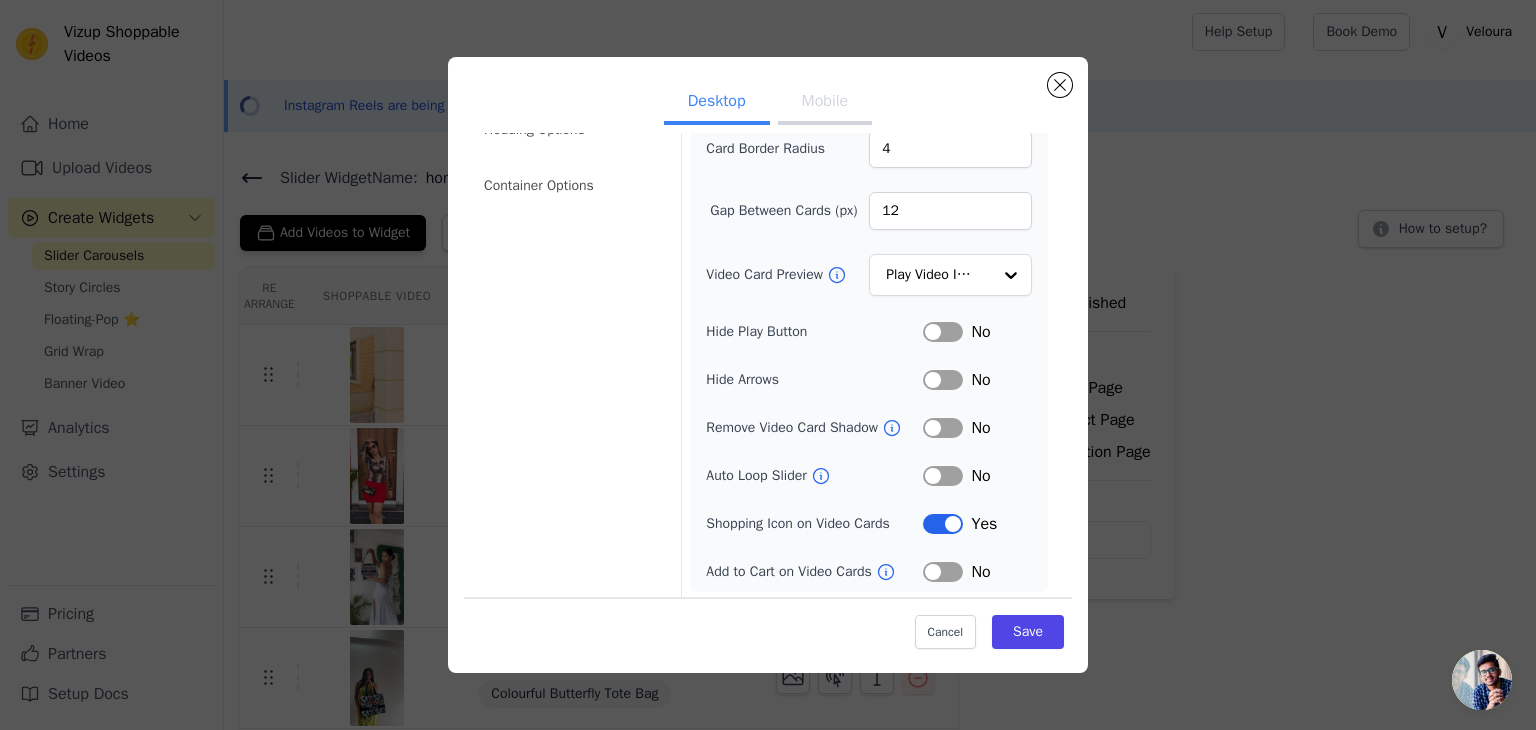 click on "Label" at bounding box center (943, 572) 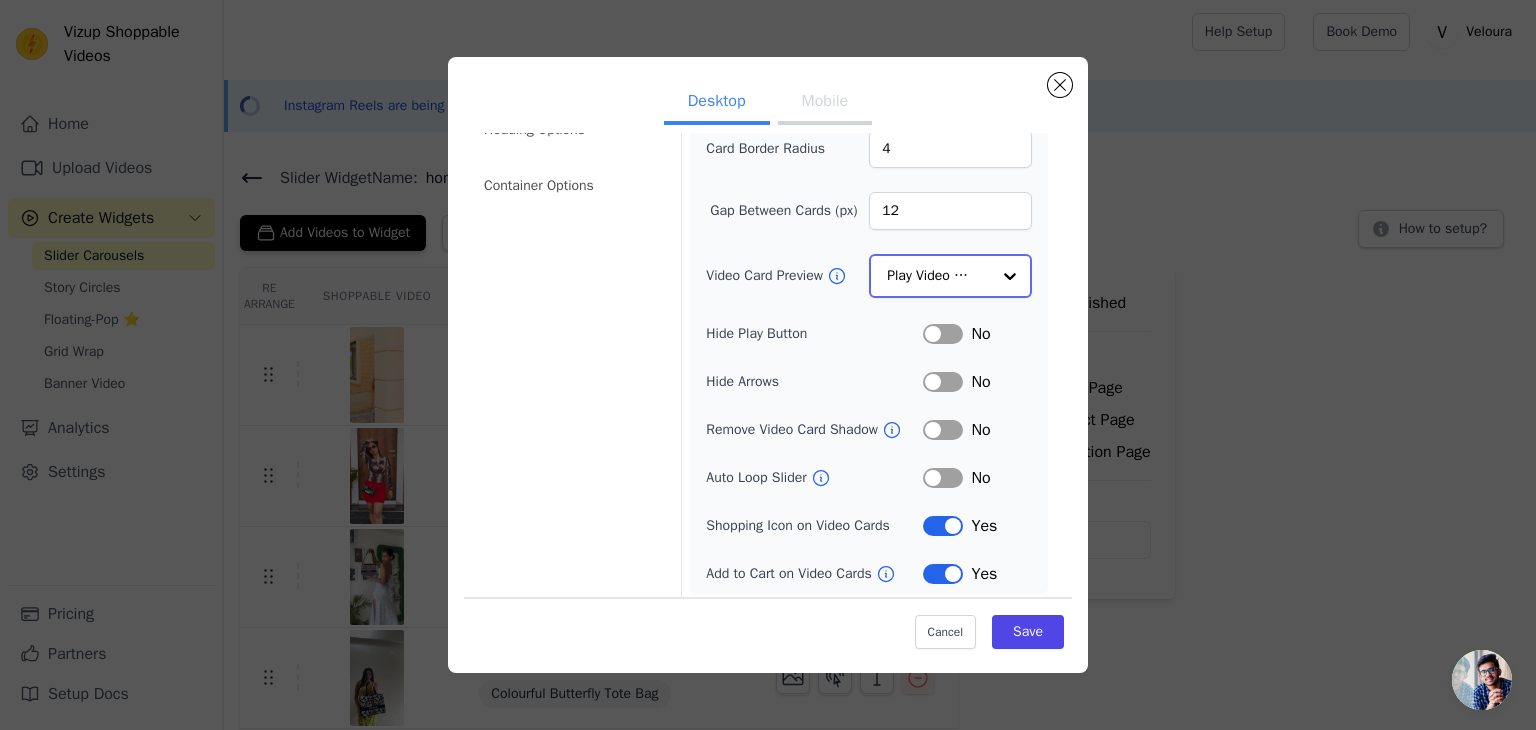 click on "Video Card Preview" 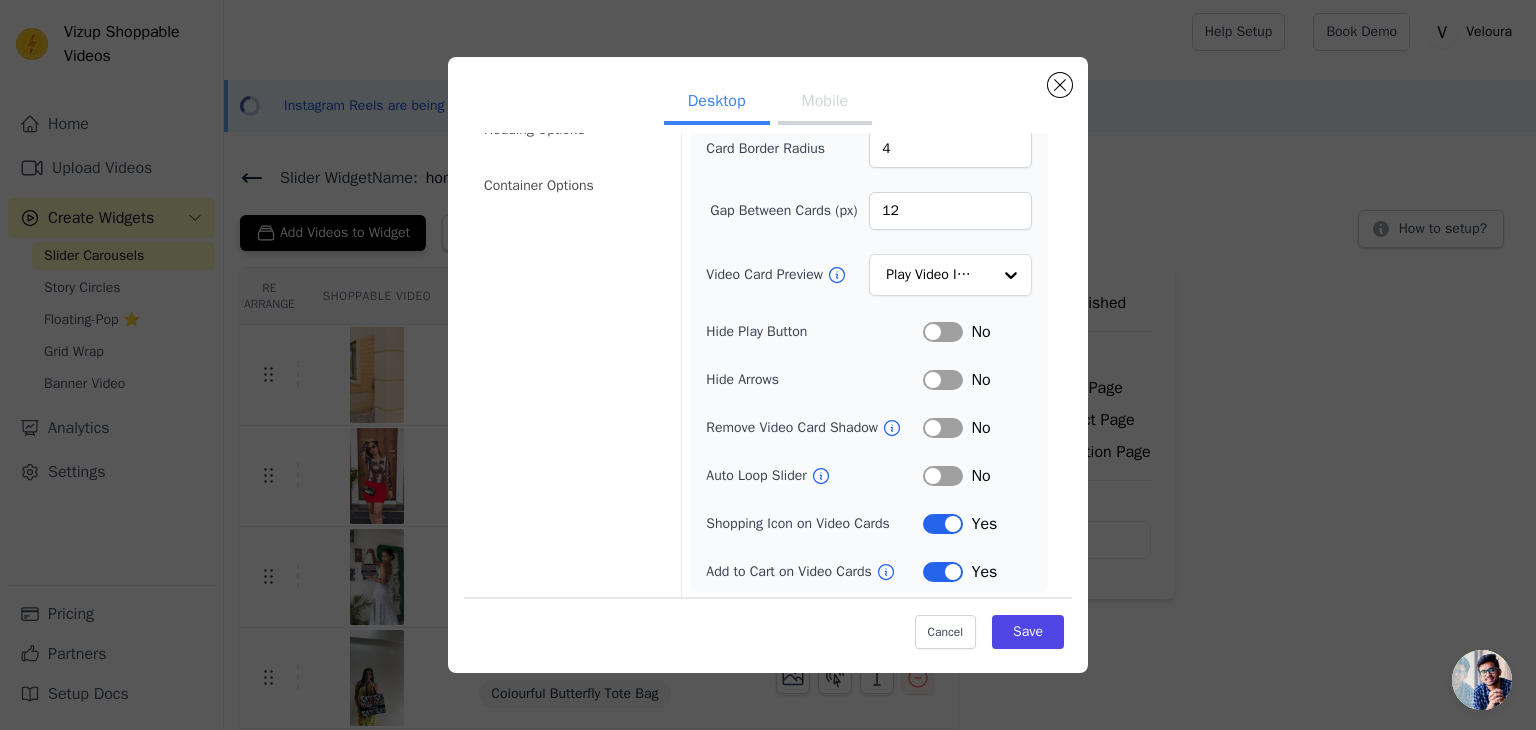 click on "Hide Play Button   Label     No" at bounding box center [869, 332] 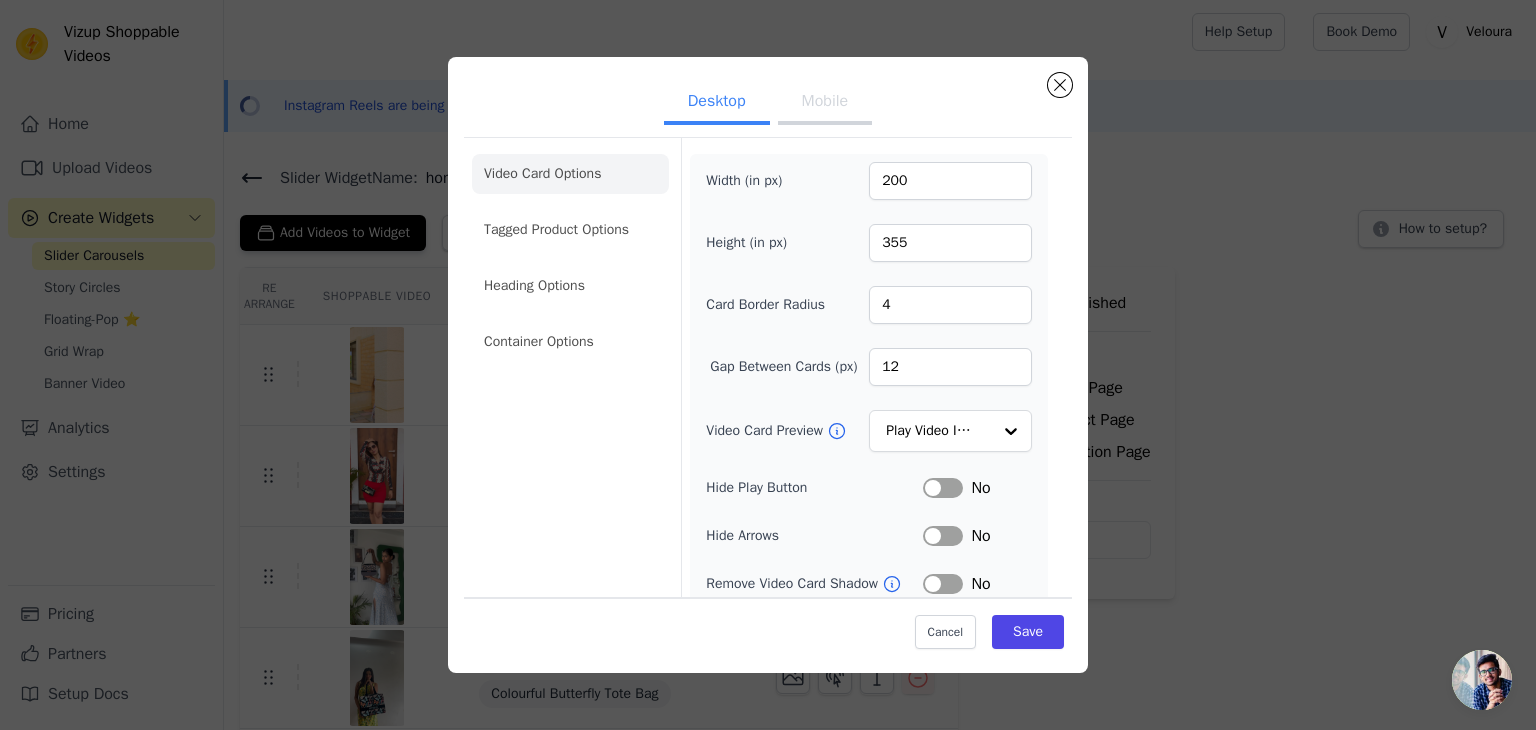 click on "Mobile" at bounding box center [825, 103] 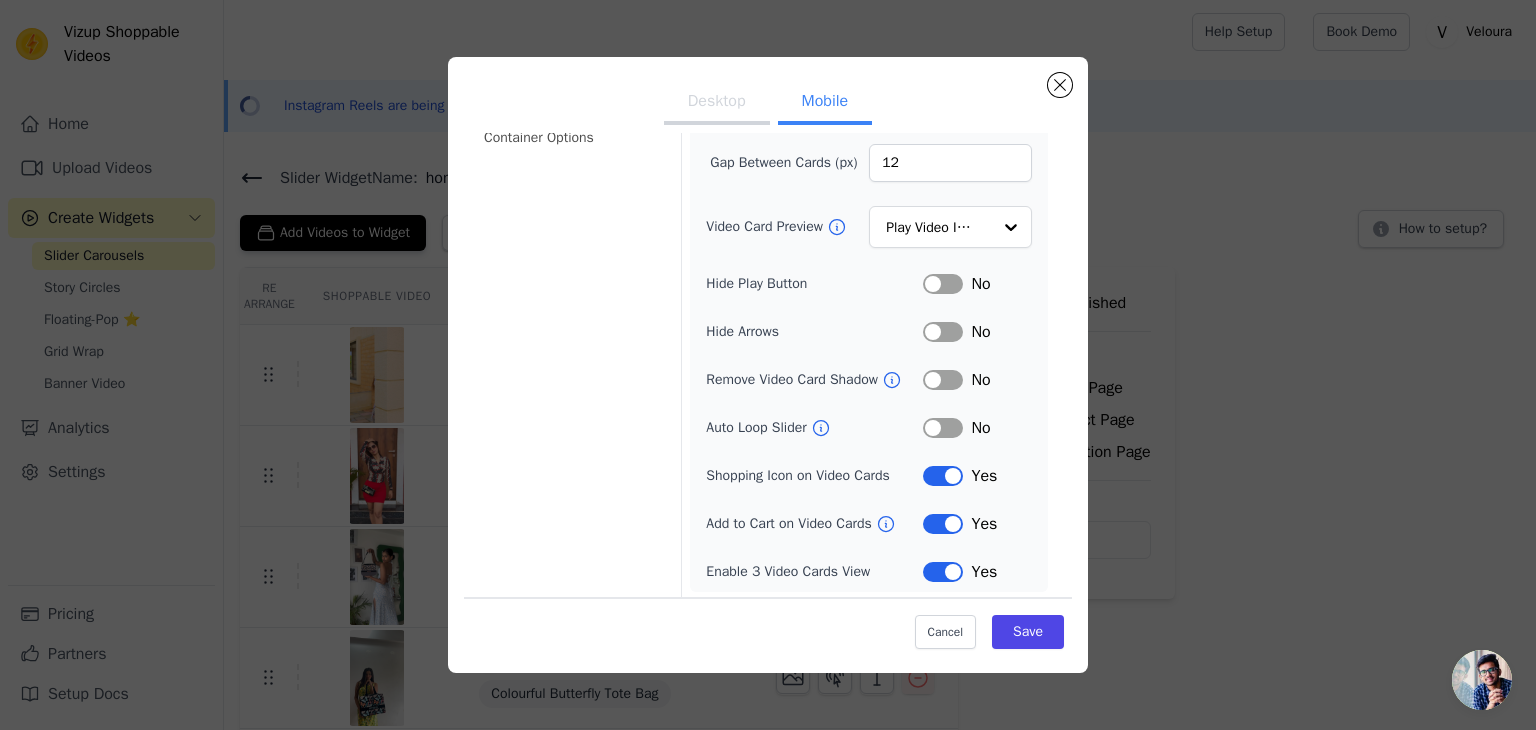scroll, scrollTop: 0, scrollLeft: 0, axis: both 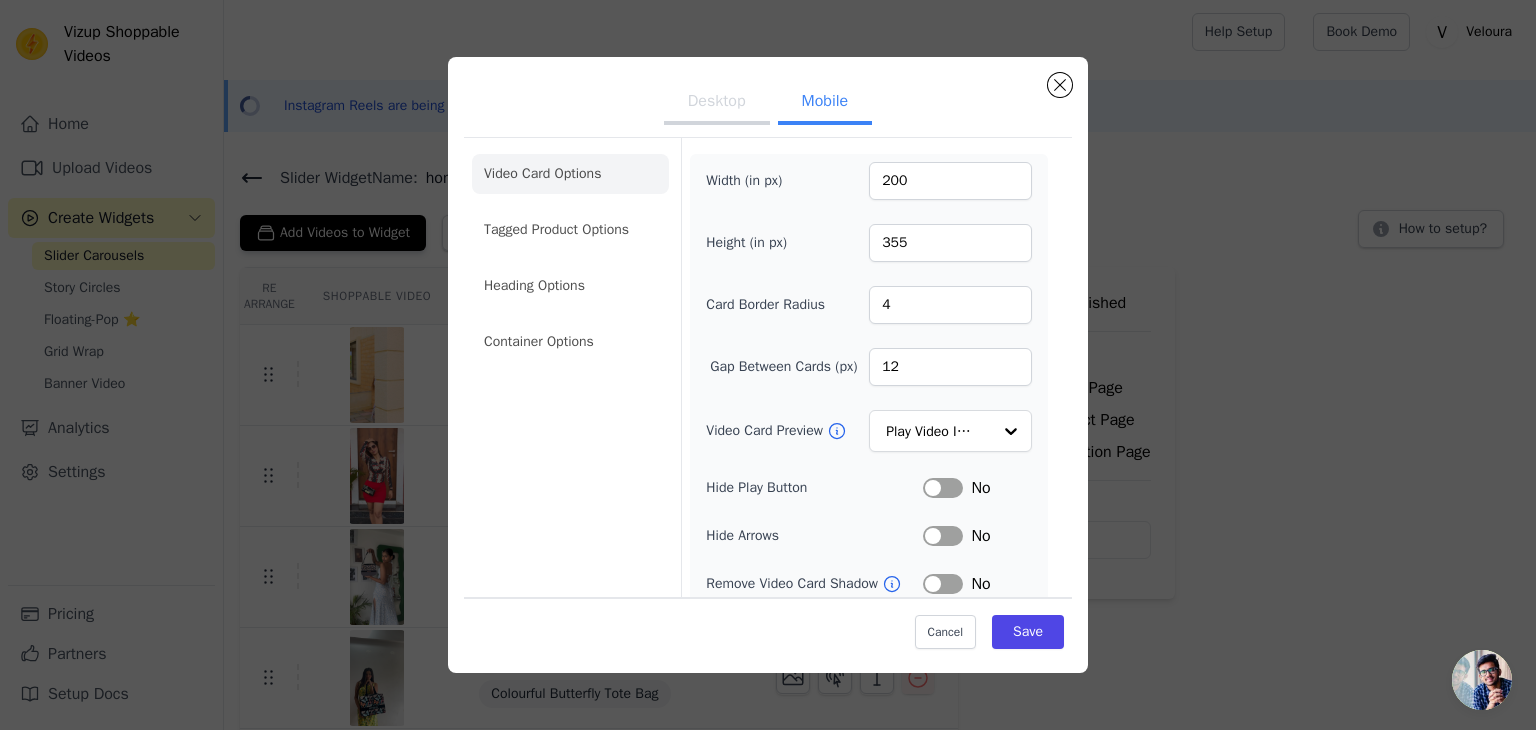 click on "Desktop" at bounding box center (717, 103) 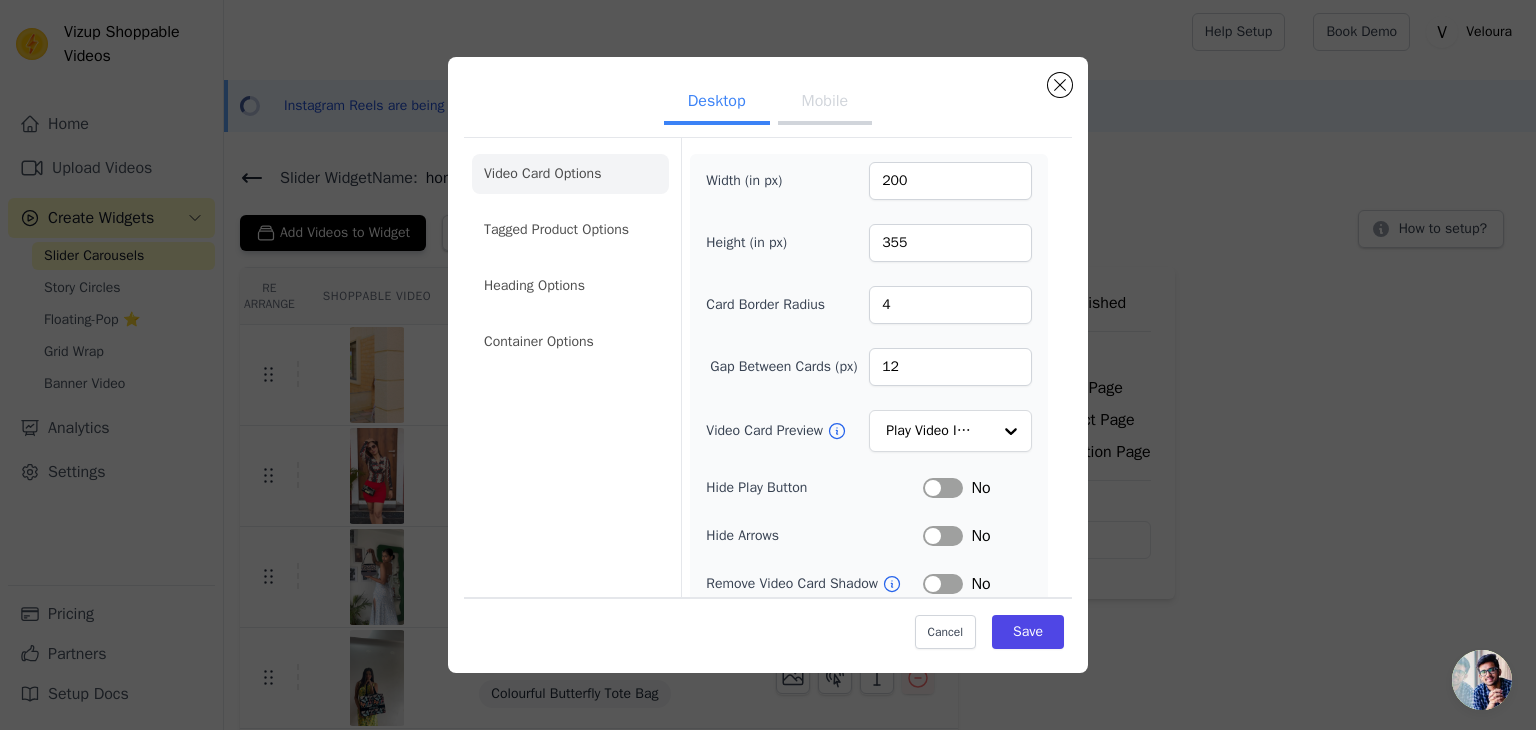 click on "Label" at bounding box center (943, 488) 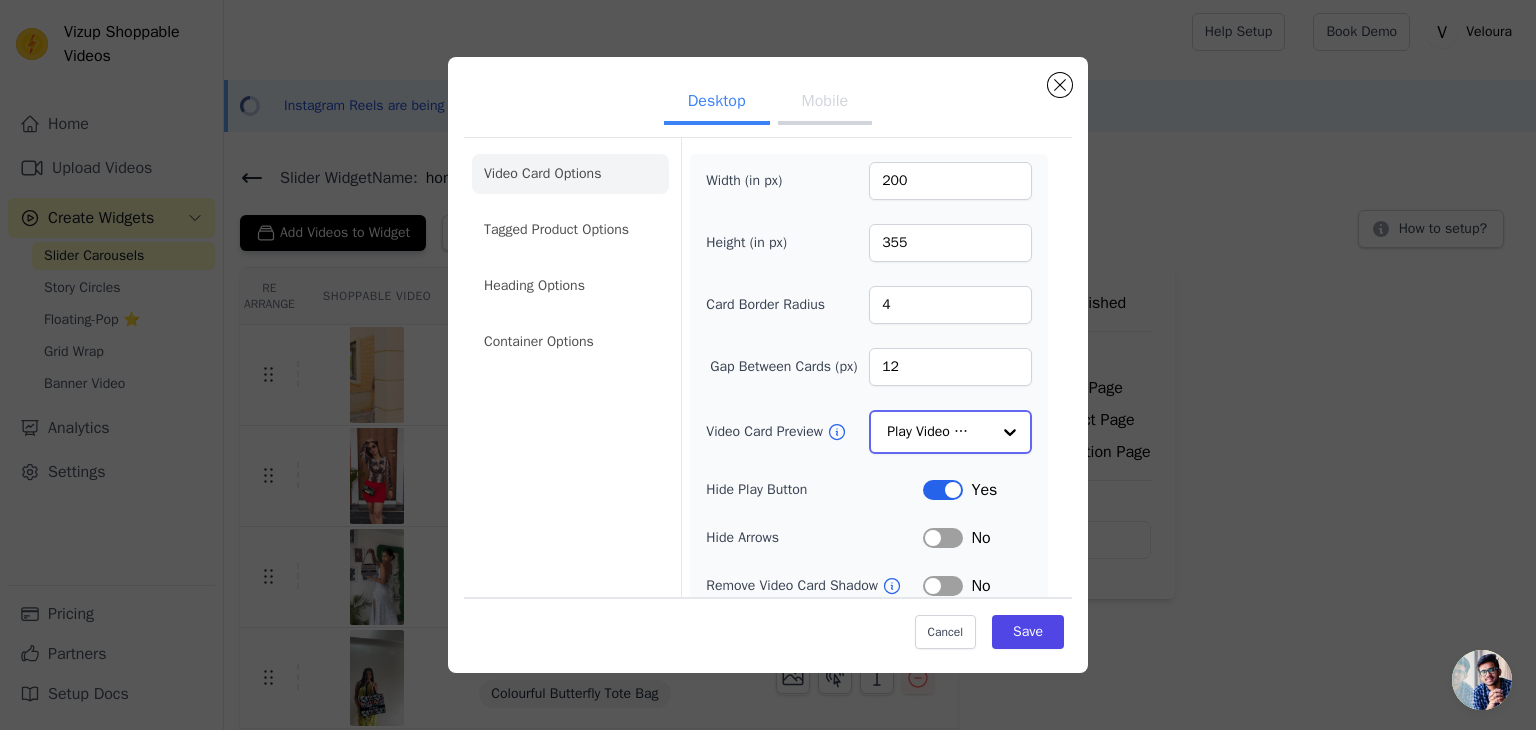 click on "Video Card Preview" 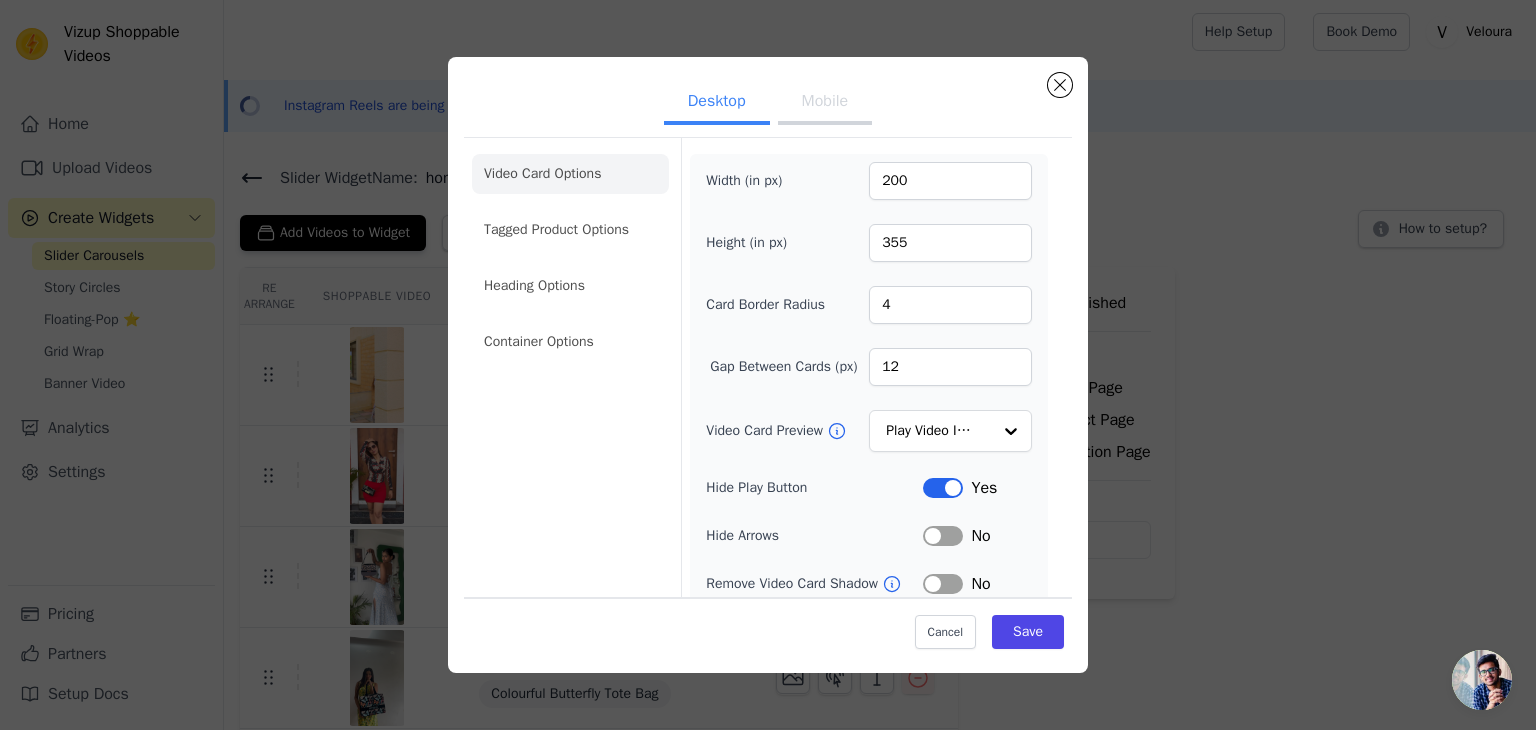 click on "Hide Arrows   Label     No" at bounding box center [869, 536] 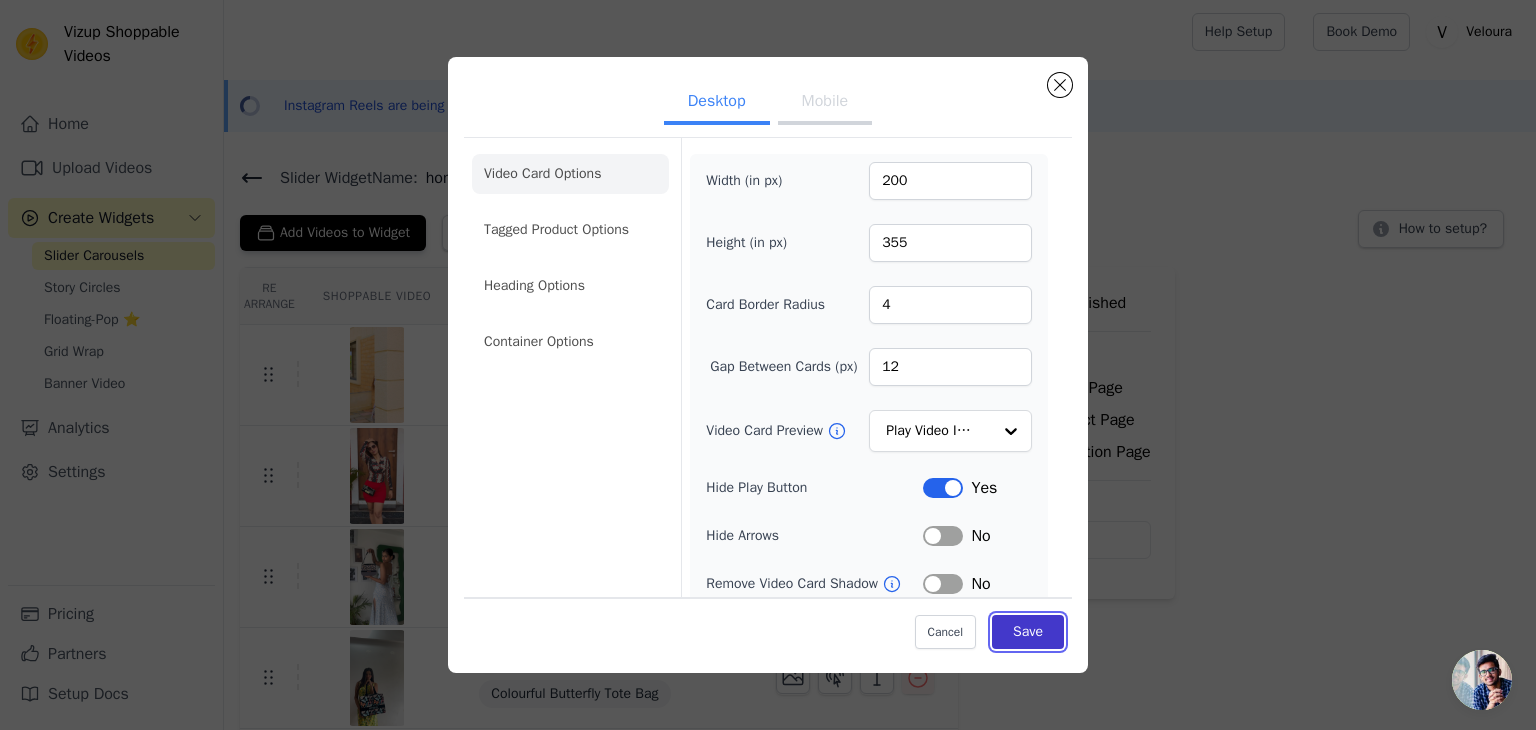 click on "Save" at bounding box center [1028, 632] 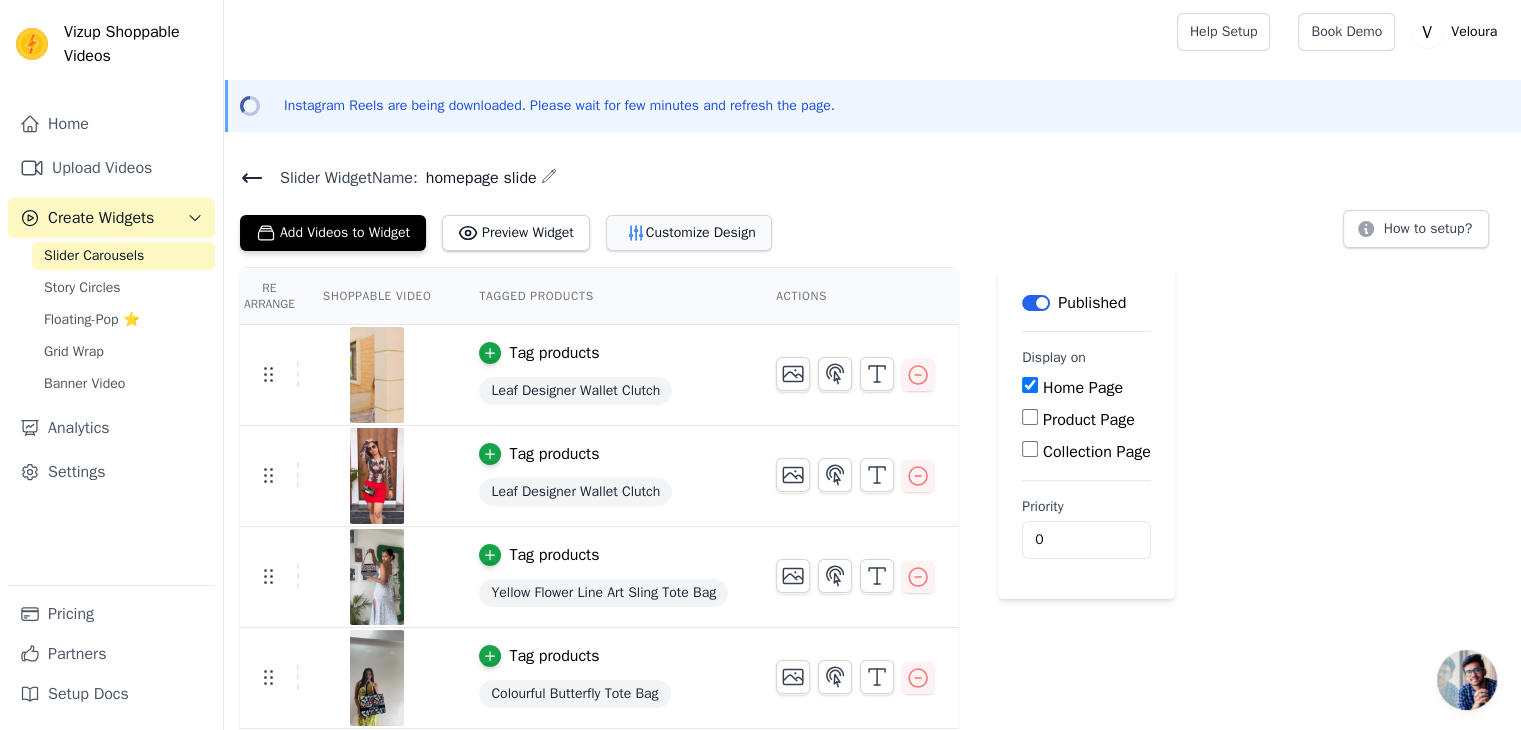 click 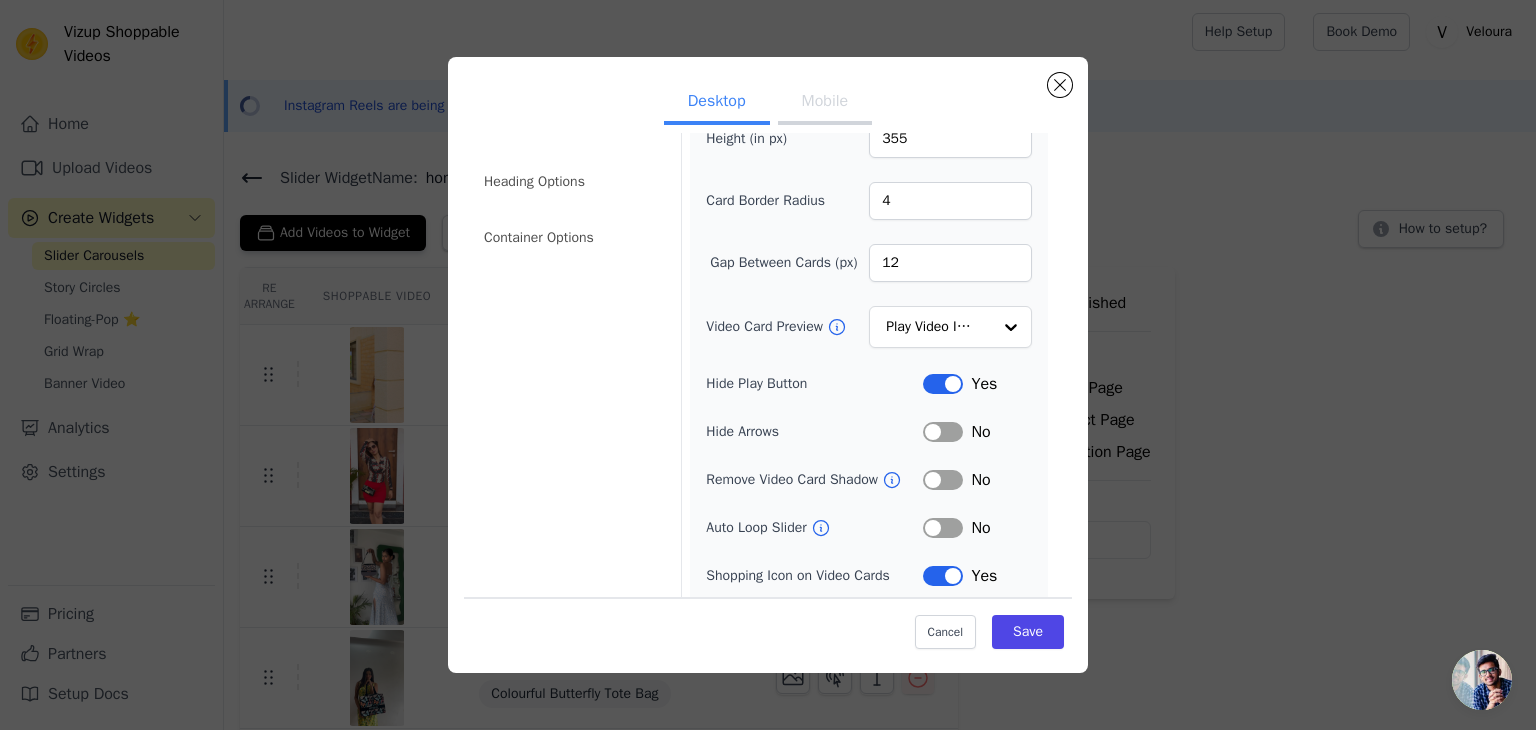 scroll, scrollTop: 156, scrollLeft: 0, axis: vertical 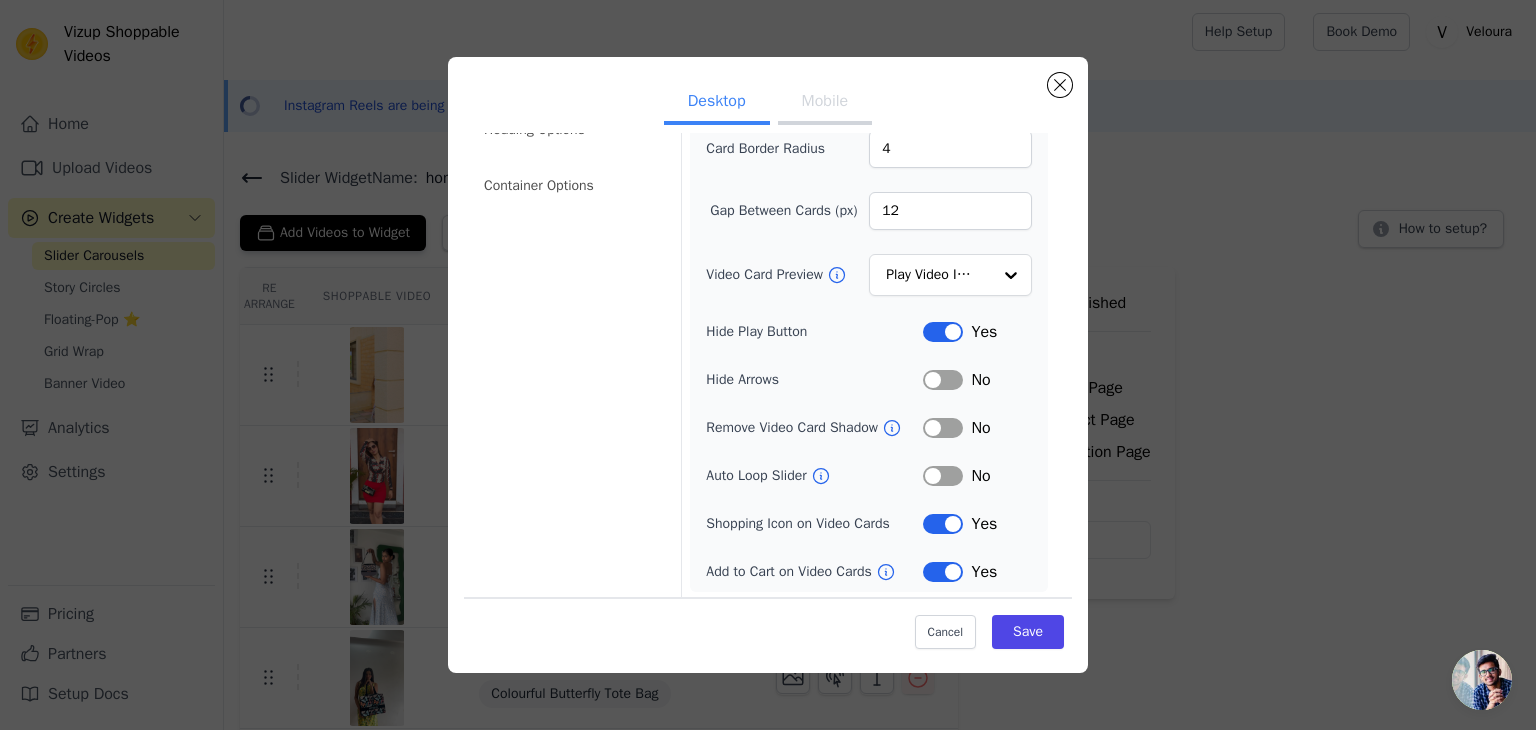 click on "Label" at bounding box center [943, 524] 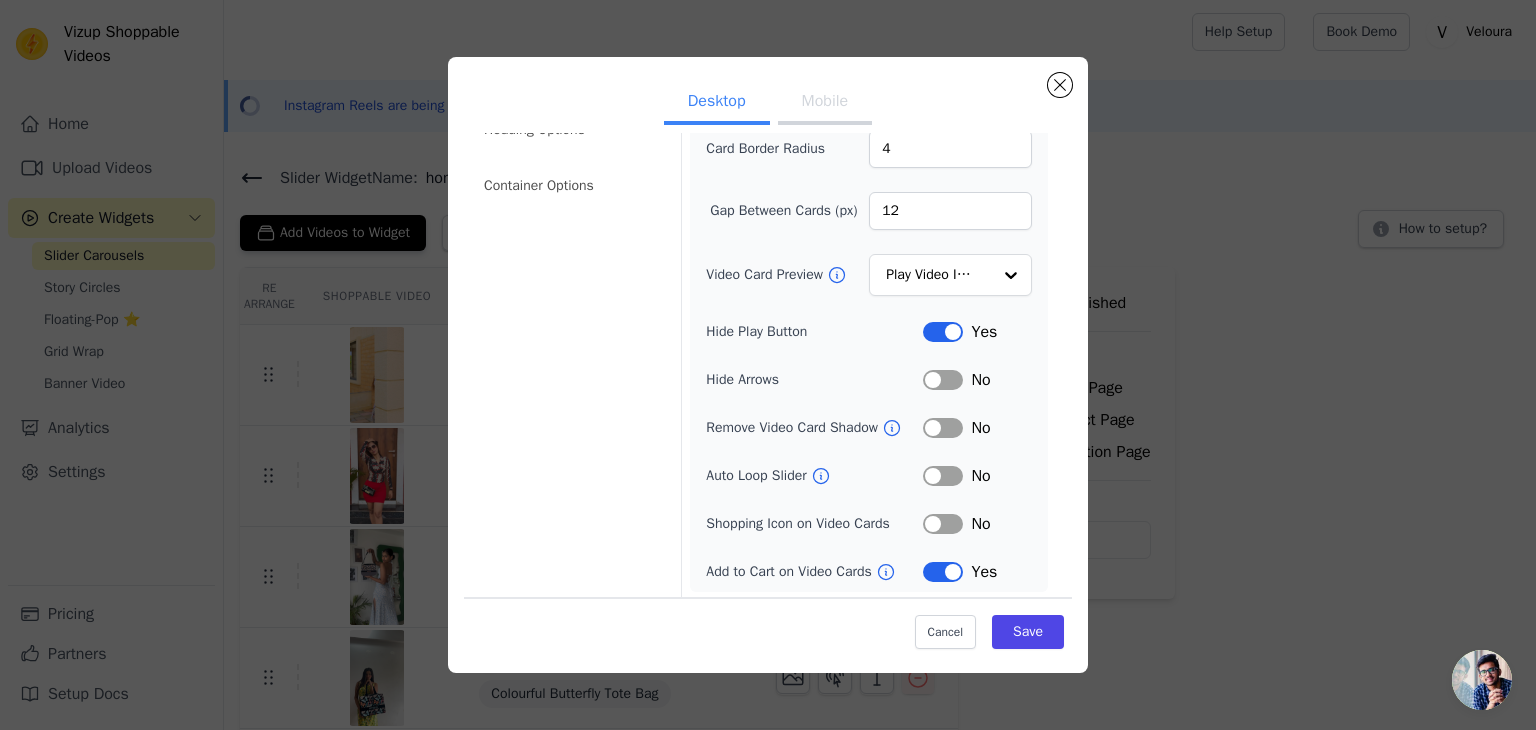 scroll, scrollTop: 0, scrollLeft: 0, axis: both 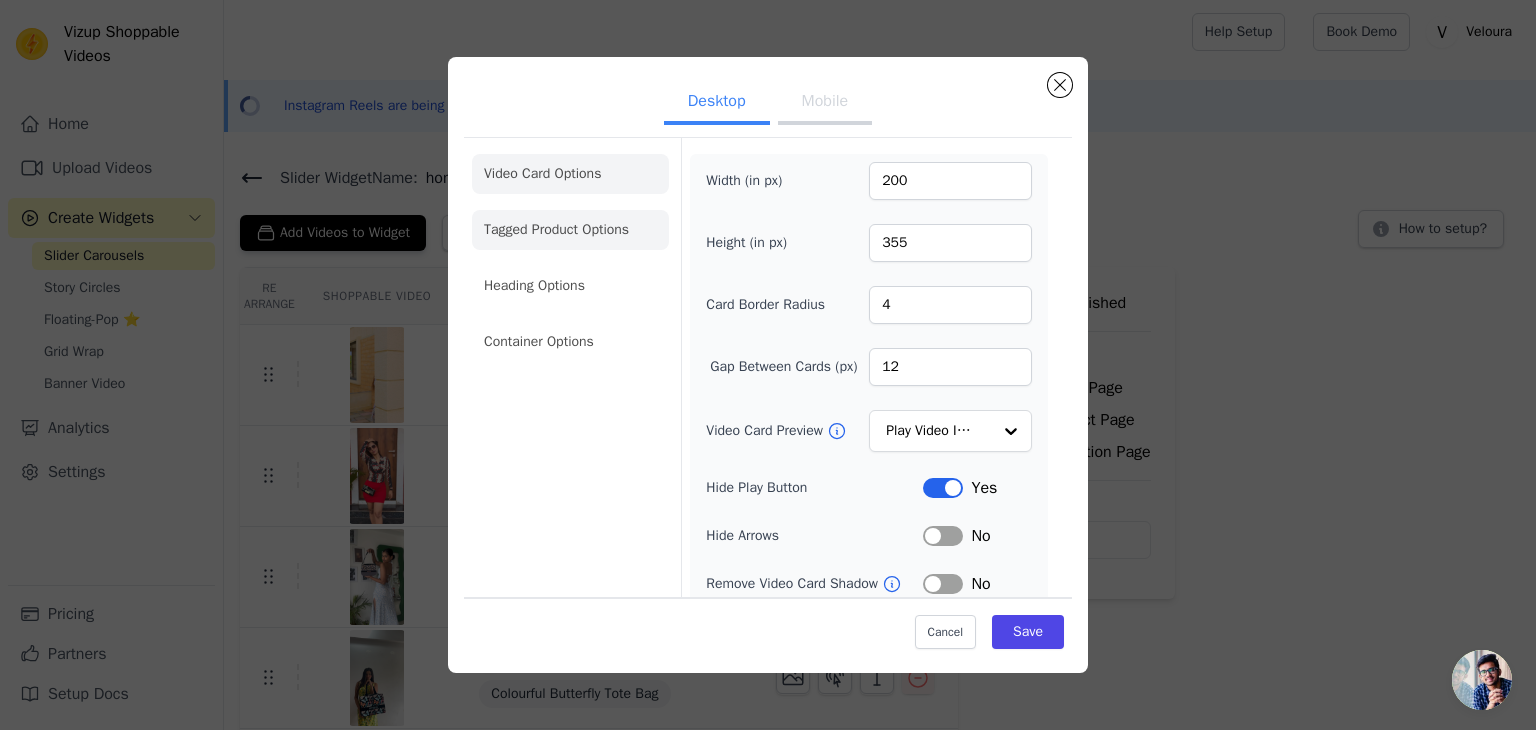 click on "Tagged Product Options" 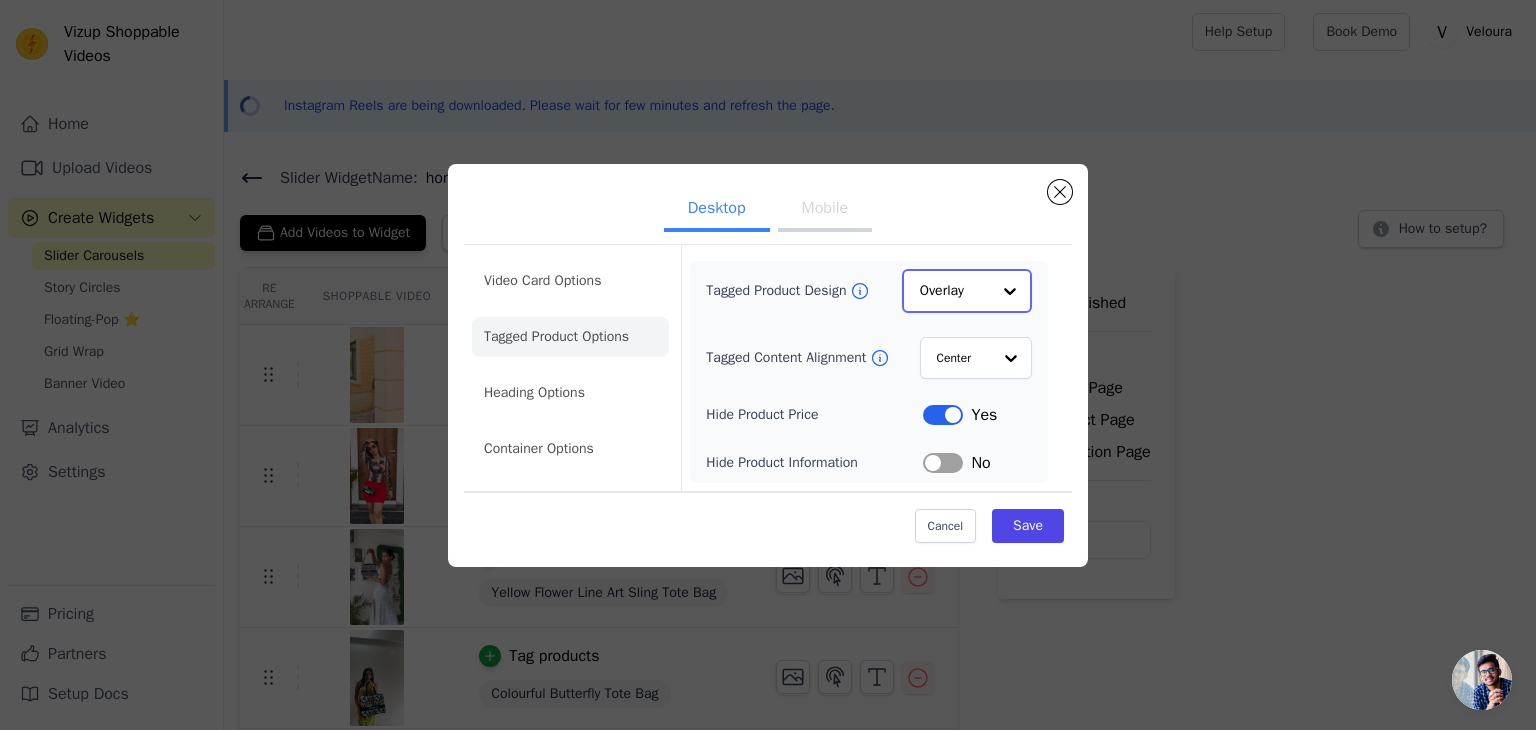 click on "Tagged Product Design" 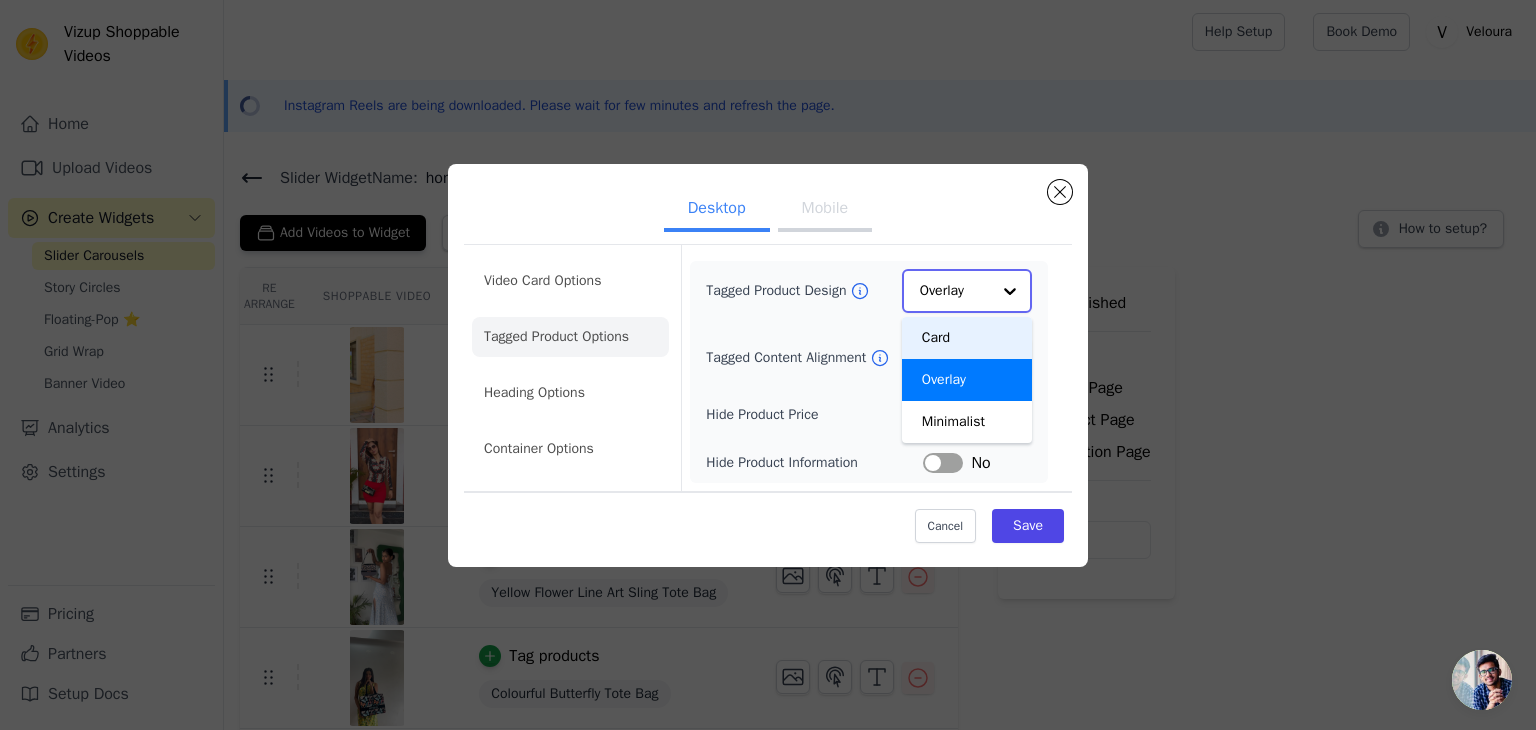 click on "Card" at bounding box center (967, 338) 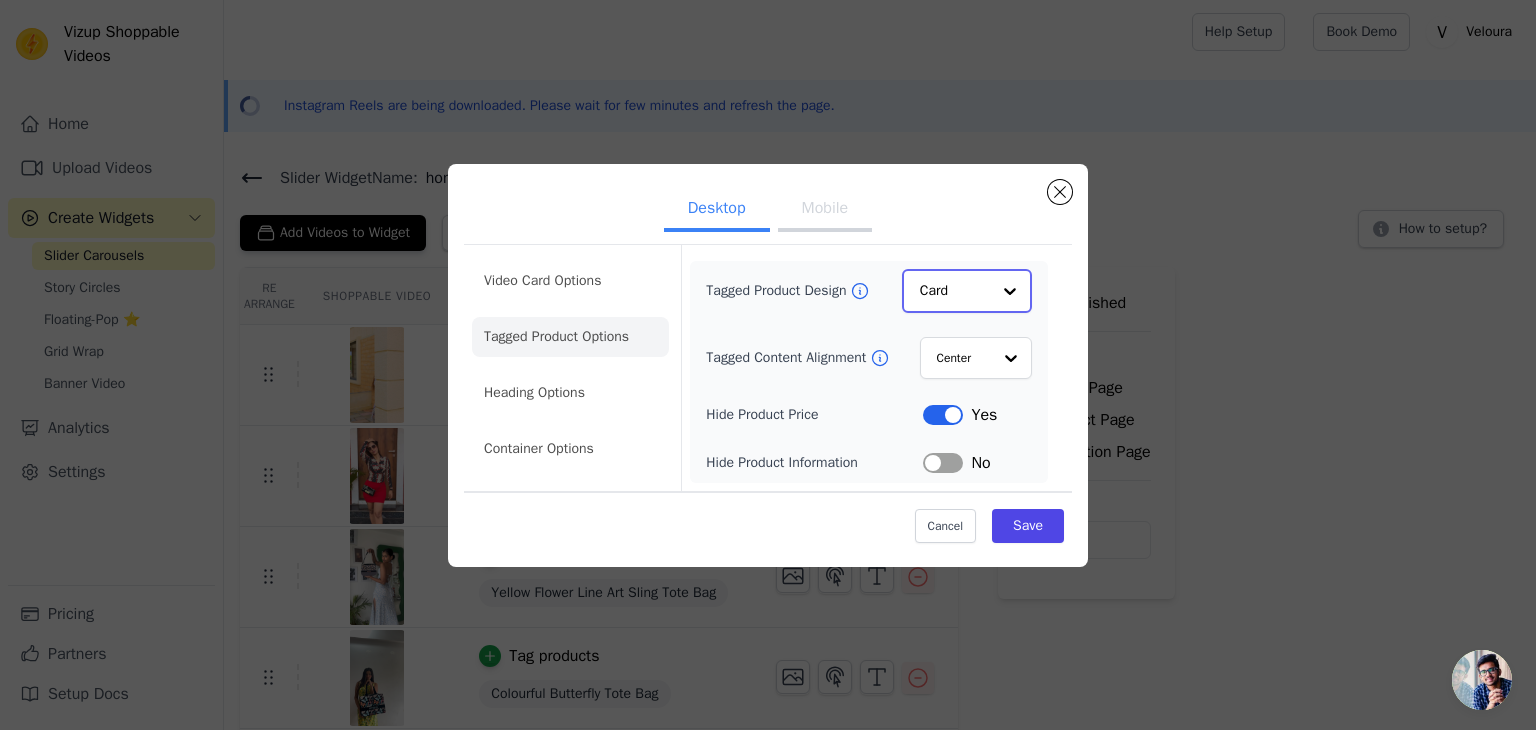 click at bounding box center [1010, 291] 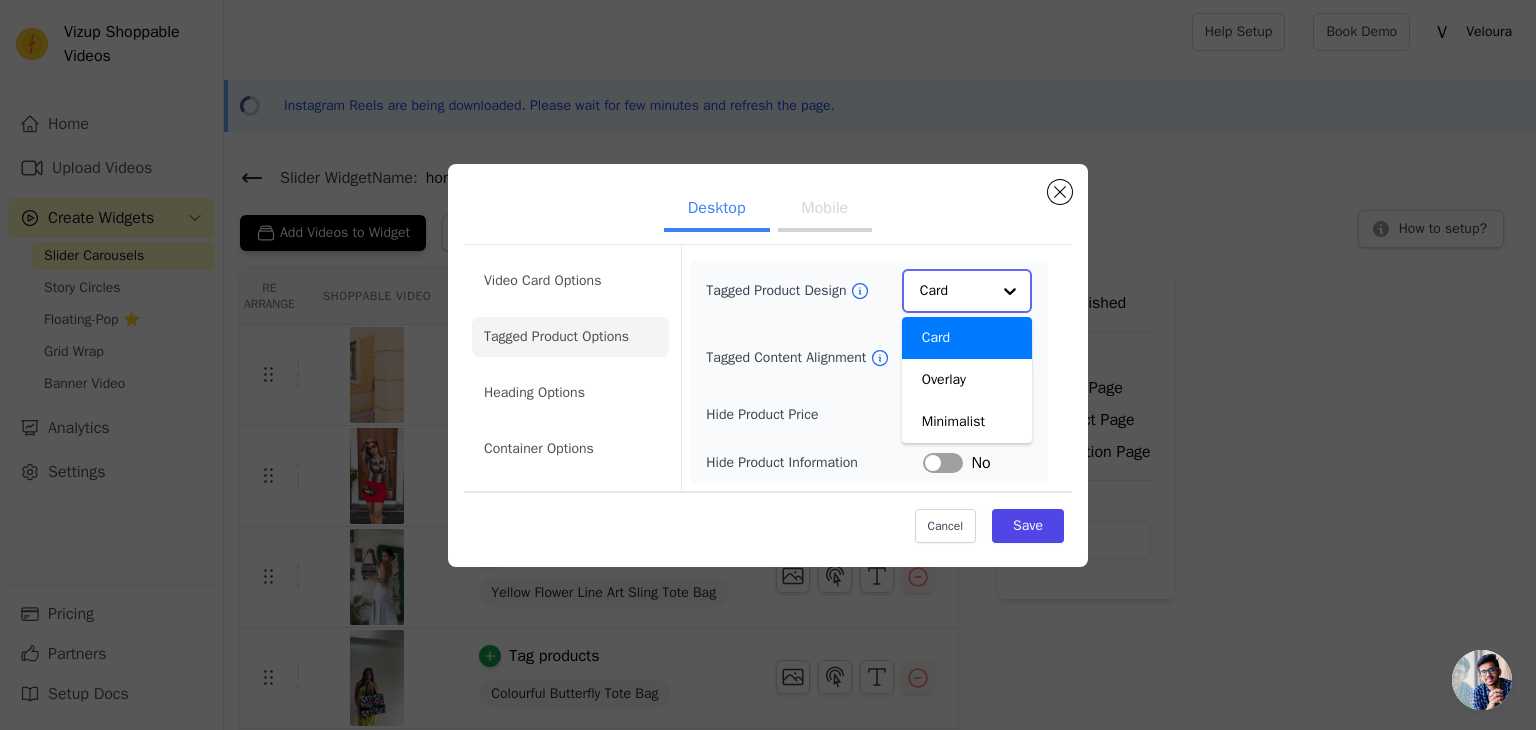 click at bounding box center (1010, 291) 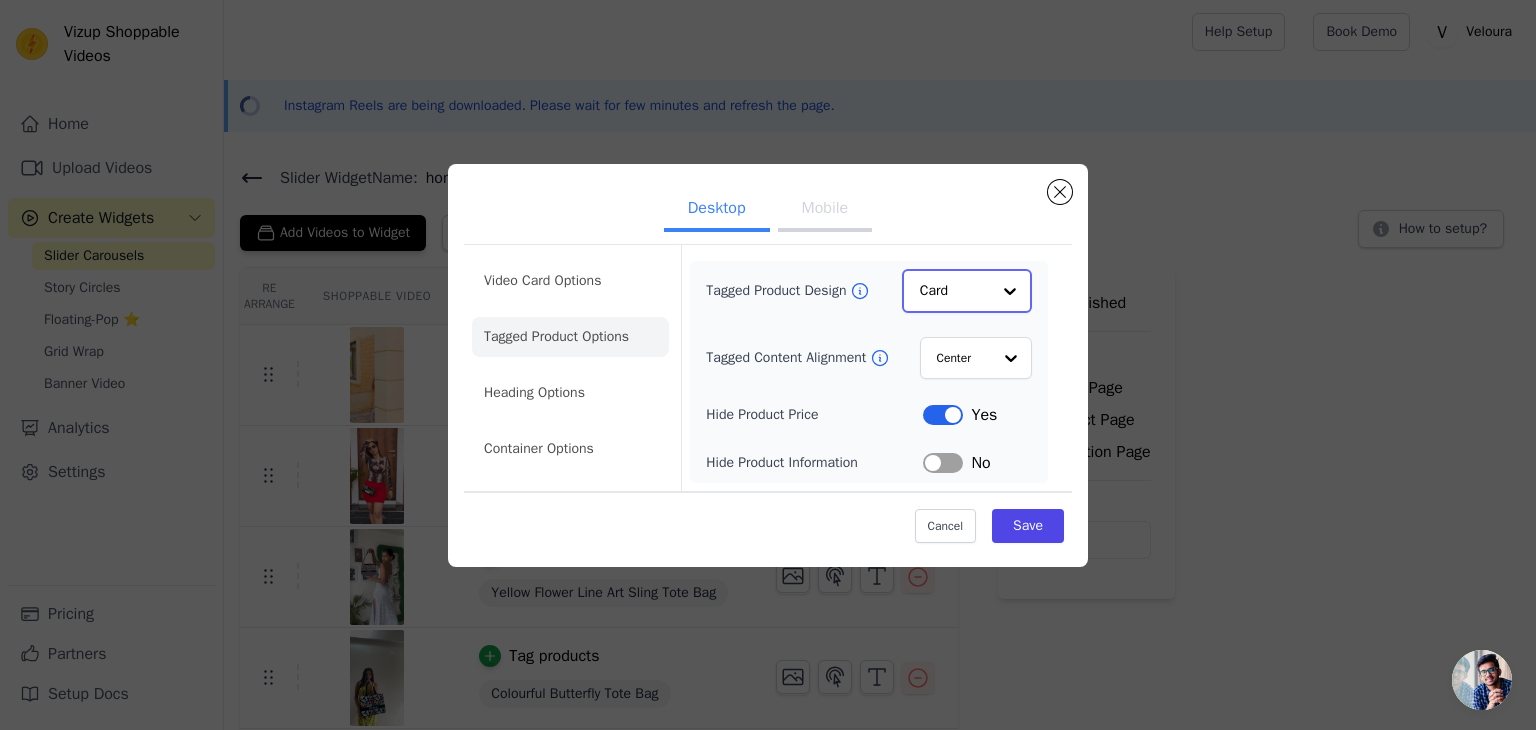 click at bounding box center (1010, 291) 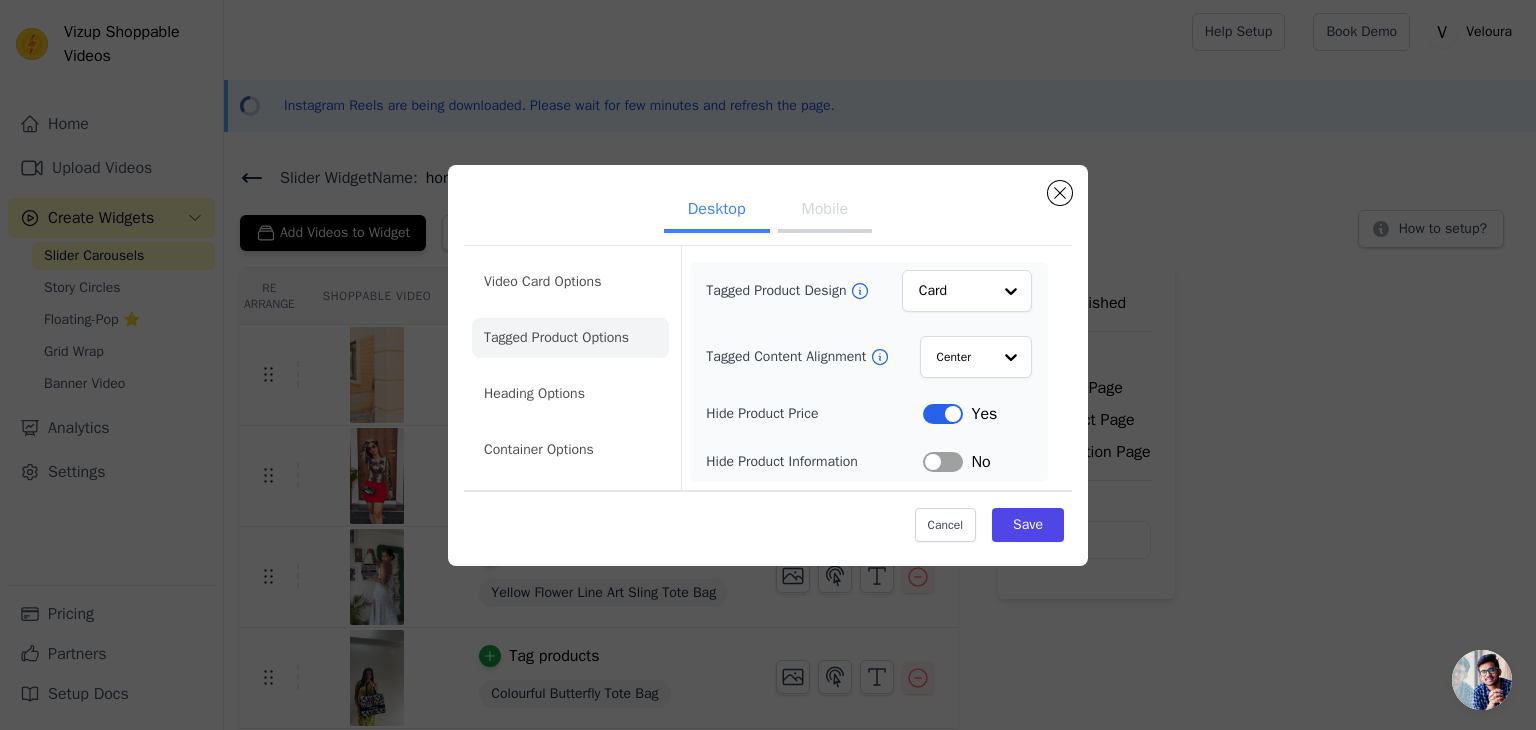 click on "Desktop Mobile" at bounding box center [768, 211] 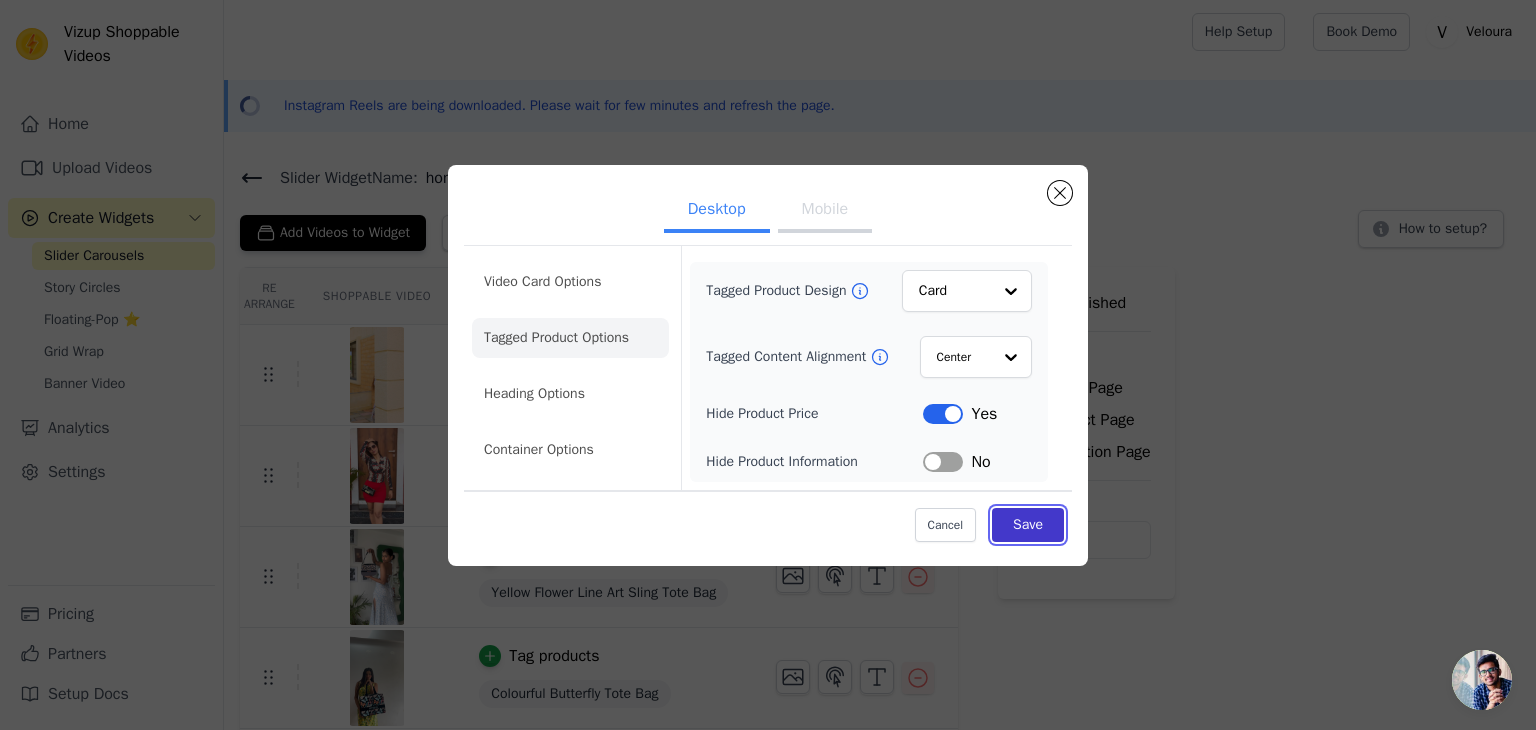 click on "Save" at bounding box center [1028, 525] 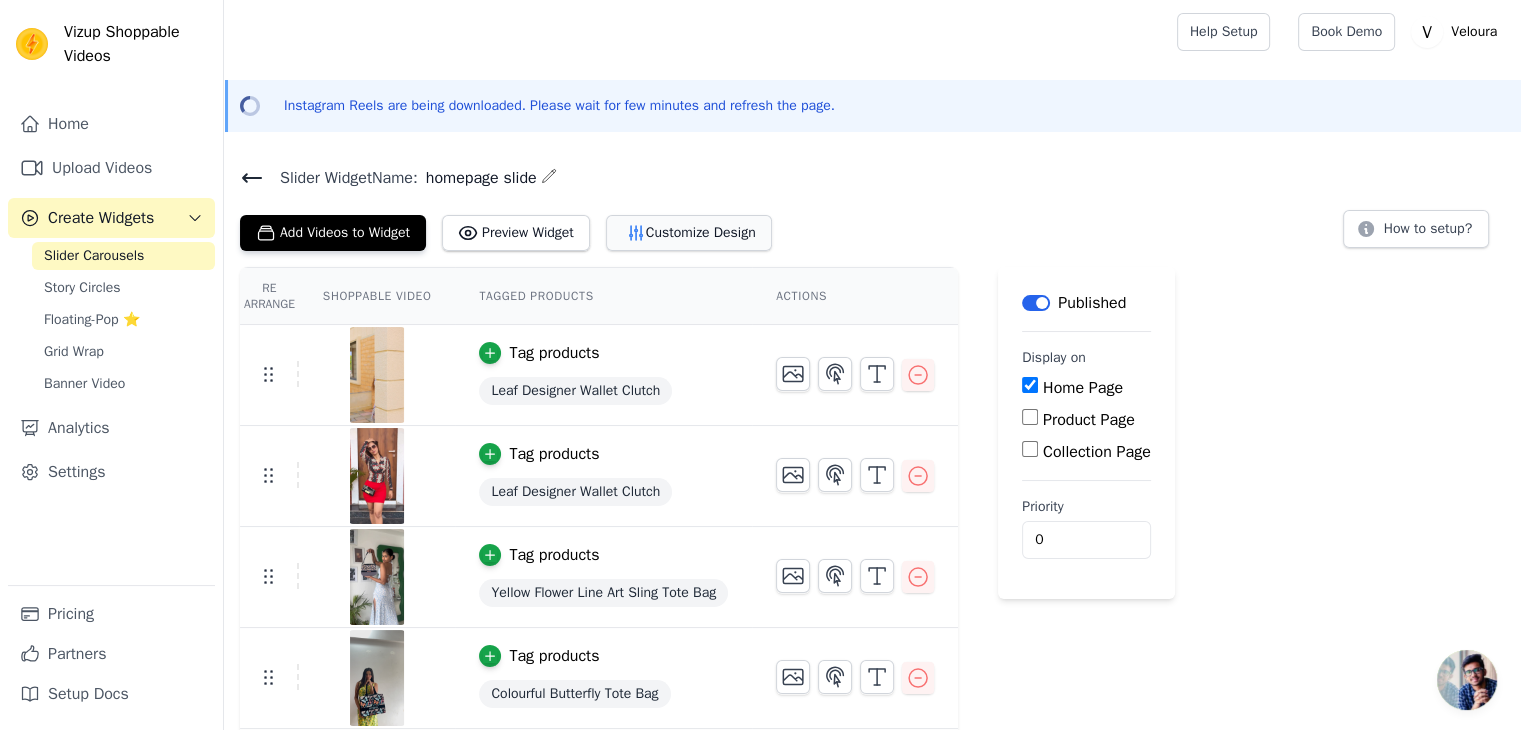 click on "Customize Design" at bounding box center (689, 233) 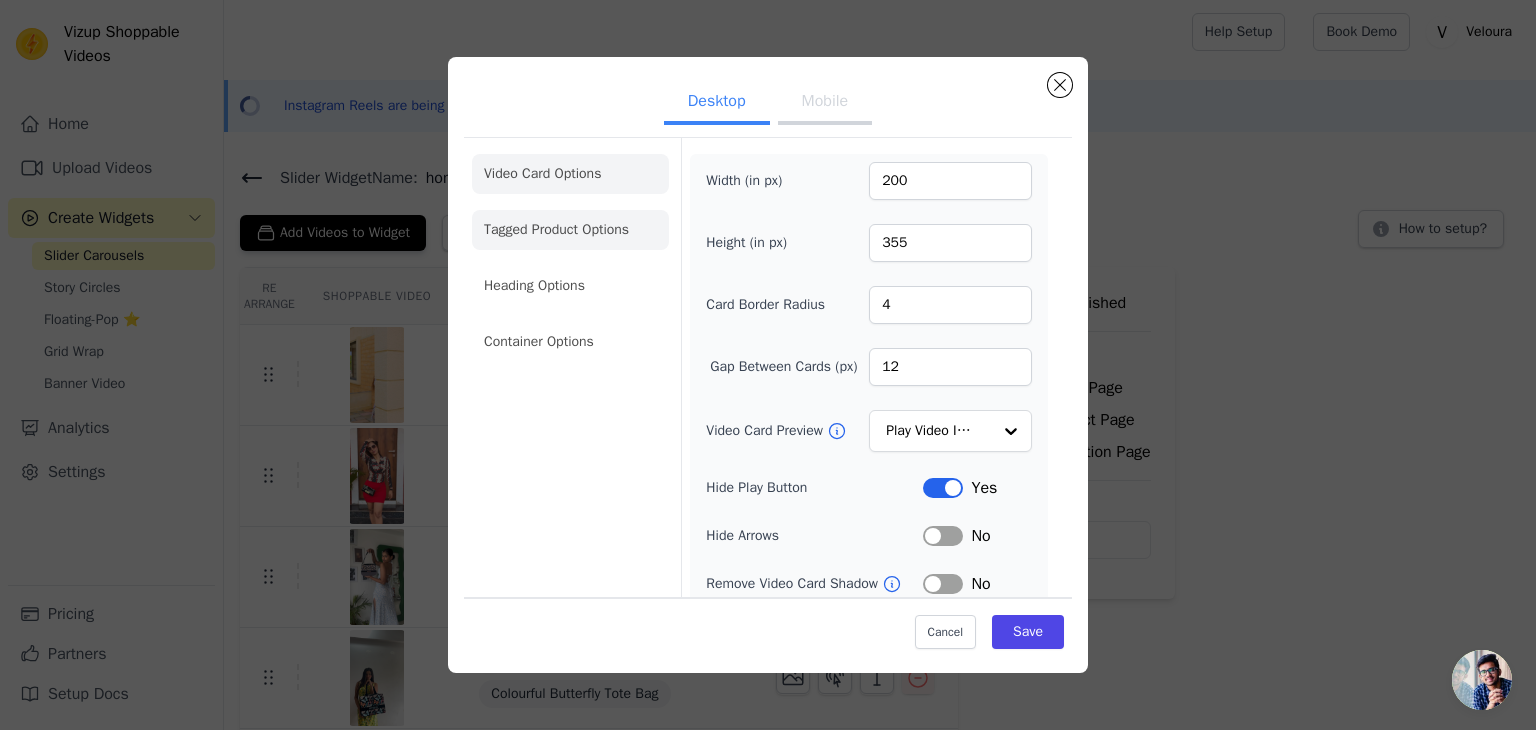 click on "Tagged Product Options" 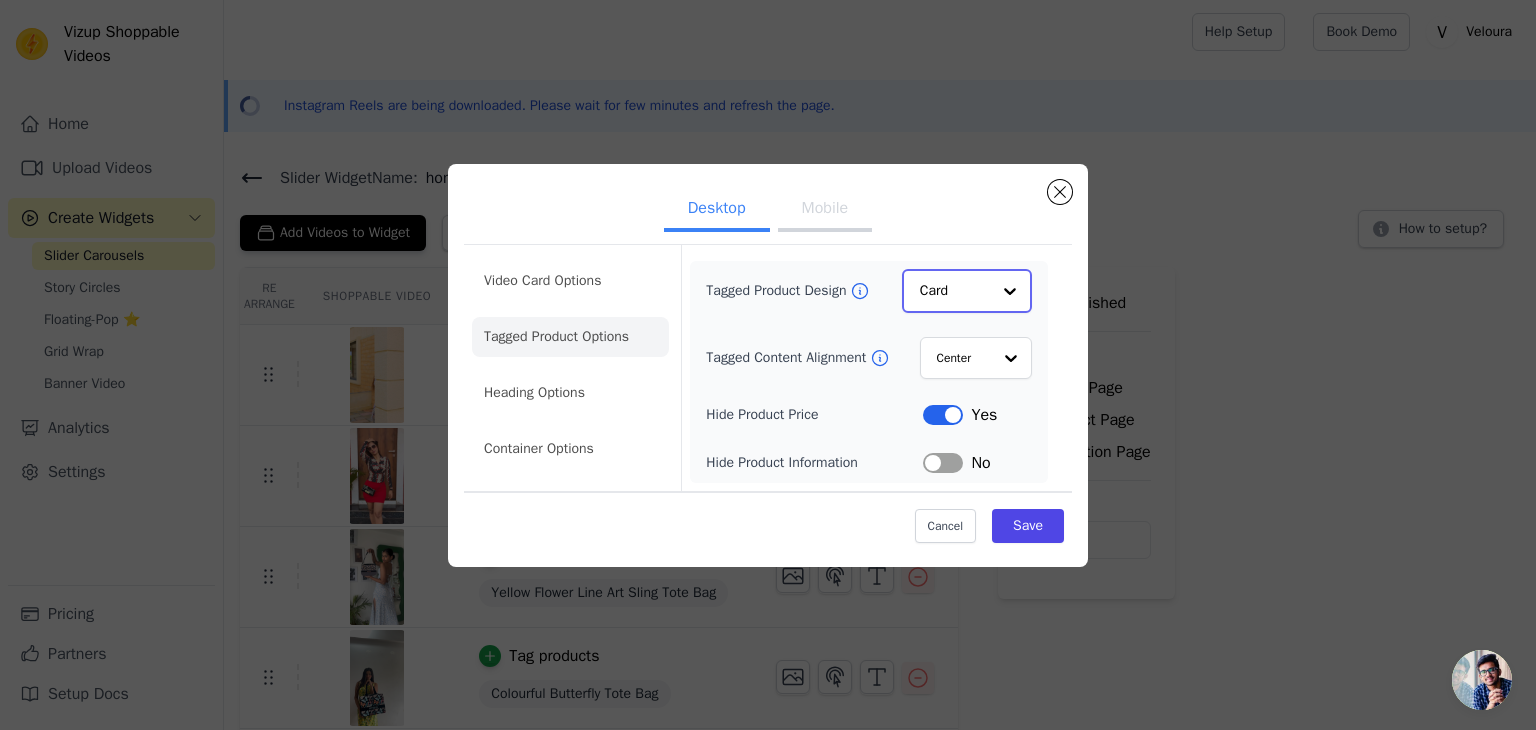 click on "Tagged Product Design" 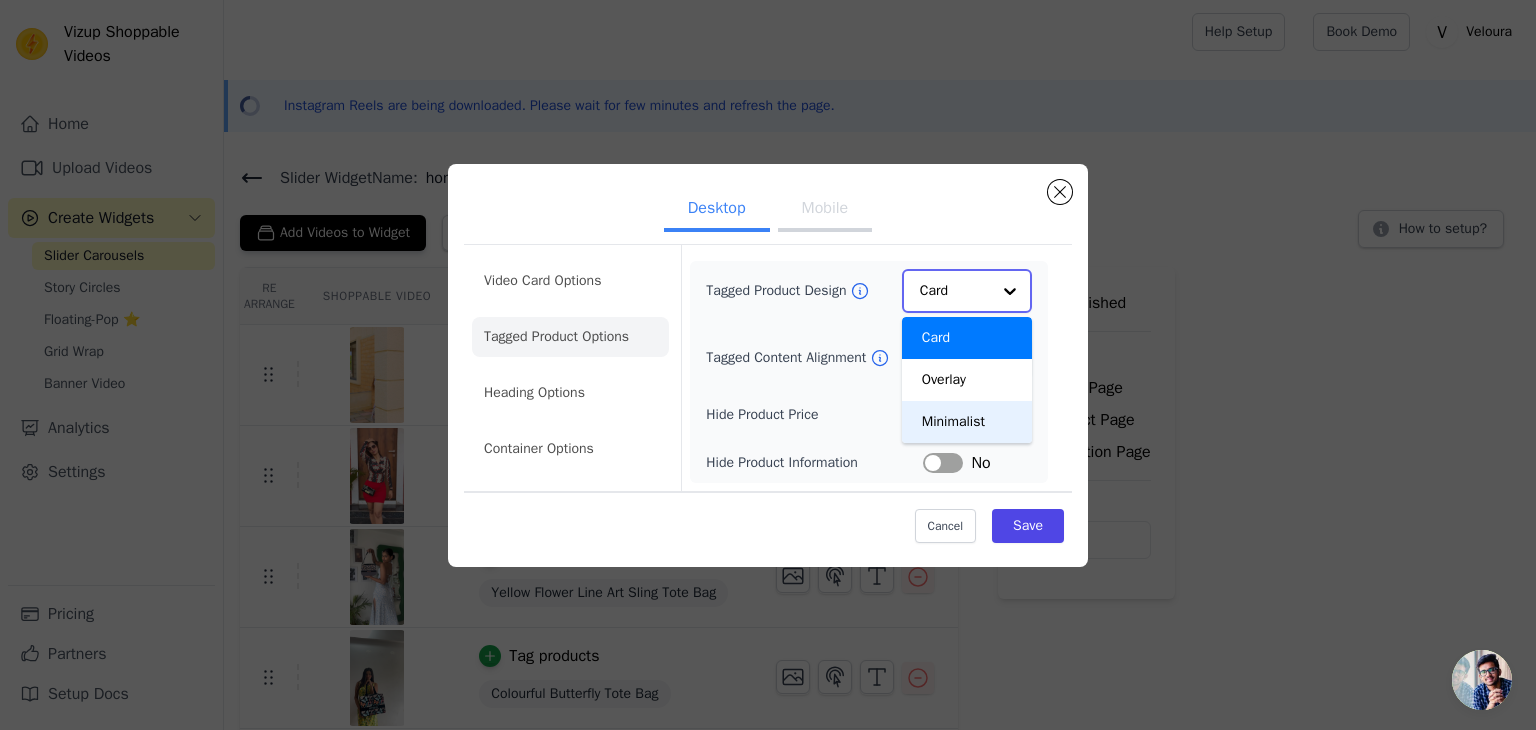 click on "Minimalist" at bounding box center (967, 422) 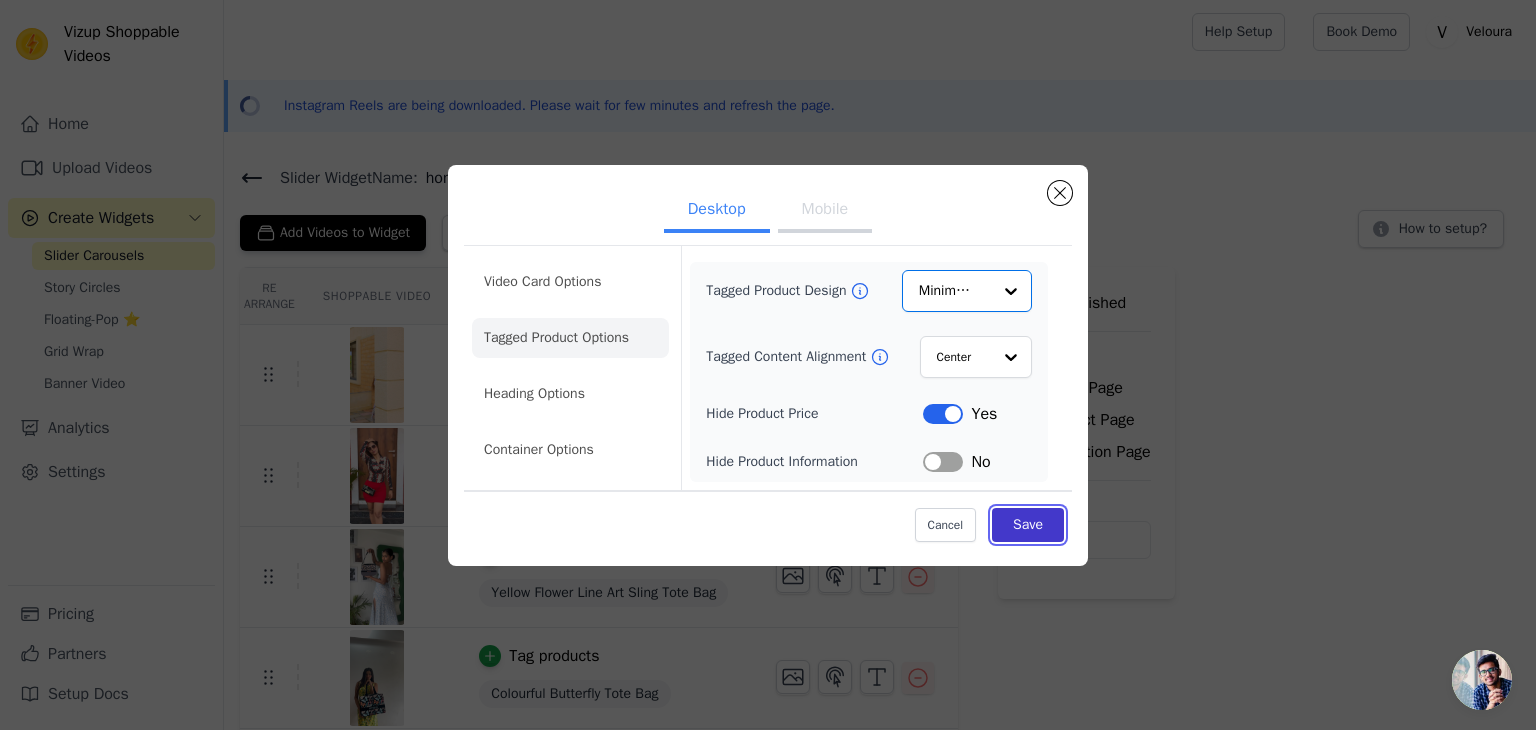 click on "Save" at bounding box center [1028, 525] 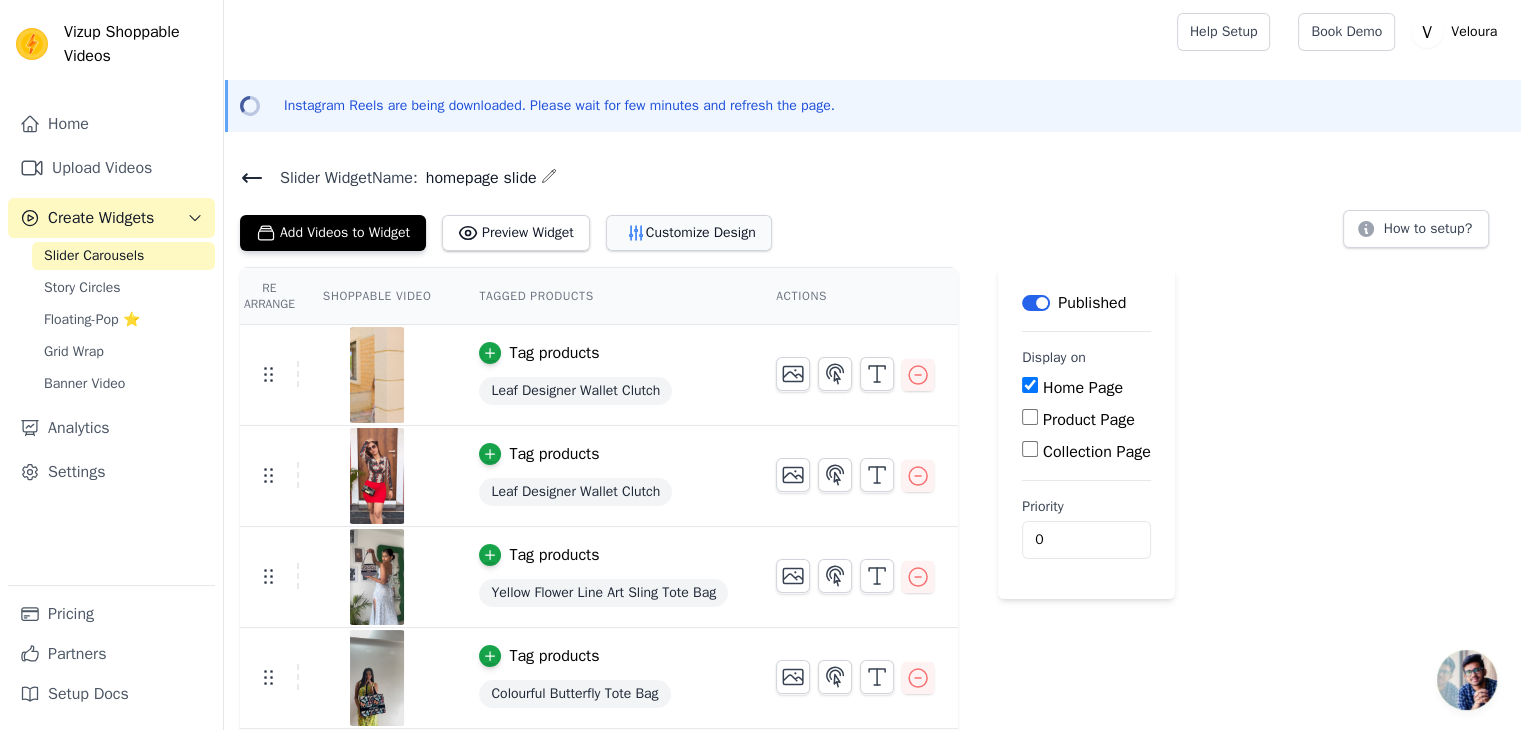 click on "Customize Design" at bounding box center (689, 233) 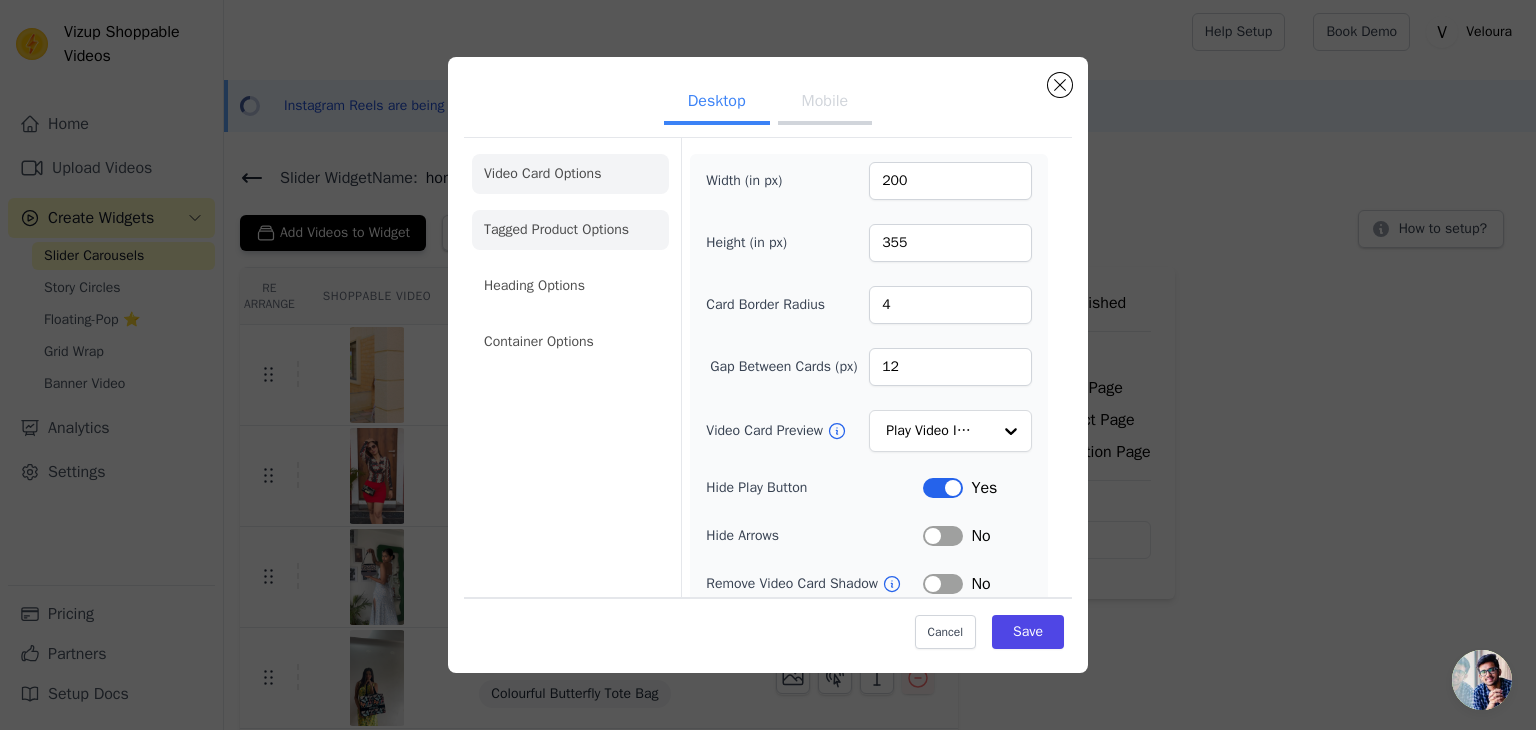 click on "Tagged Product Options" 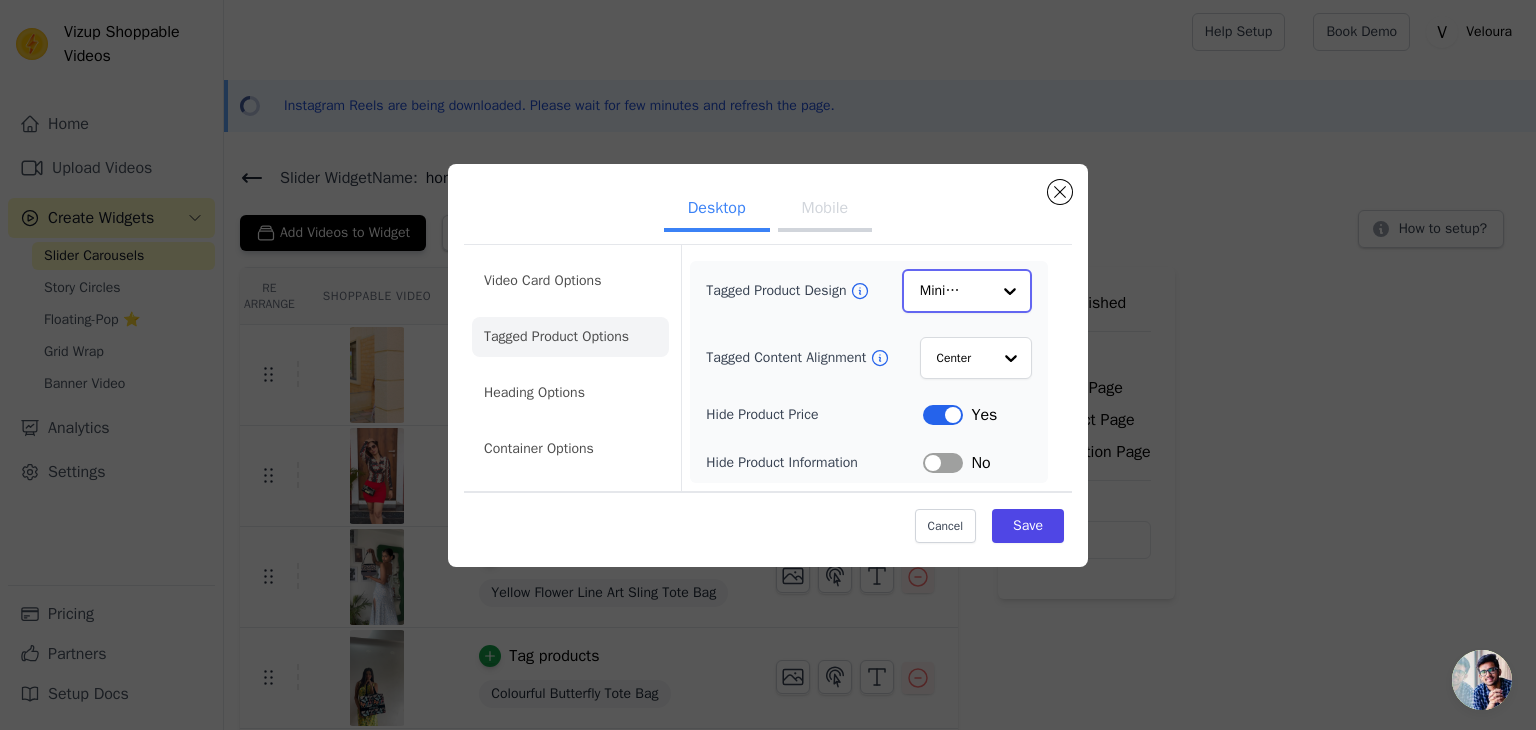 click on "Option Minimalist, selected.   Select is focused, type to refine list, press down to open the menu.     Minimalist" at bounding box center (967, 291) 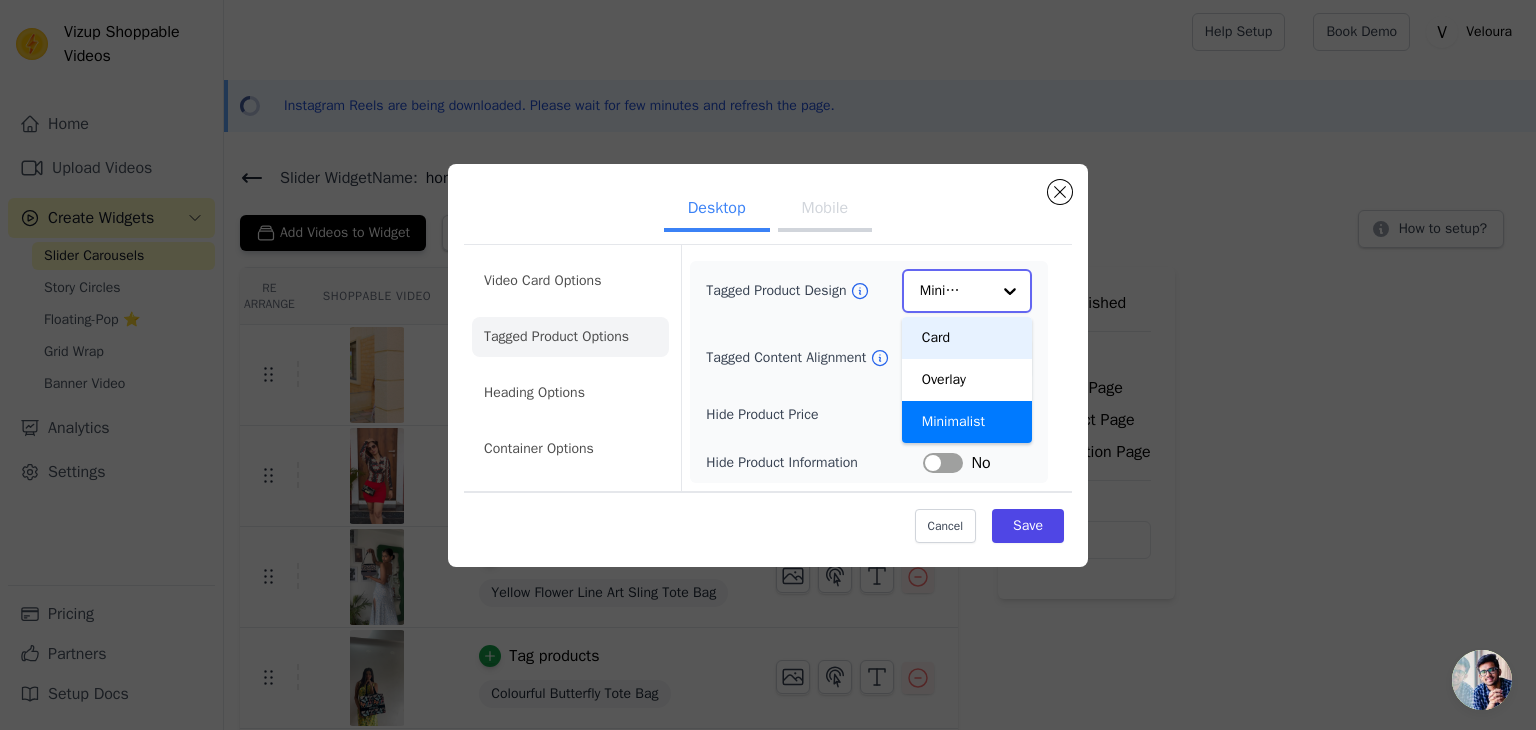 click on "Card" at bounding box center (967, 338) 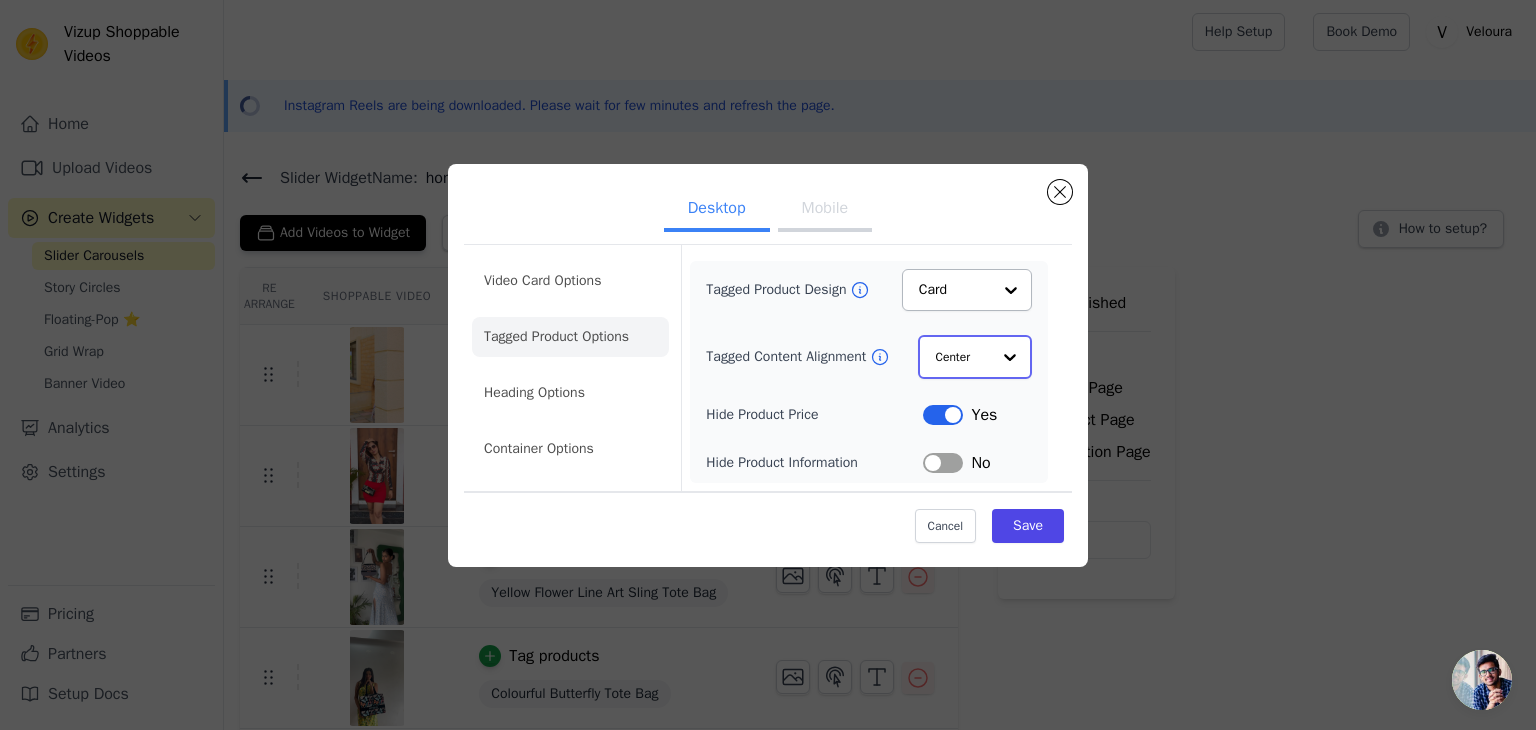 click on "Tagged Content Alignment" 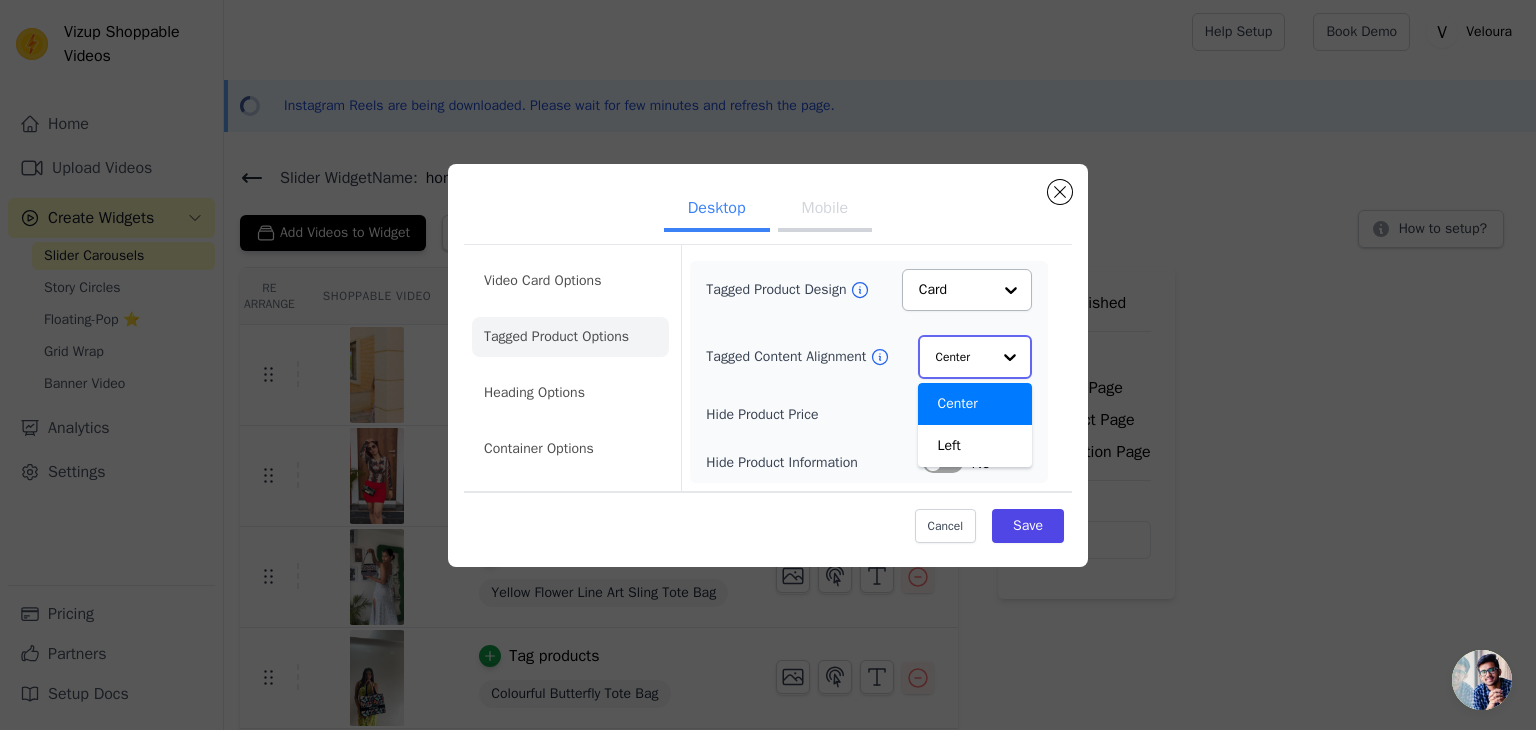 click on "Tagged Content Alignment" 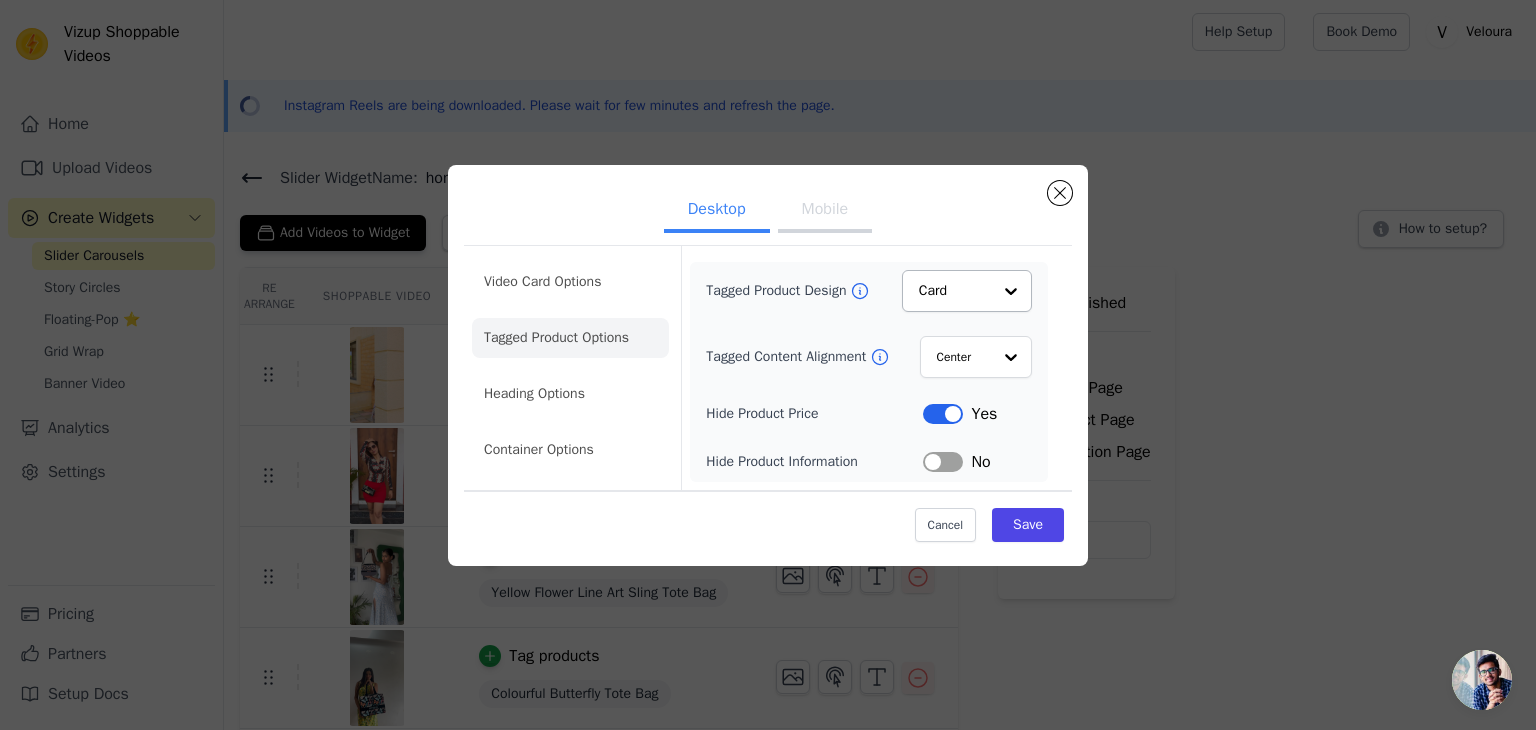 click on "Mobile" at bounding box center (825, 211) 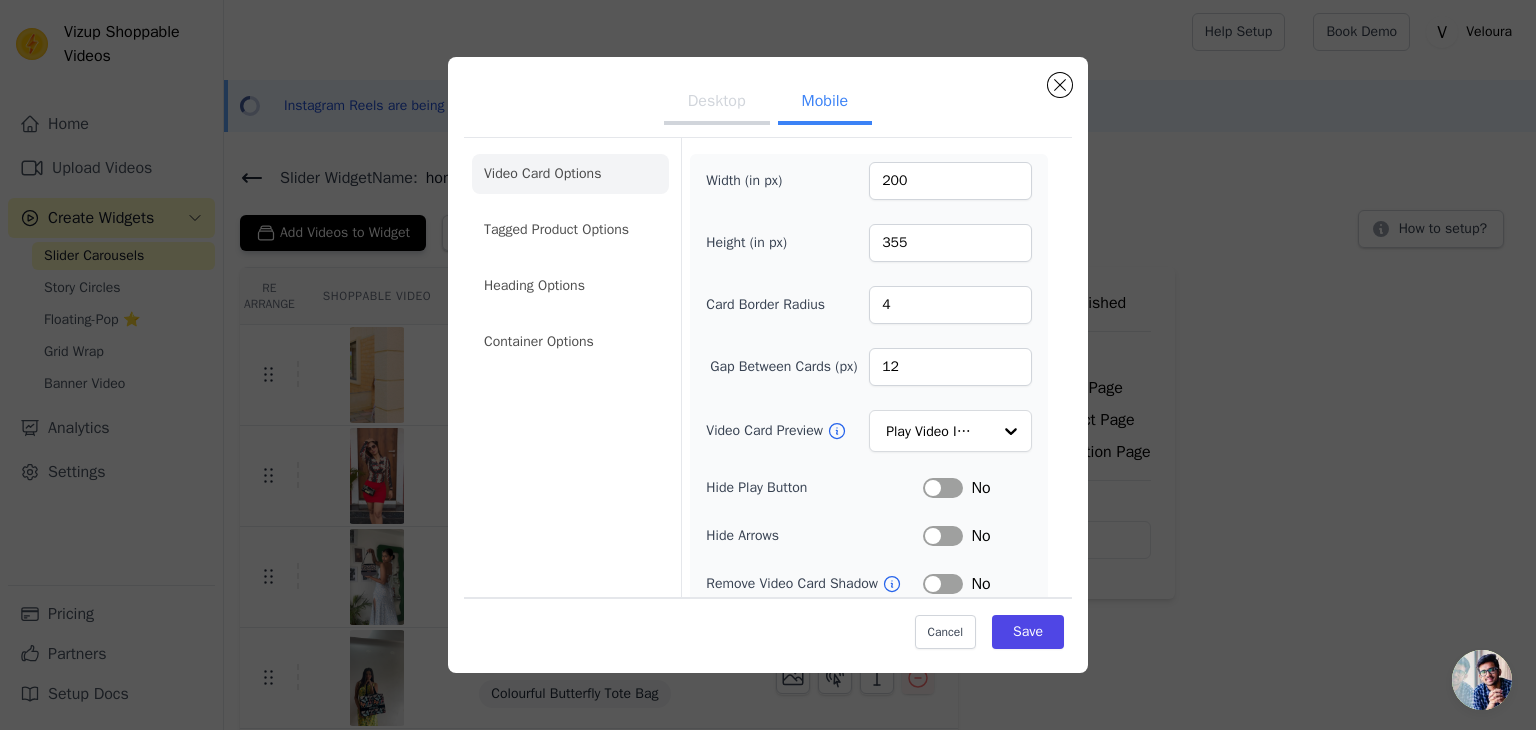 scroll, scrollTop: 204, scrollLeft: 0, axis: vertical 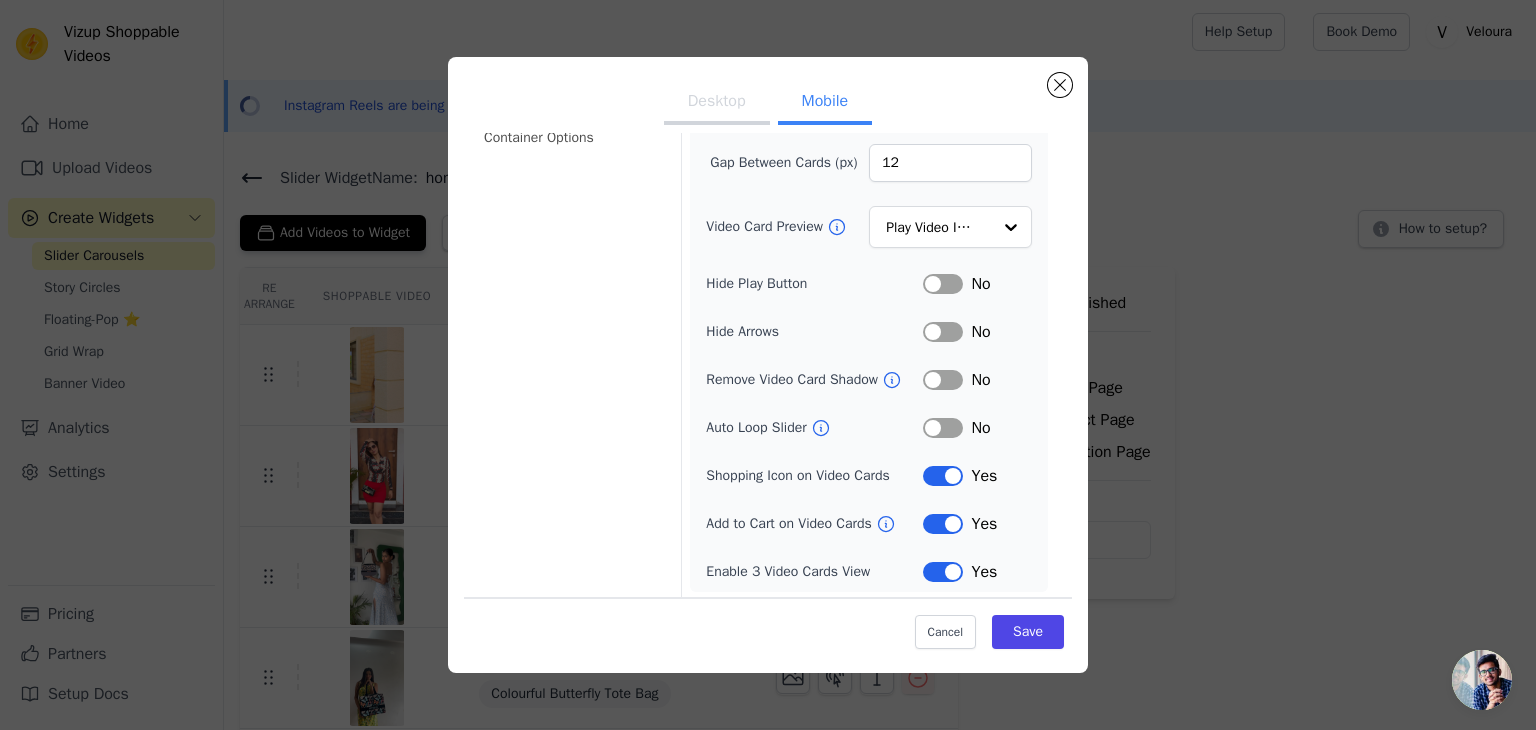 click on "Label" at bounding box center [943, 284] 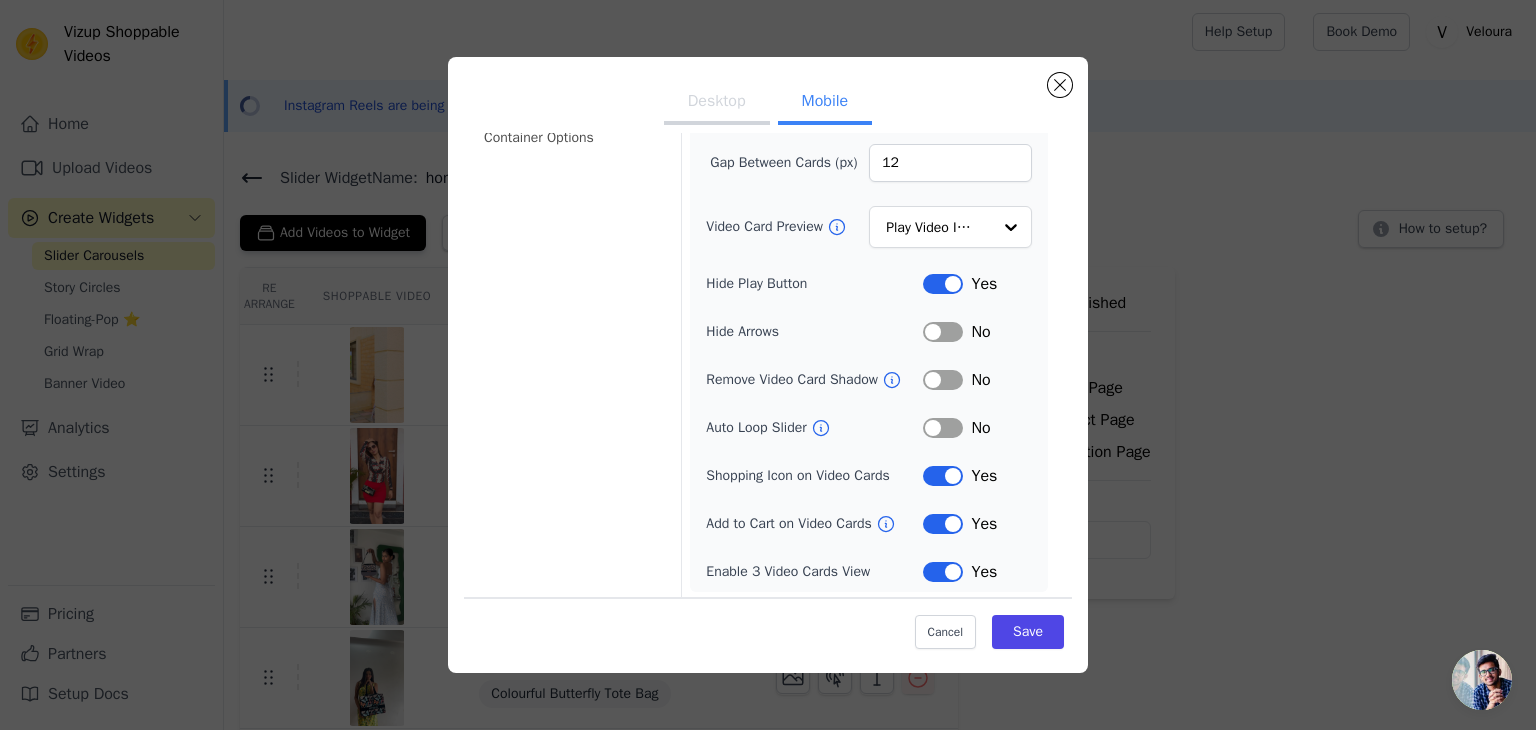 click on "Label" at bounding box center (943, 476) 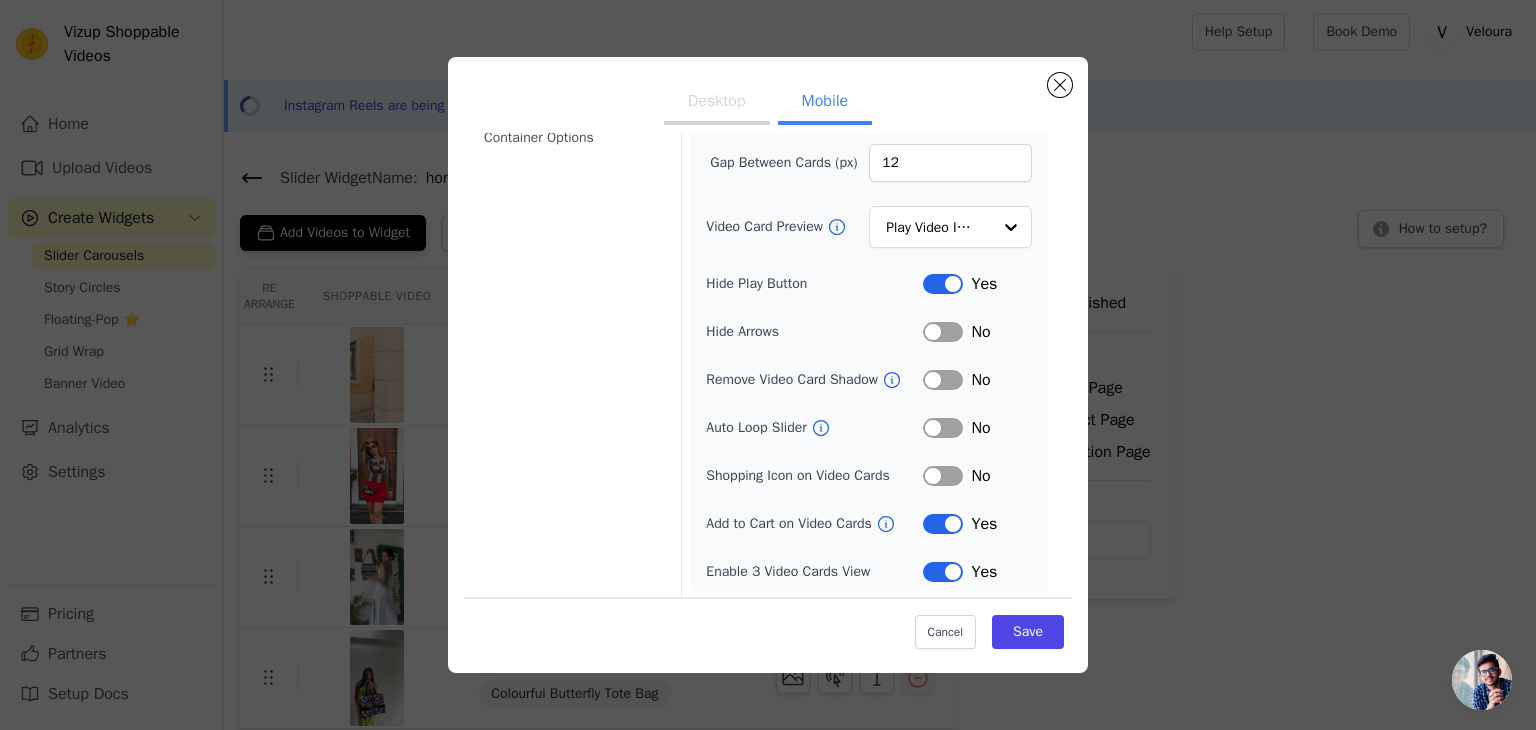 scroll, scrollTop: 0, scrollLeft: 0, axis: both 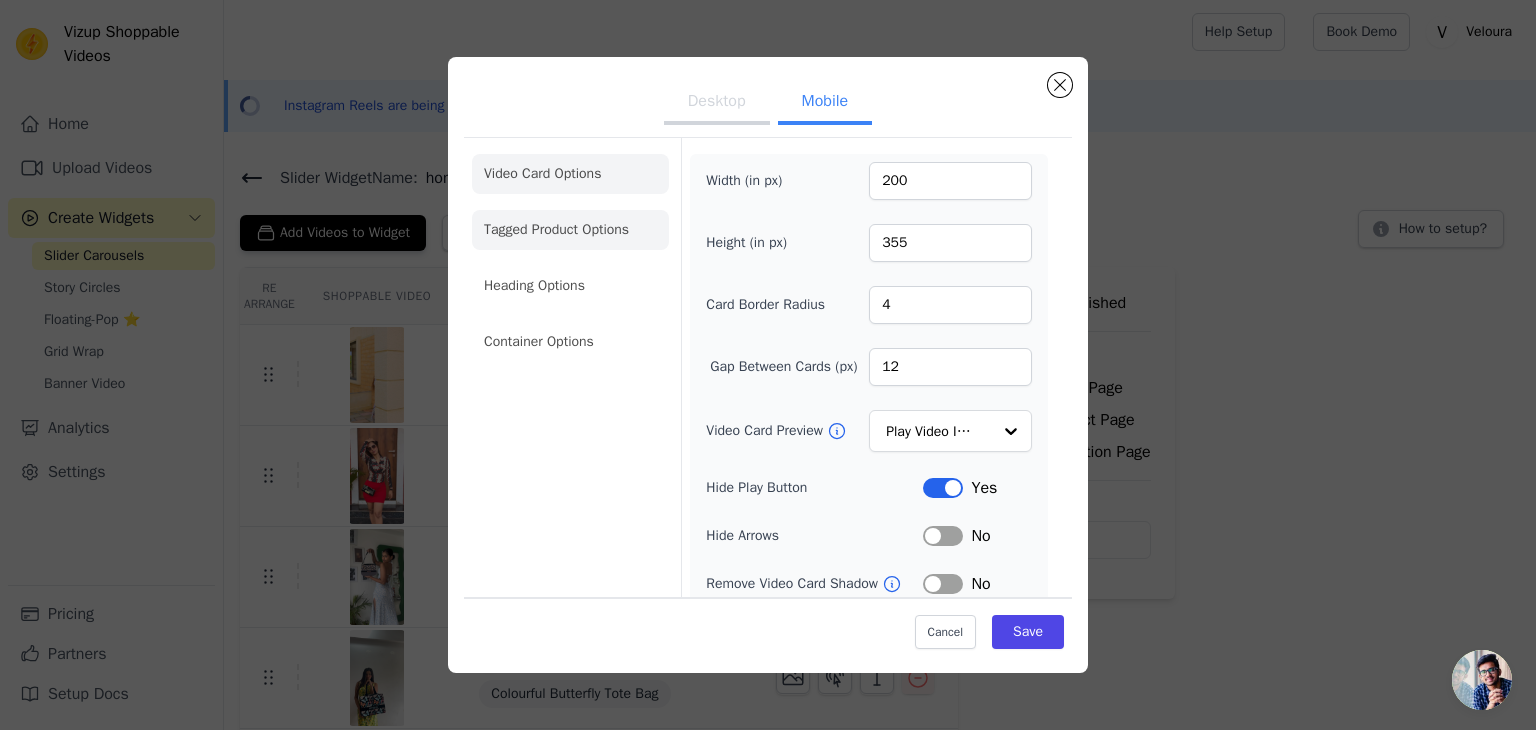 click on "Tagged Product Options" 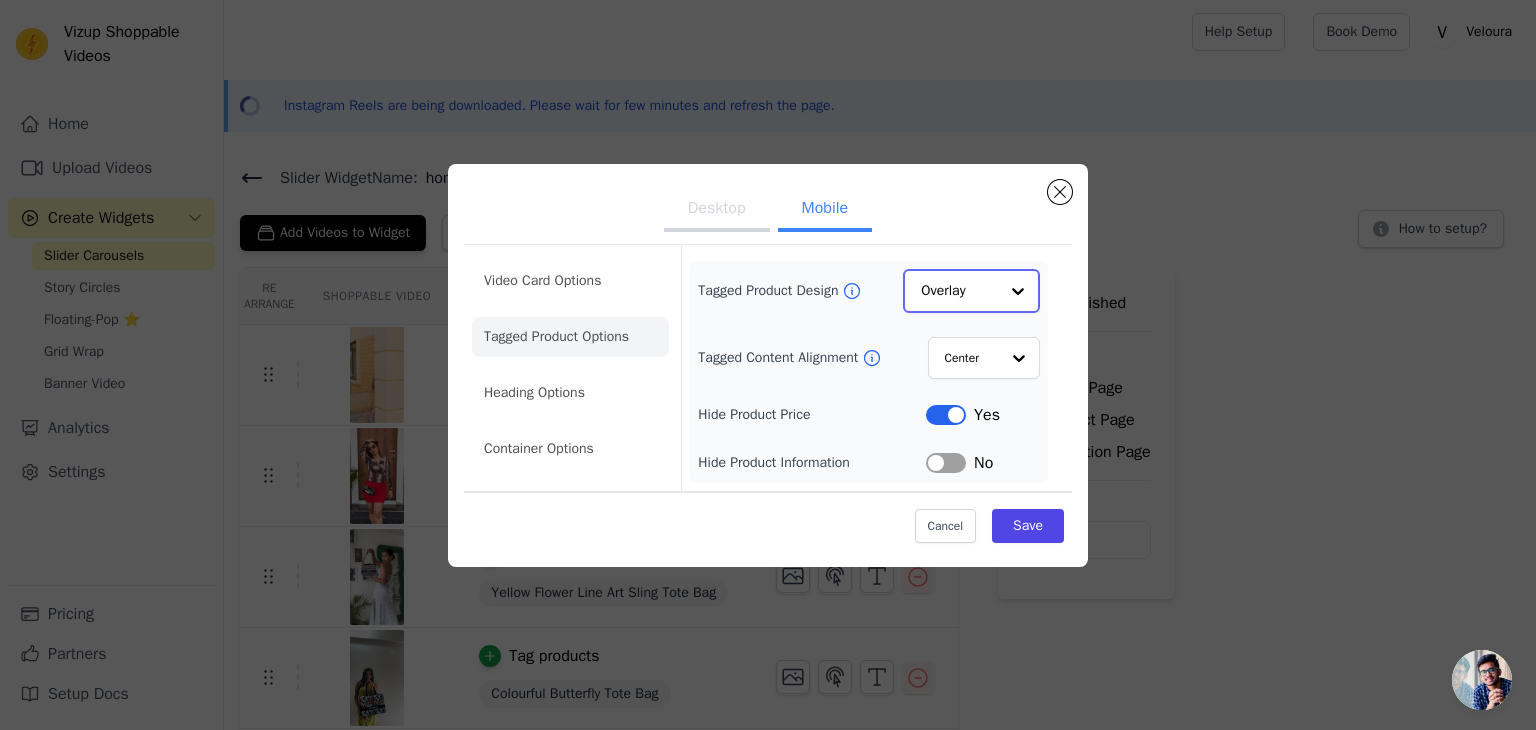 click on "Tagged Product Design" 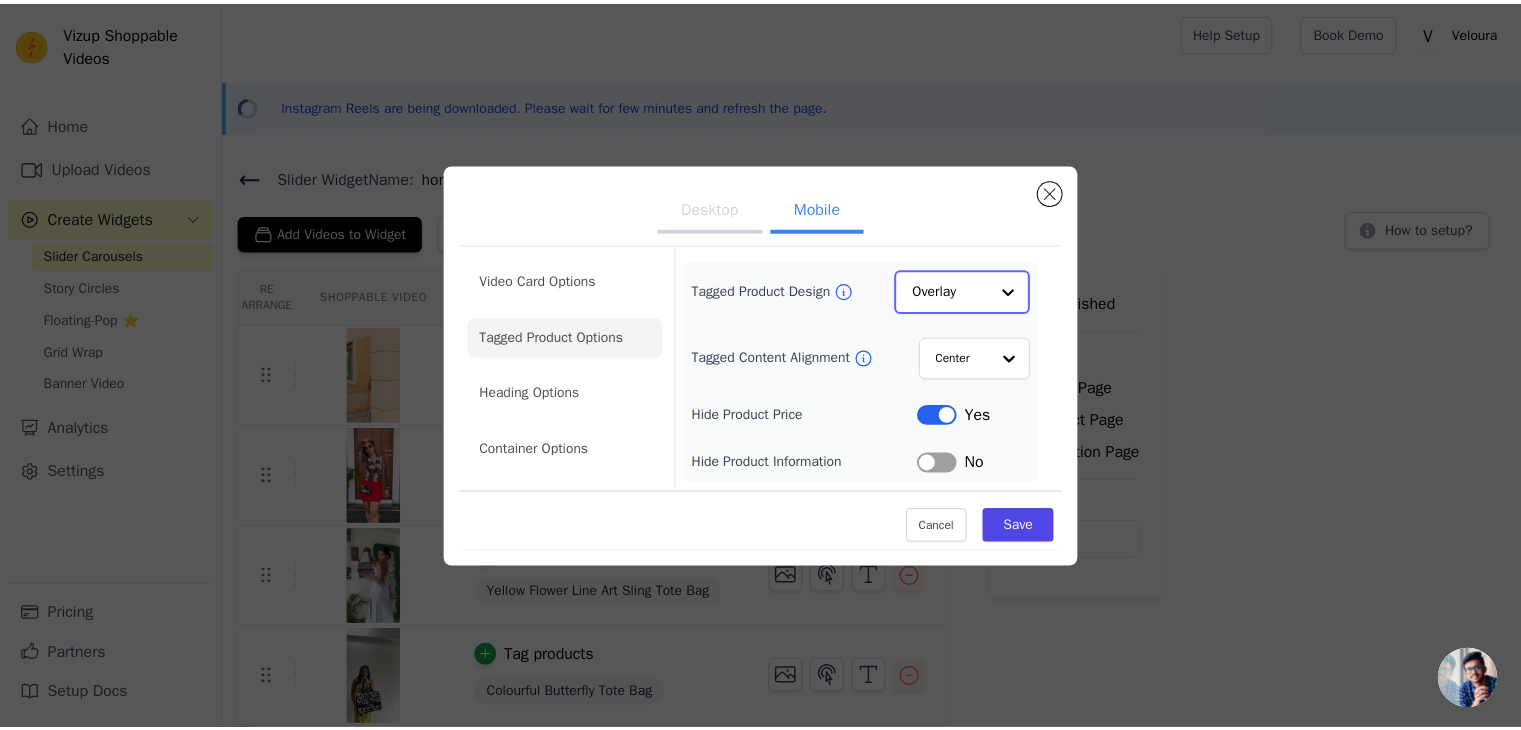 scroll, scrollTop: 0, scrollLeft: 0, axis: both 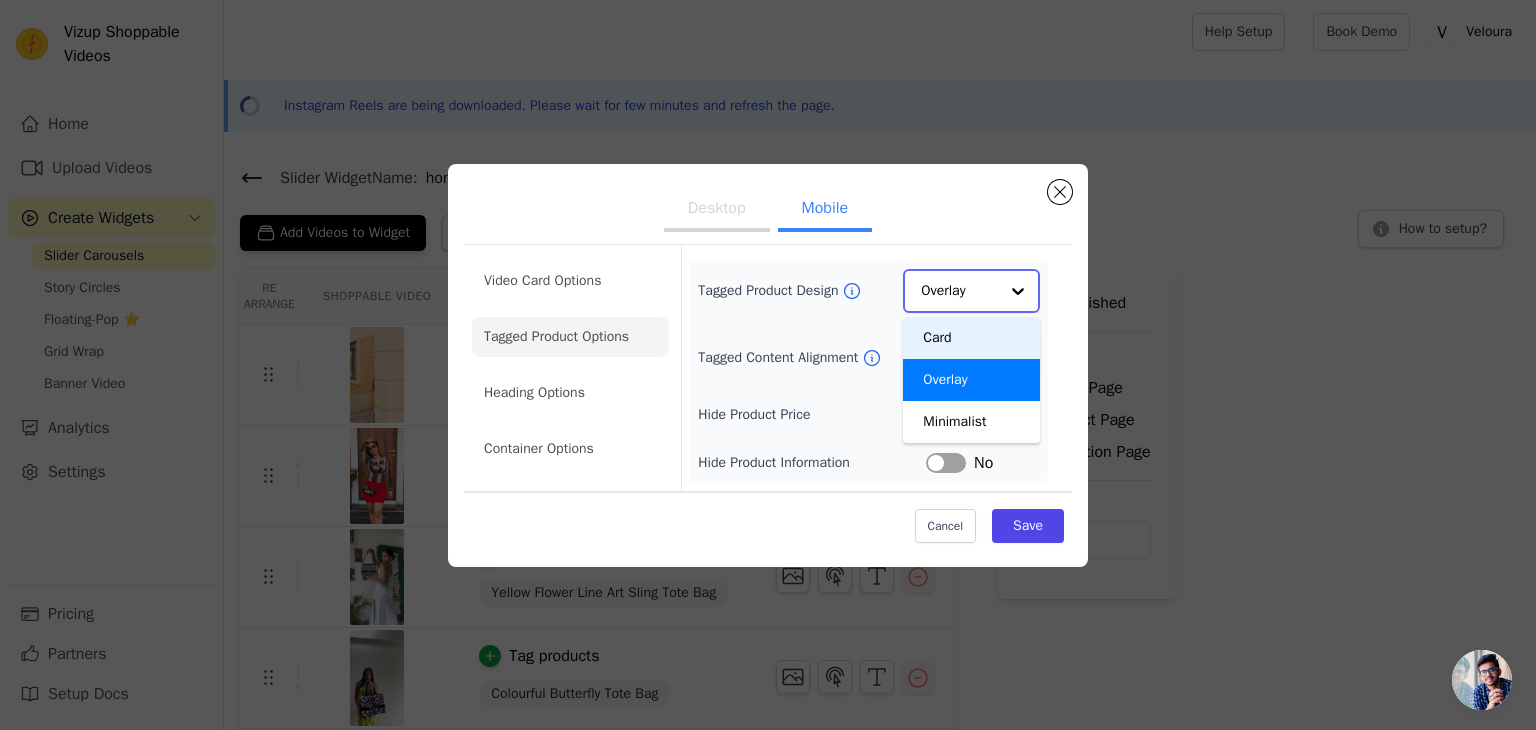click on "Card" at bounding box center (971, 338) 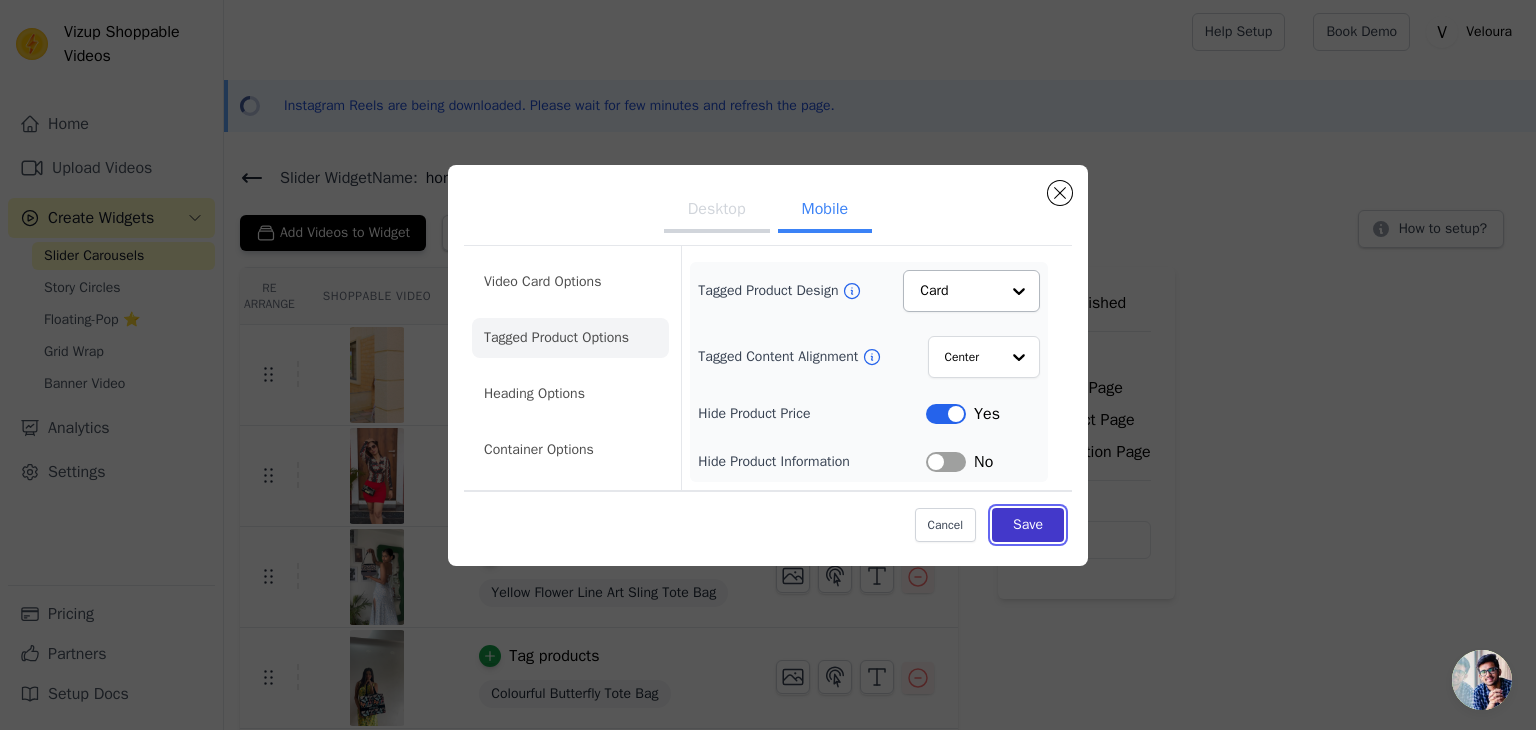 click on "Save" at bounding box center (1028, 525) 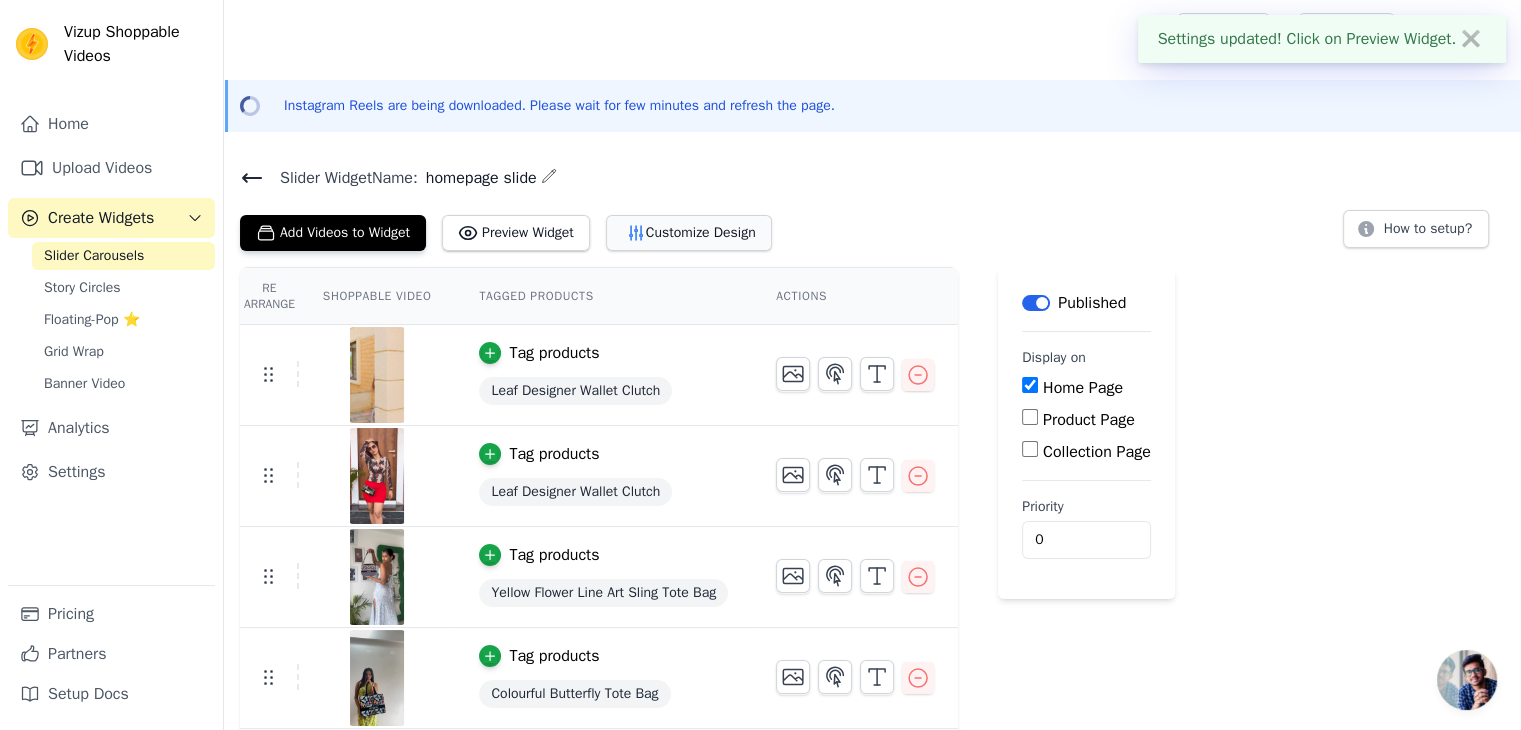 click on "Customize Design" at bounding box center [689, 233] 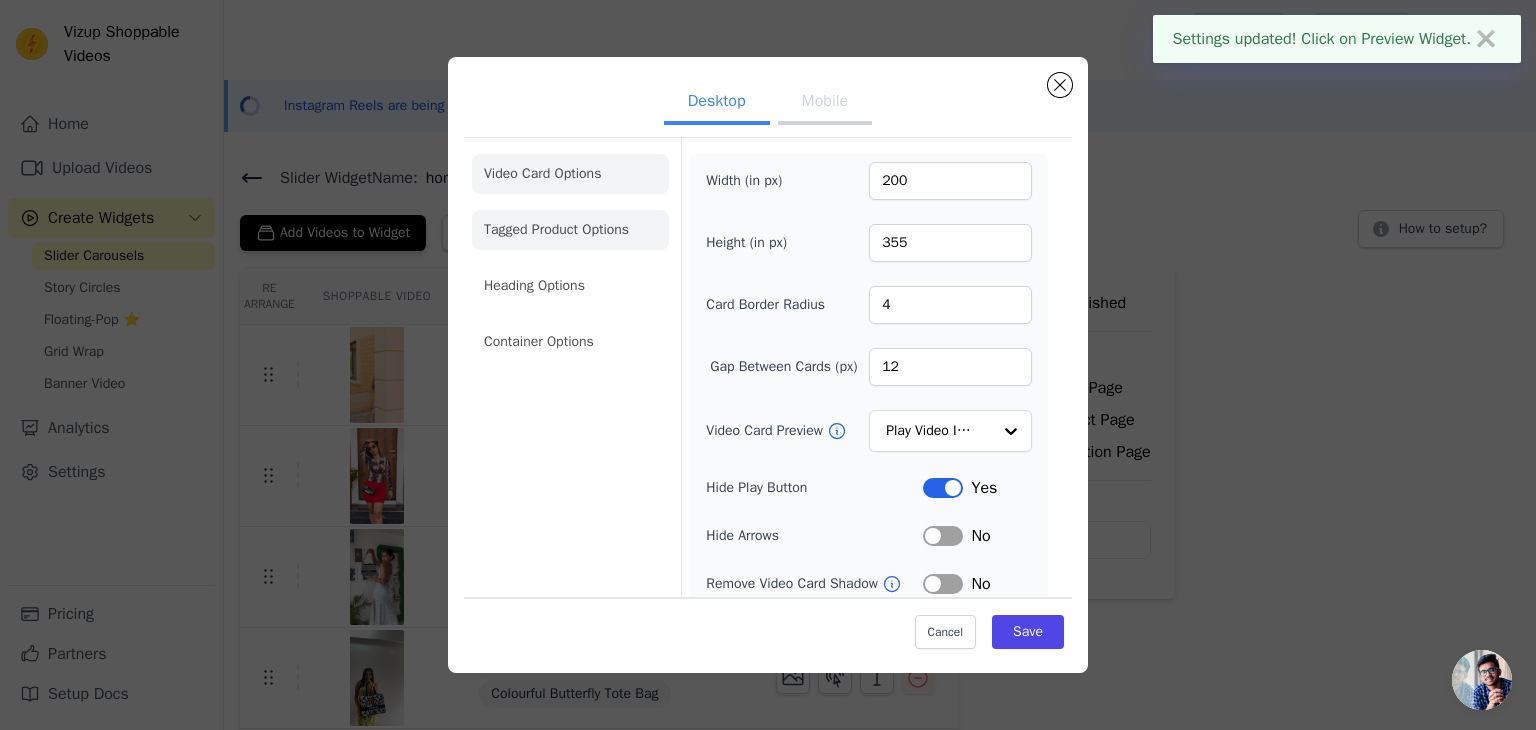 click on "Tagged Product Options" 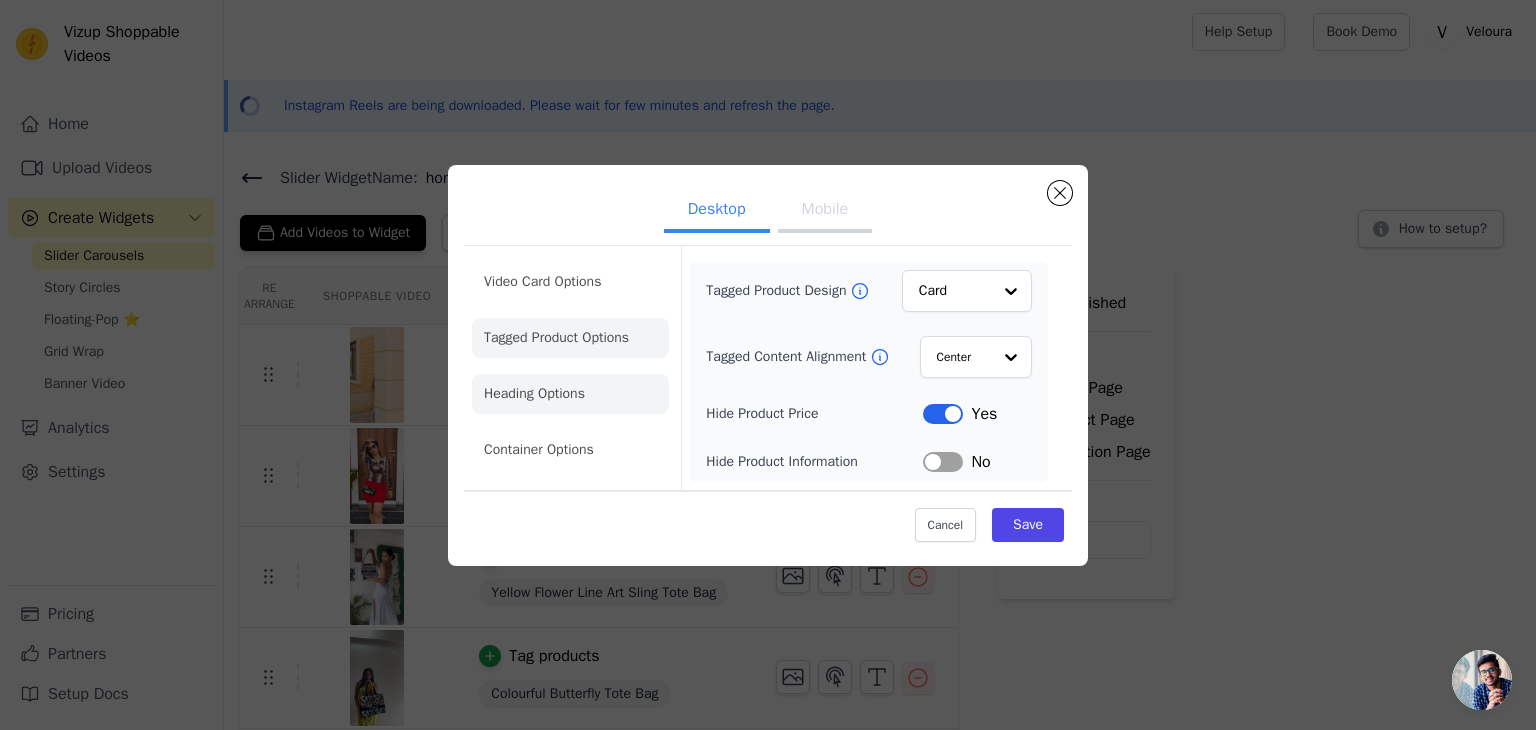 click on "Heading Options" 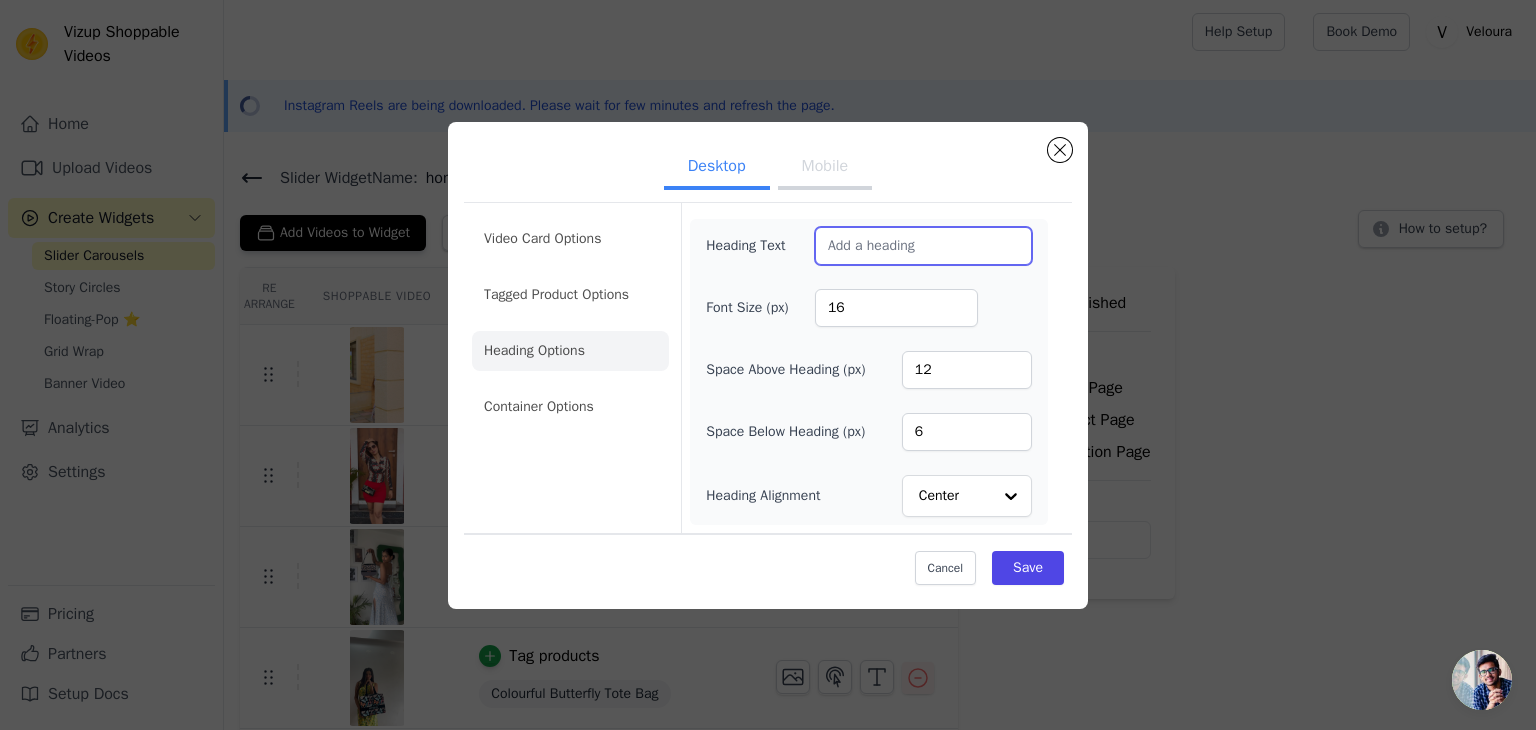 click on "Heading Text" at bounding box center (923, 246) 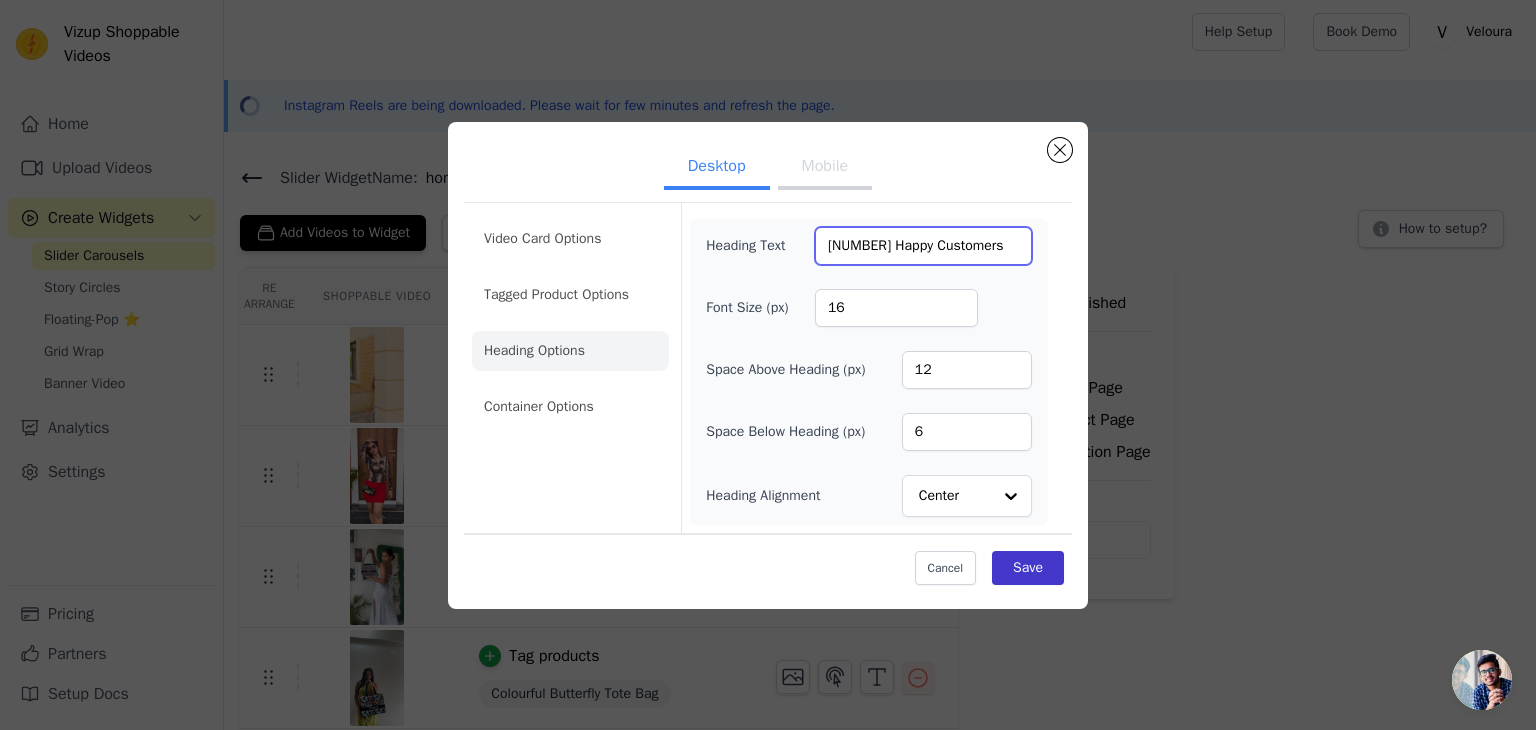 type on "[NUMBER] Happy Customers" 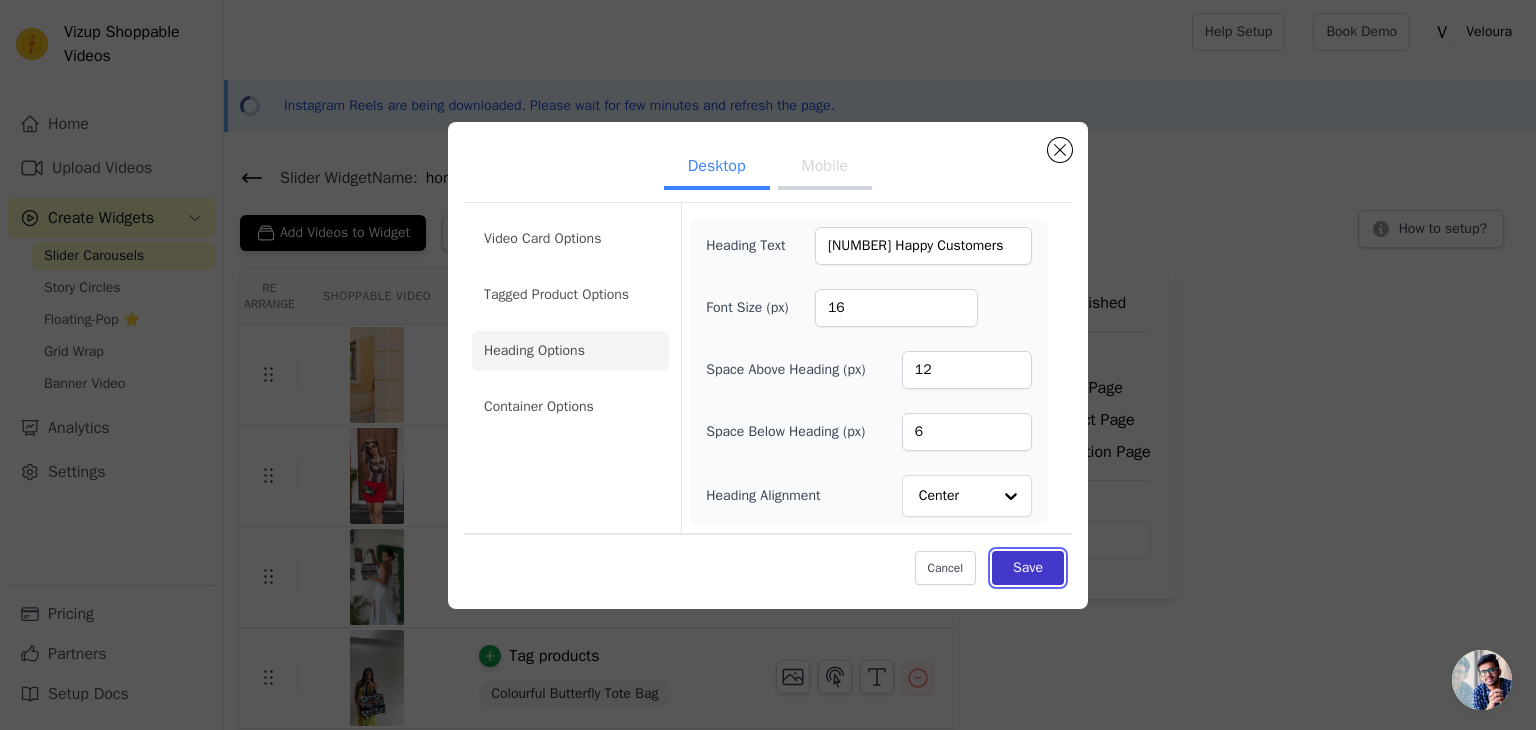click on "Save" at bounding box center (1028, 568) 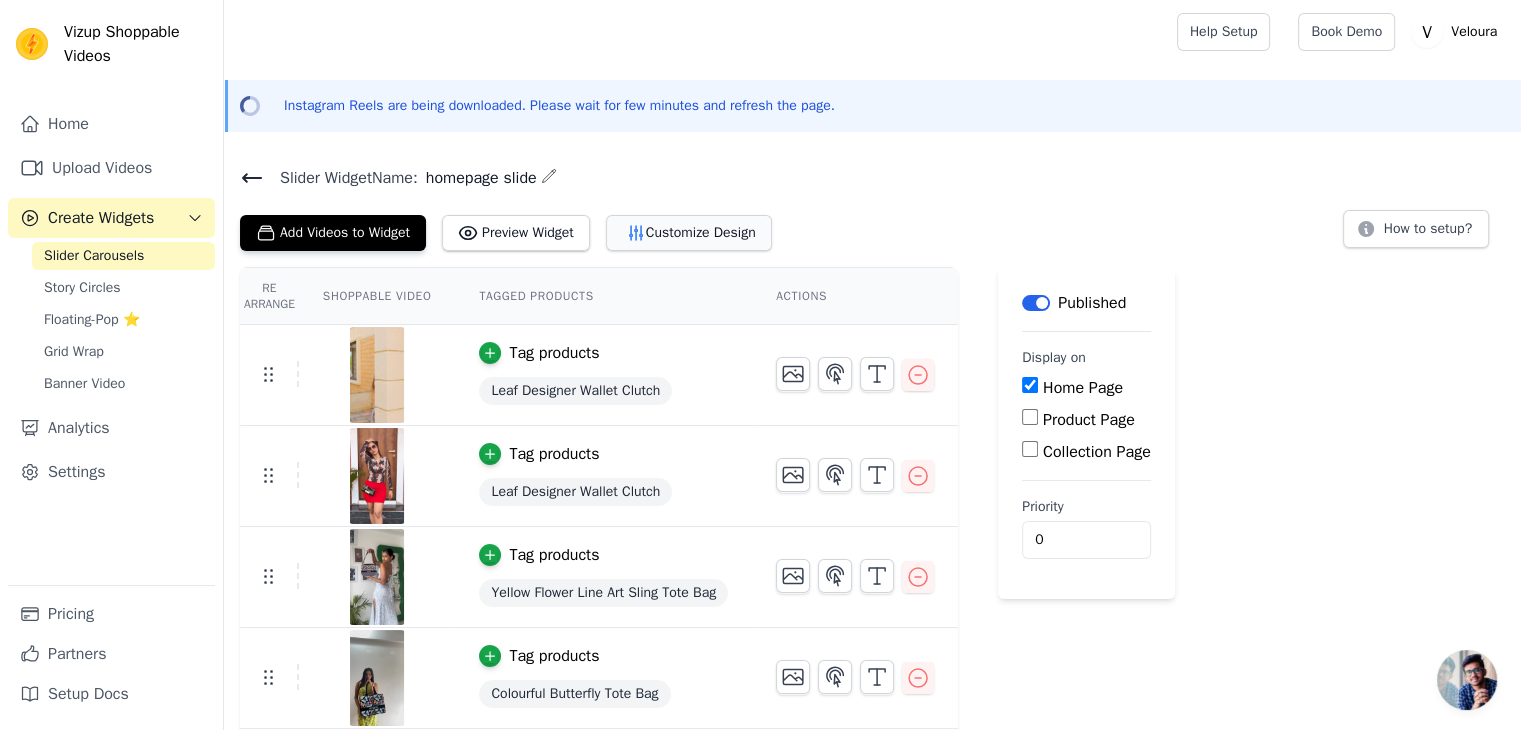 click on "Customize Design" at bounding box center [689, 233] 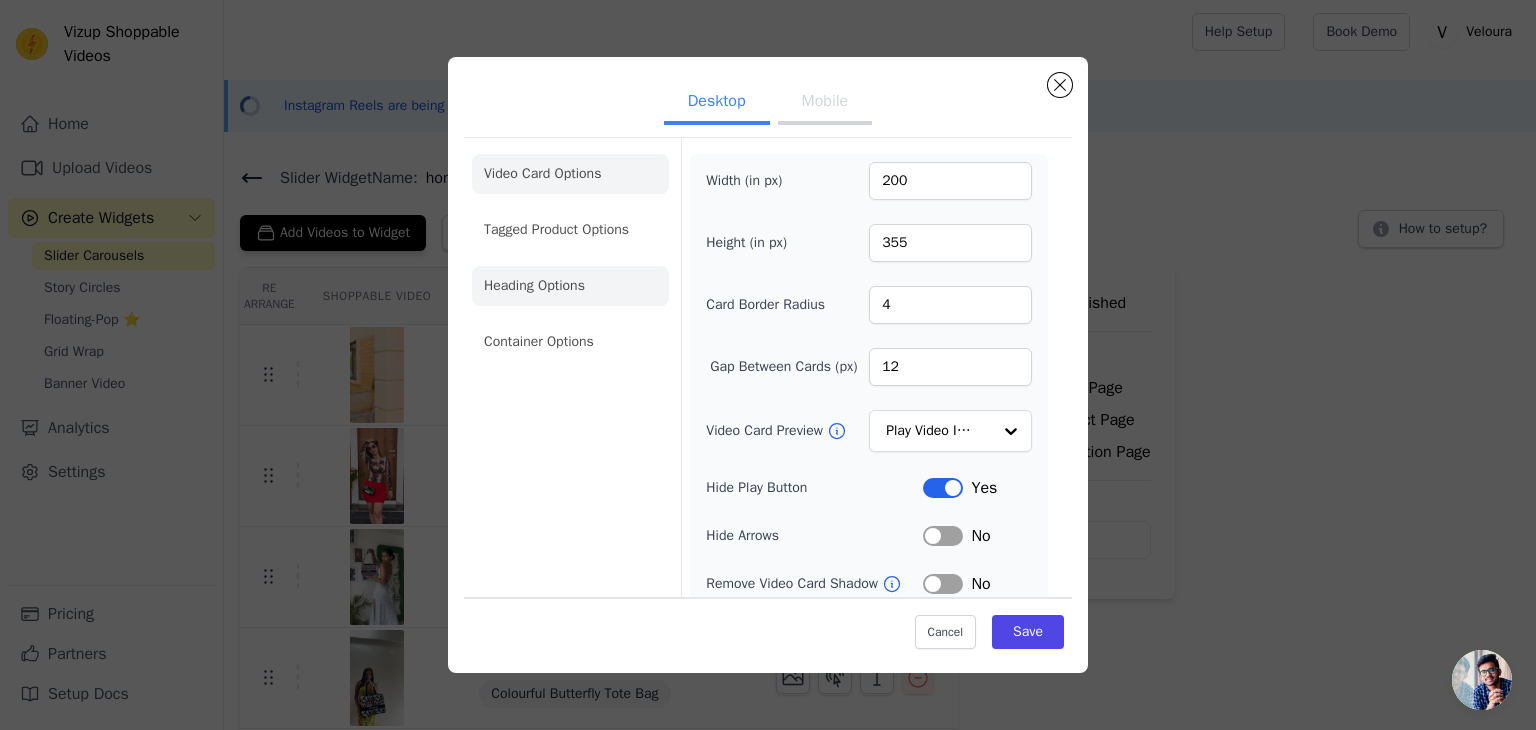 click on "Heading Options" 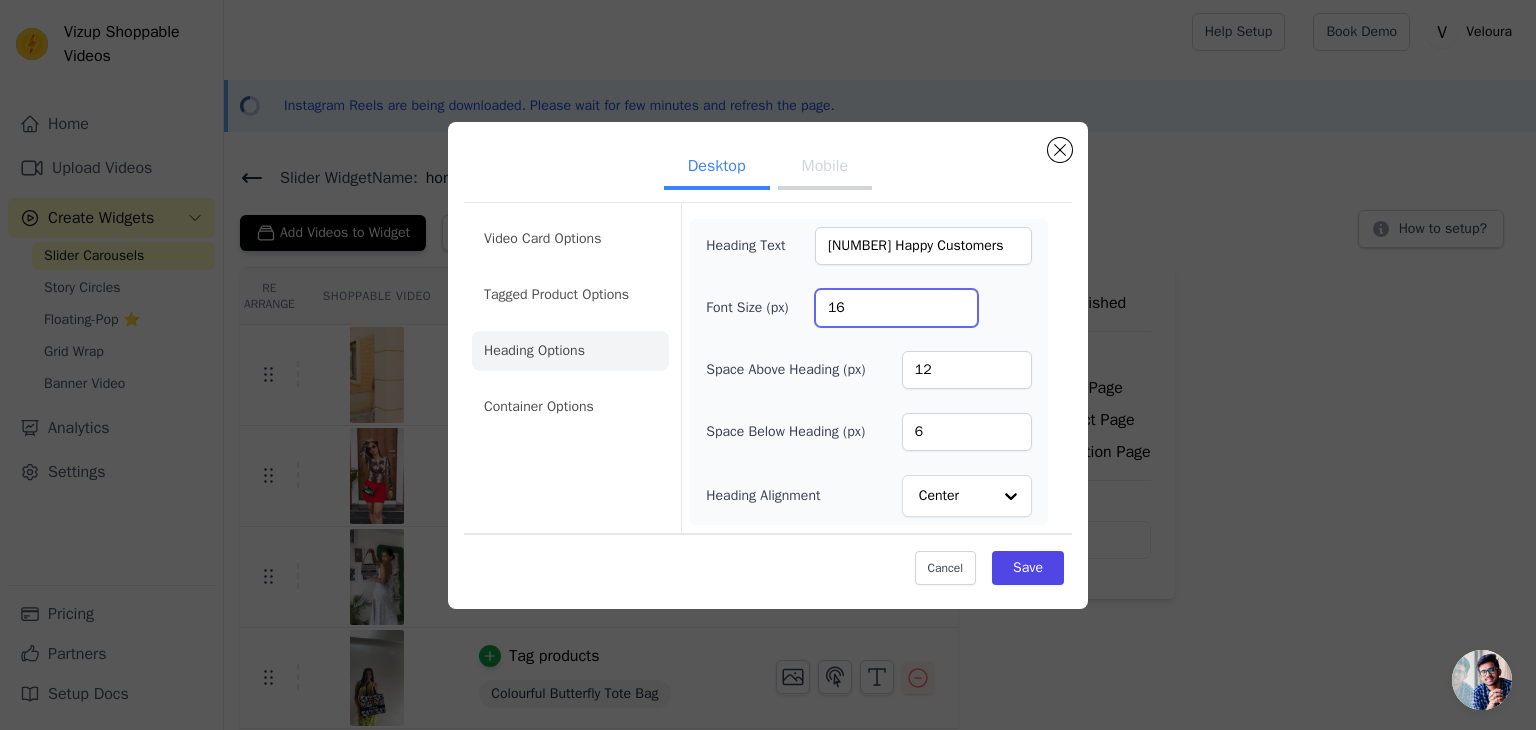 click on "16" at bounding box center [896, 308] 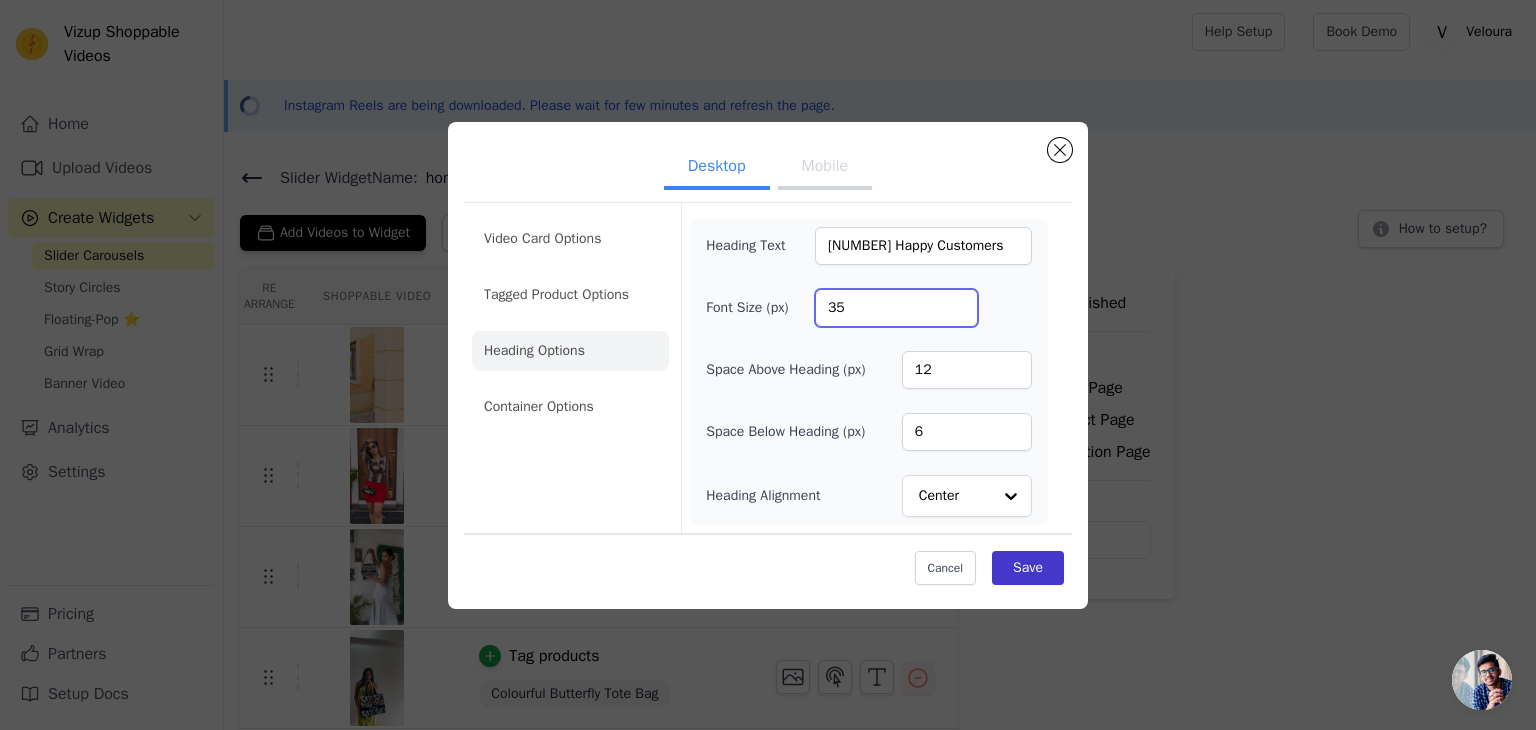 type on "35" 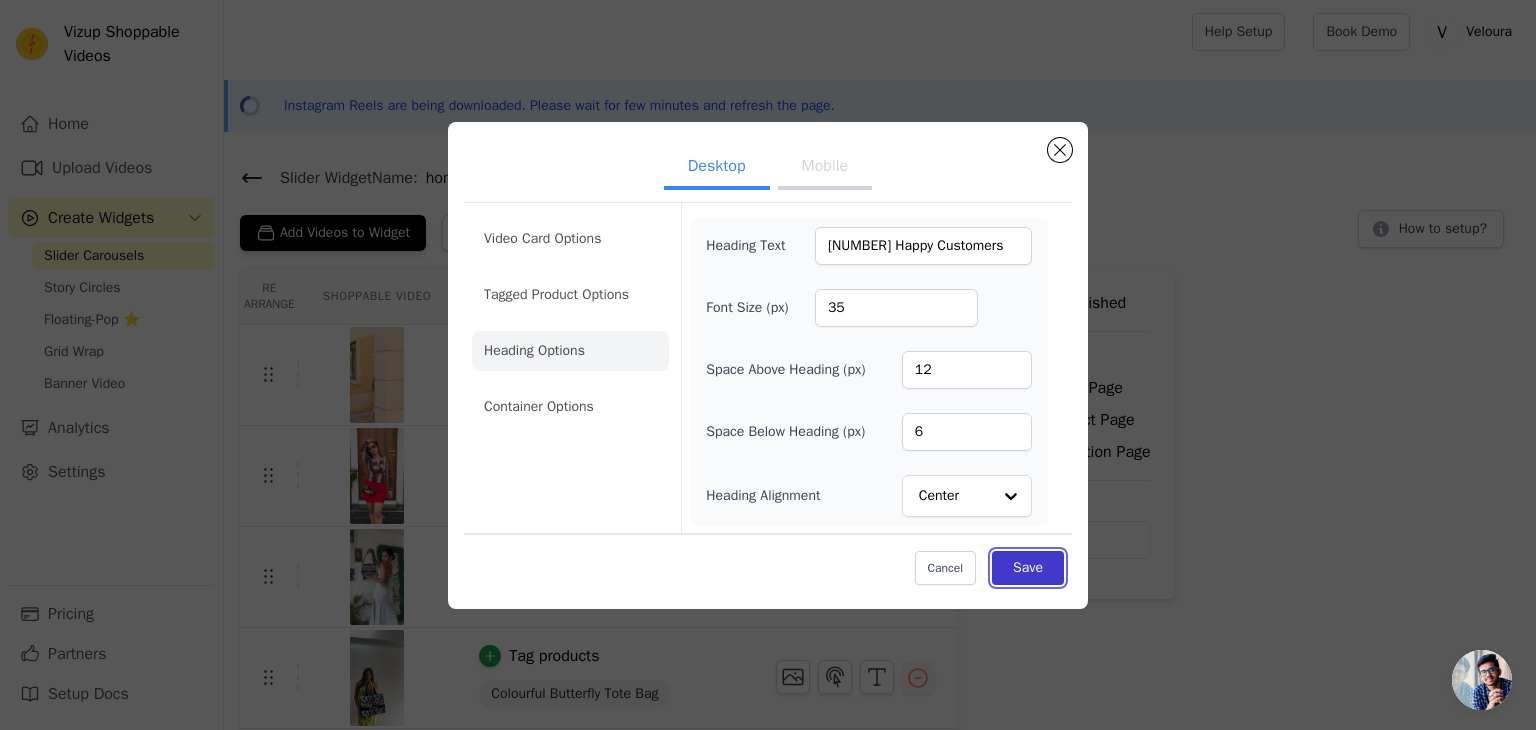 click on "Save" at bounding box center [1028, 568] 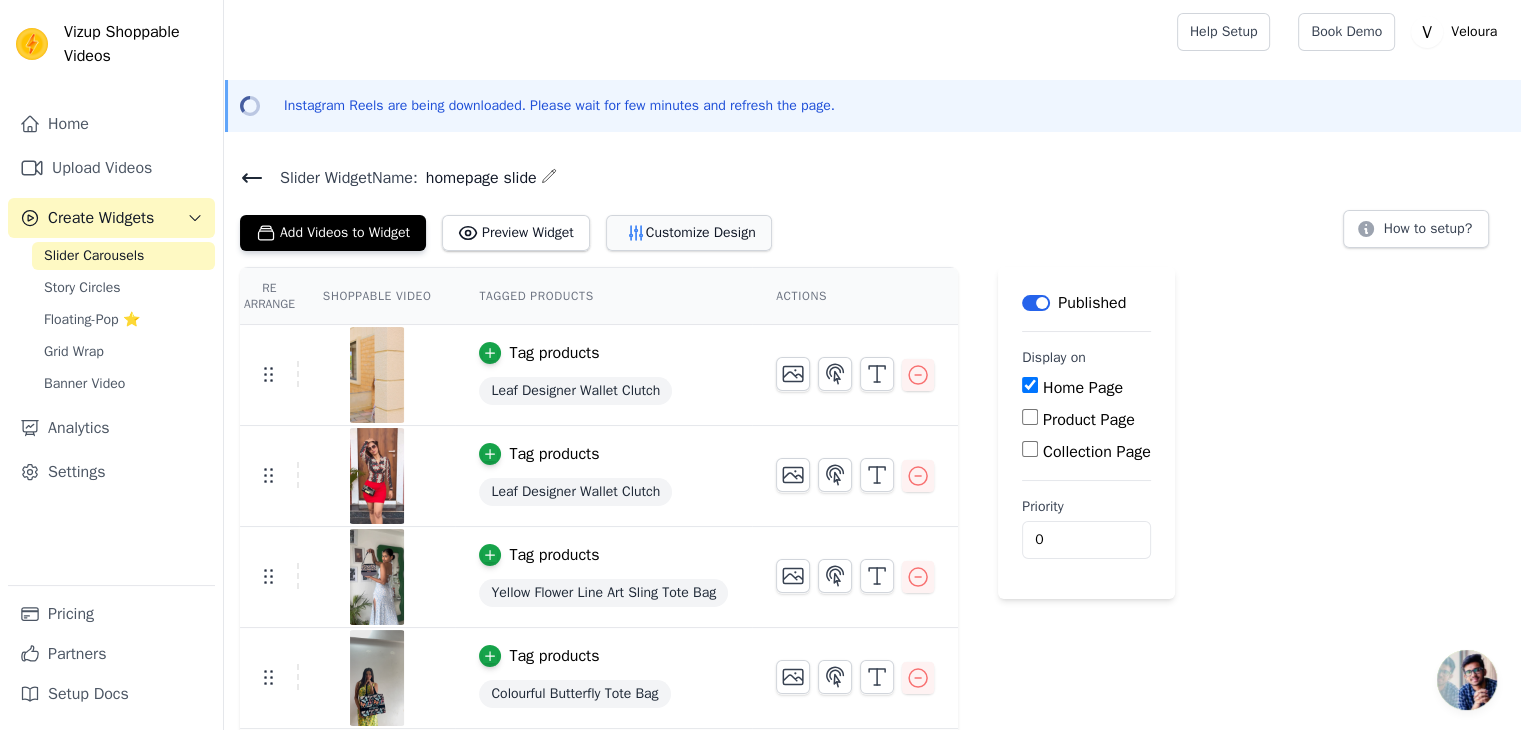 click on "Customize Design" at bounding box center (689, 233) 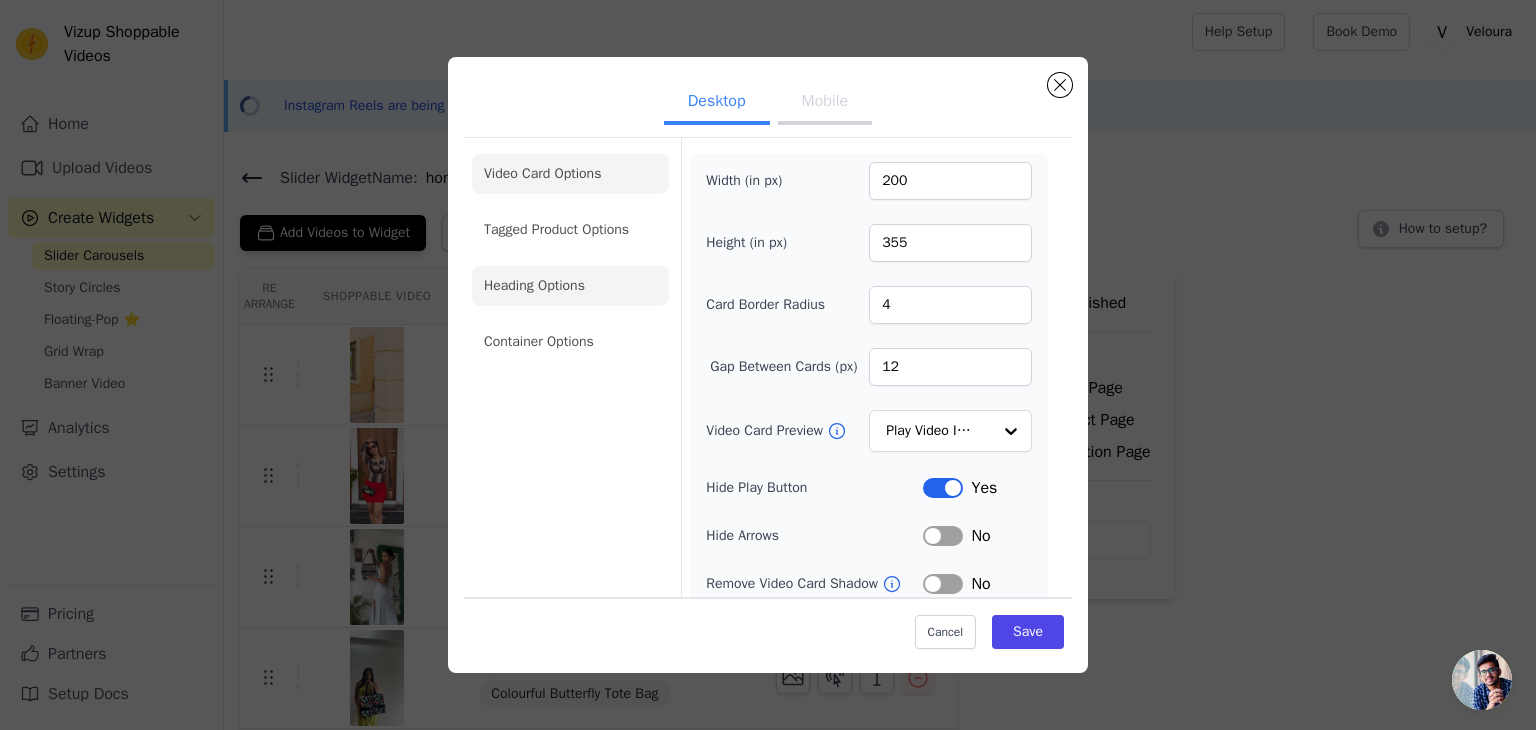 click on "Heading Options" 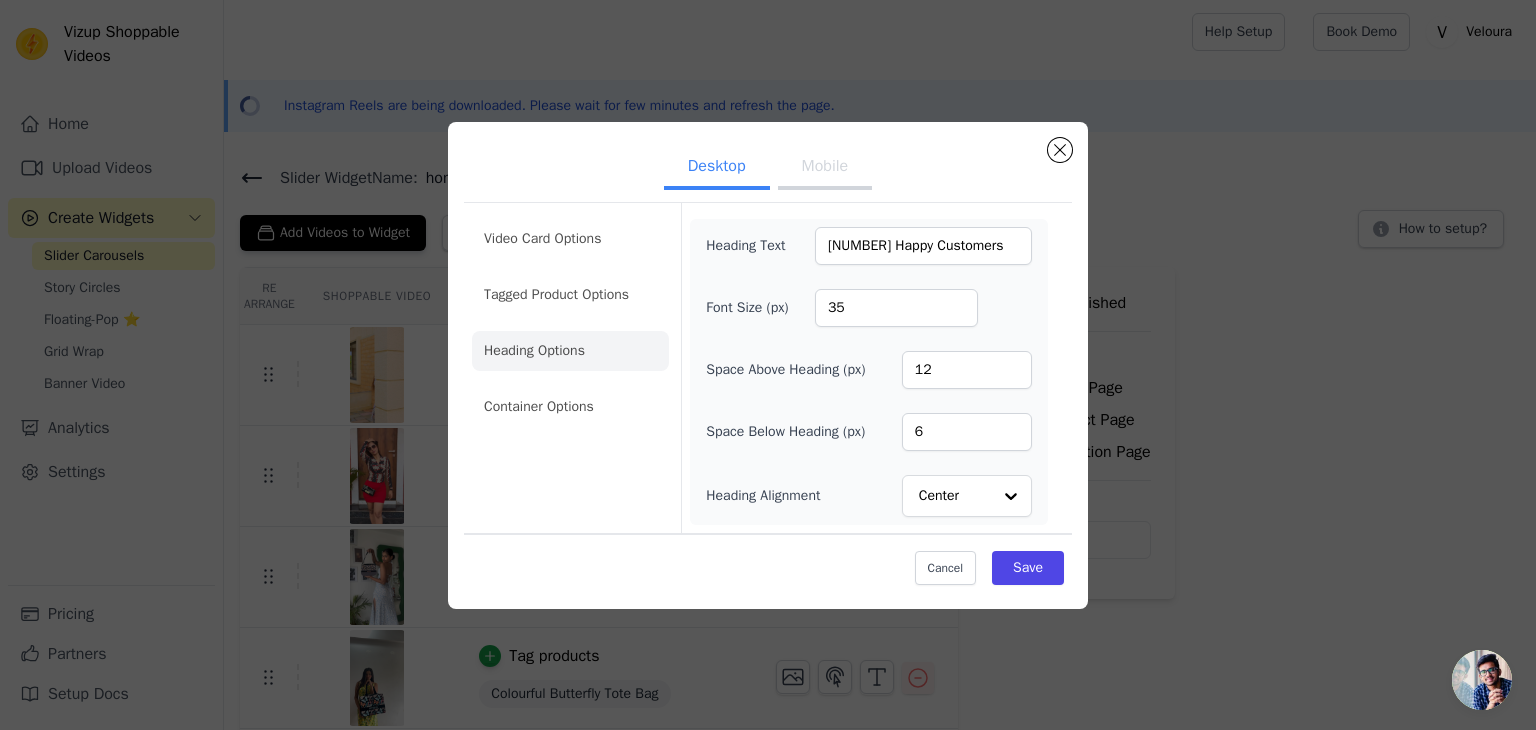 click on "Mobile" at bounding box center (825, 168) 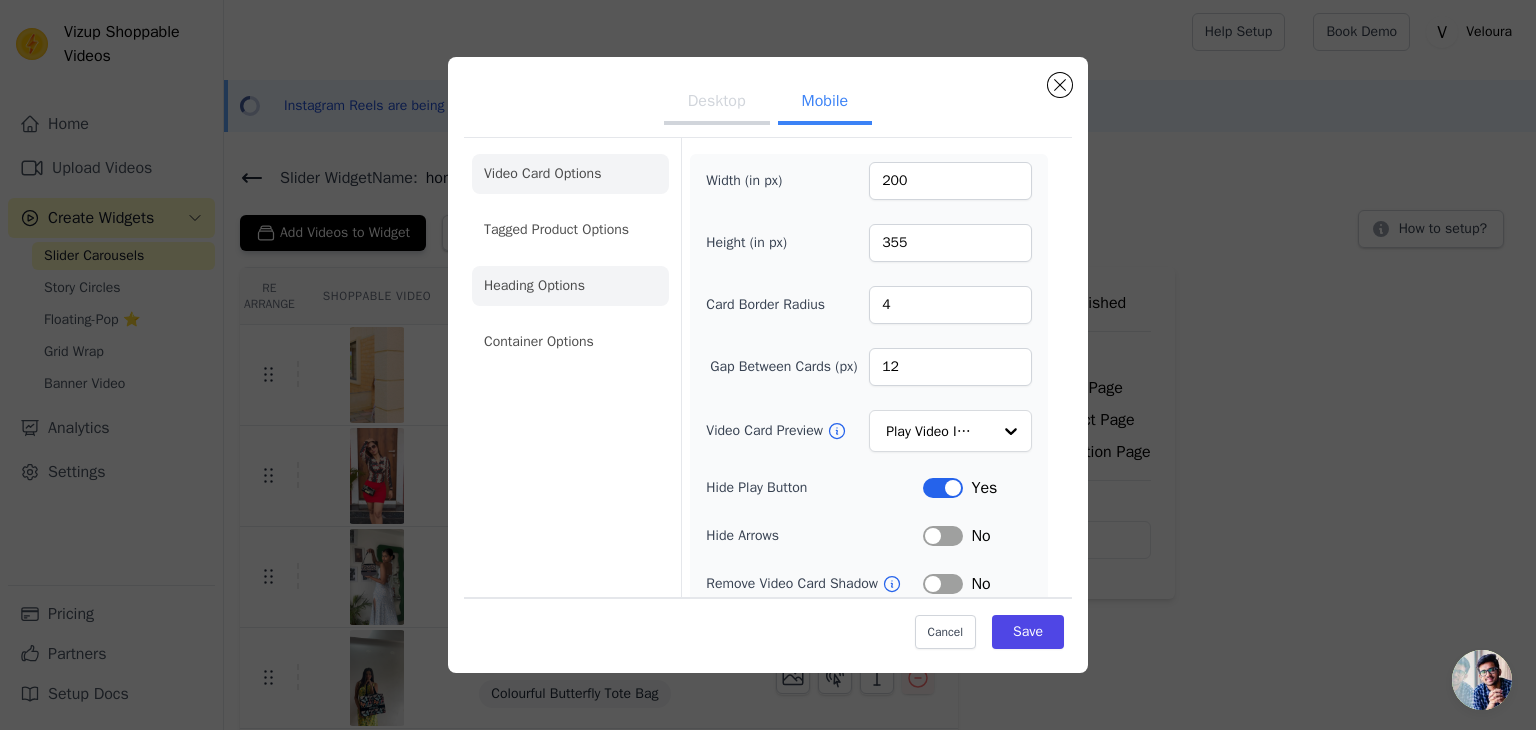 click on "Heading Options" 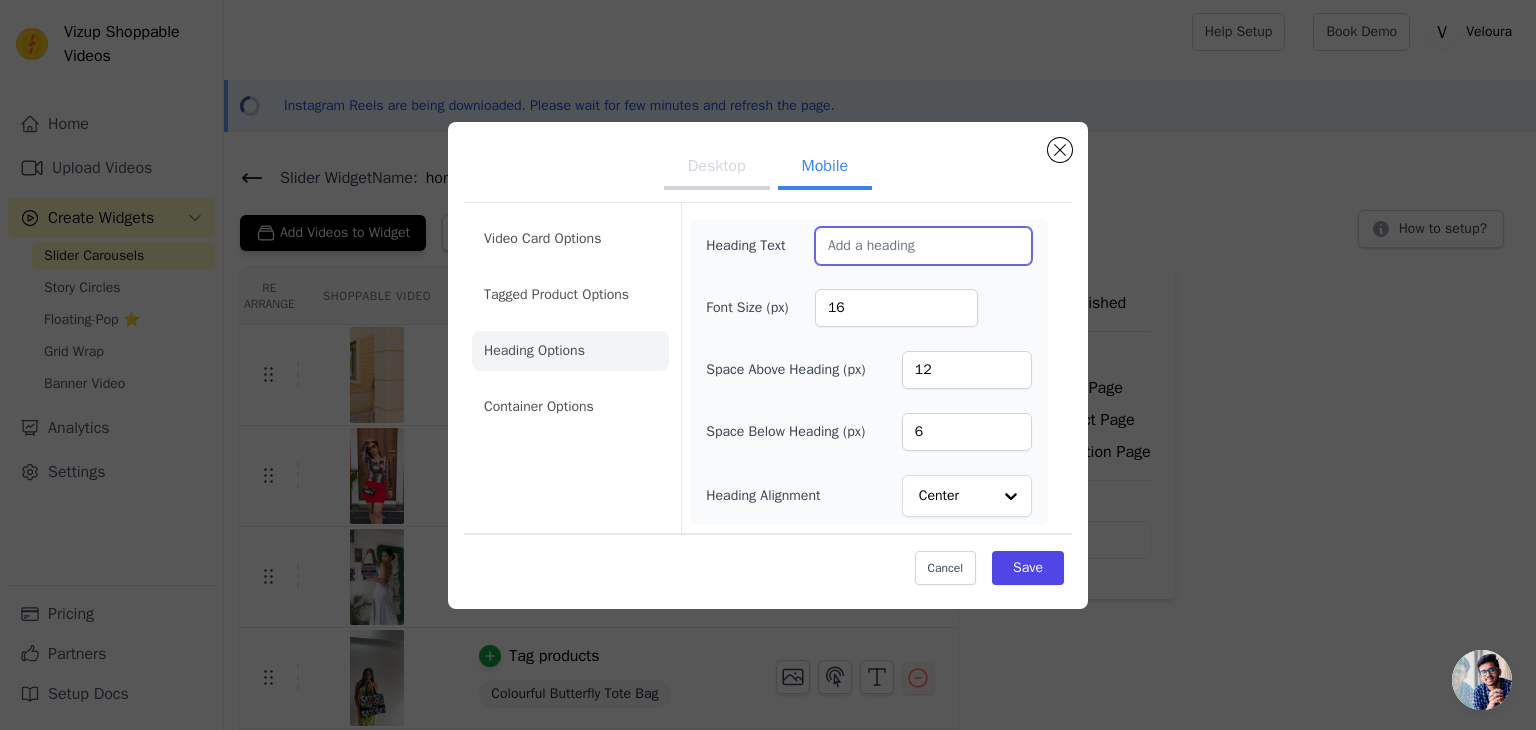 click on "Heading Text" at bounding box center [923, 246] 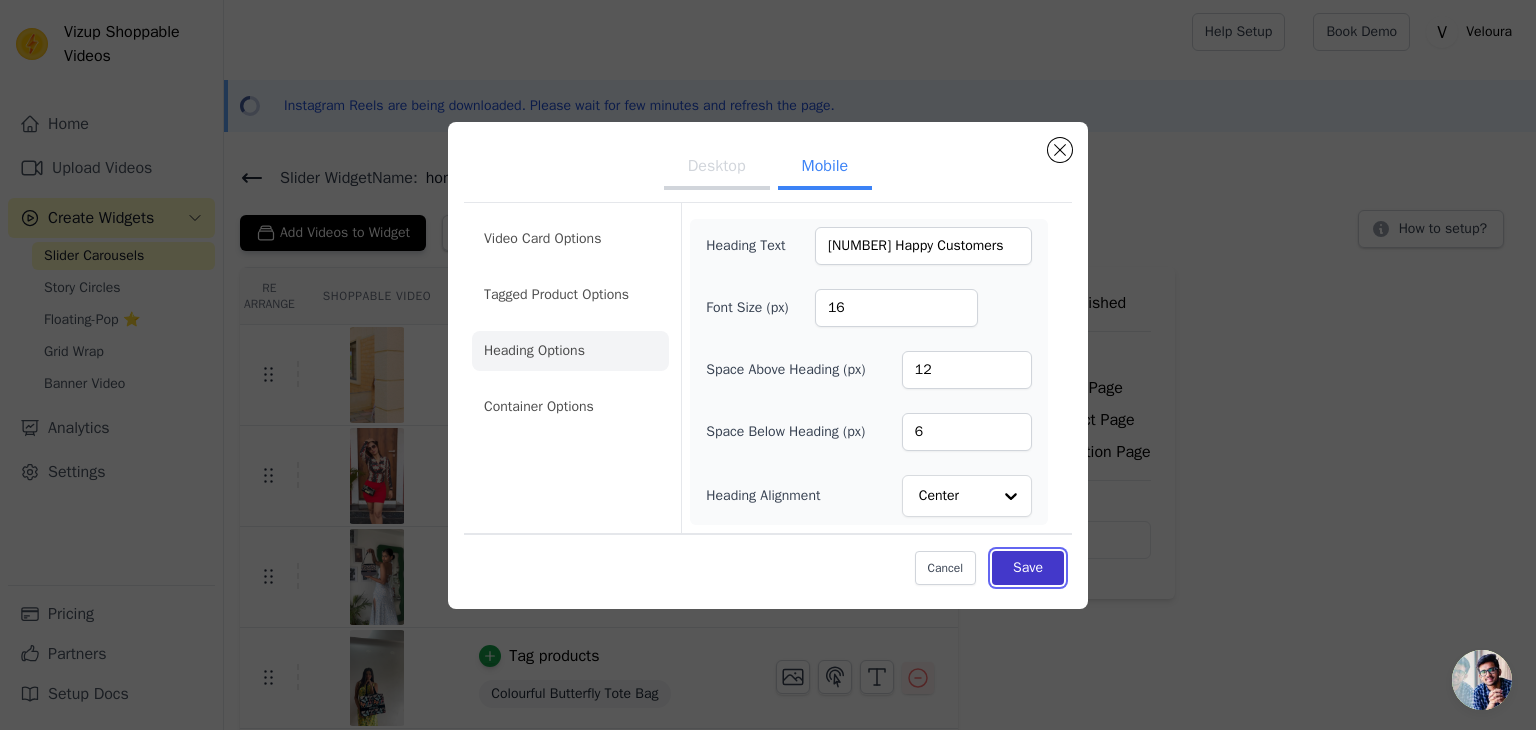 click on "Save" at bounding box center (1028, 568) 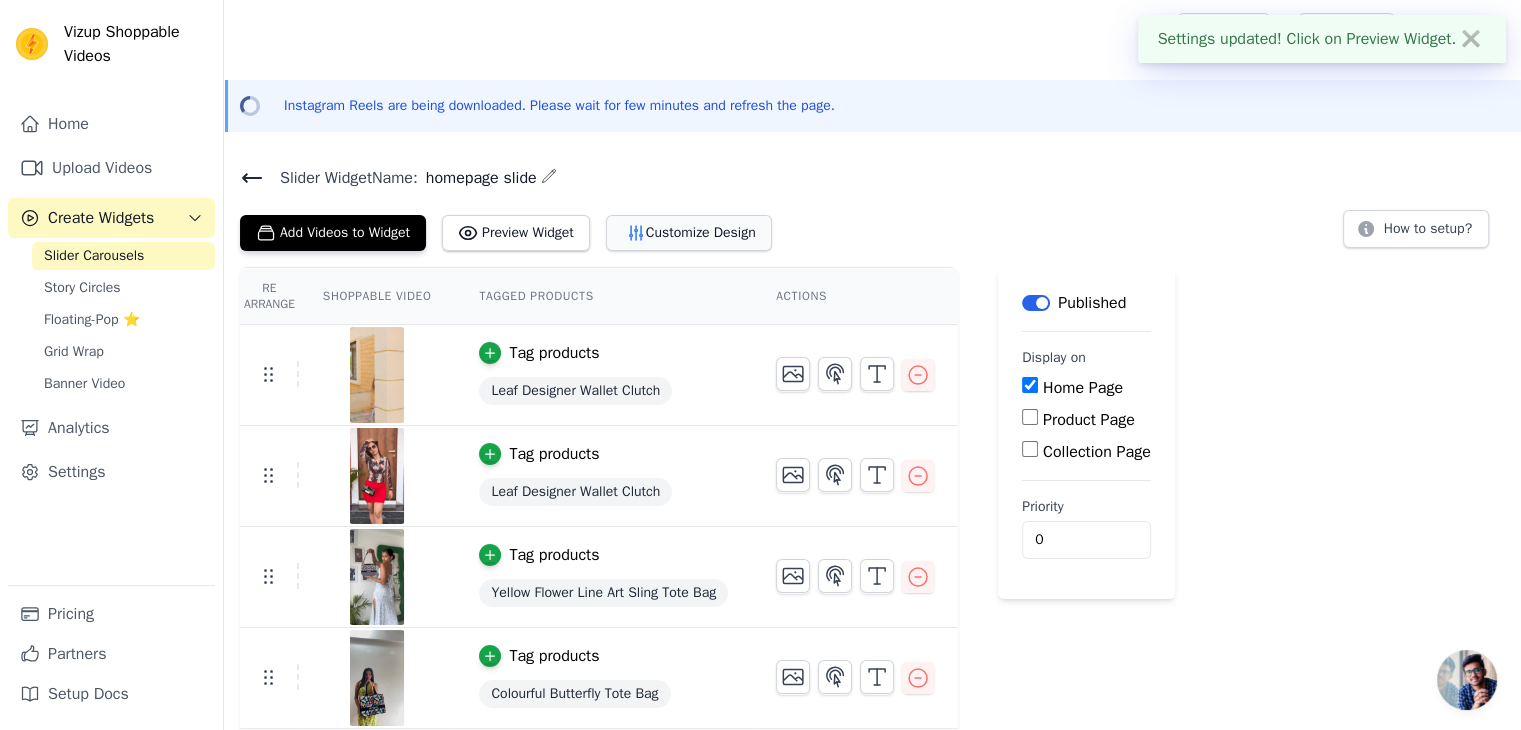 click on "Customize Design" at bounding box center [689, 233] 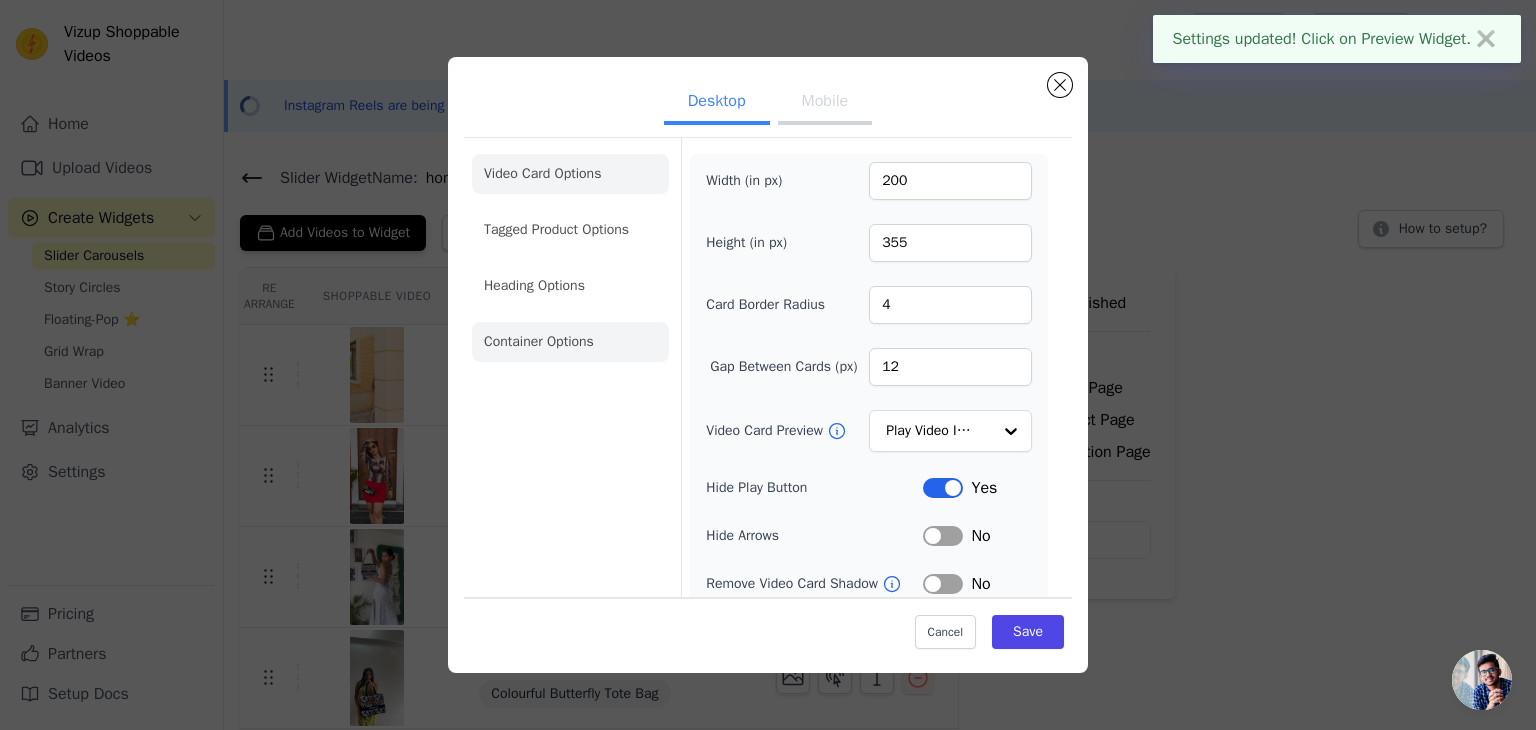 click on "Container Options" 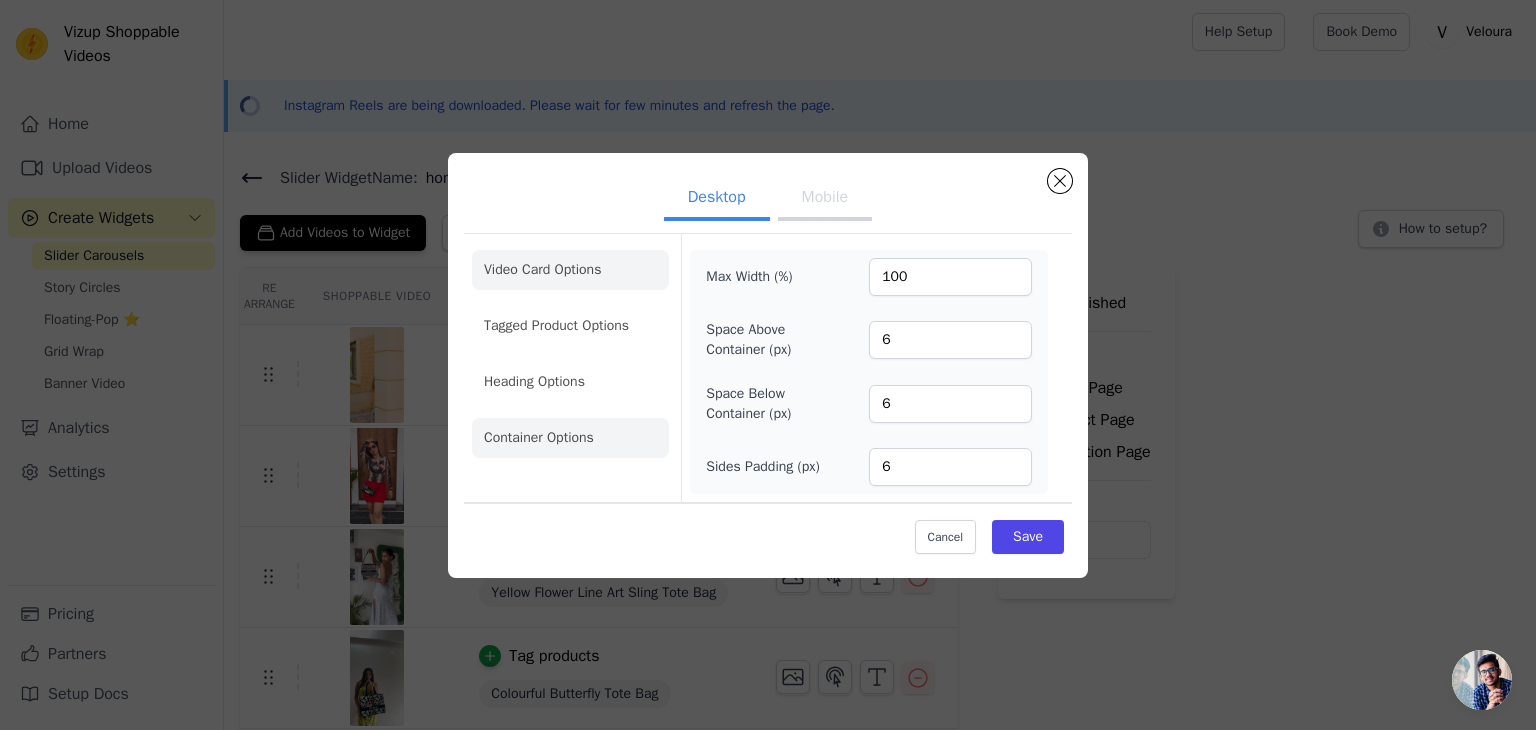 click on "Video Card Options" 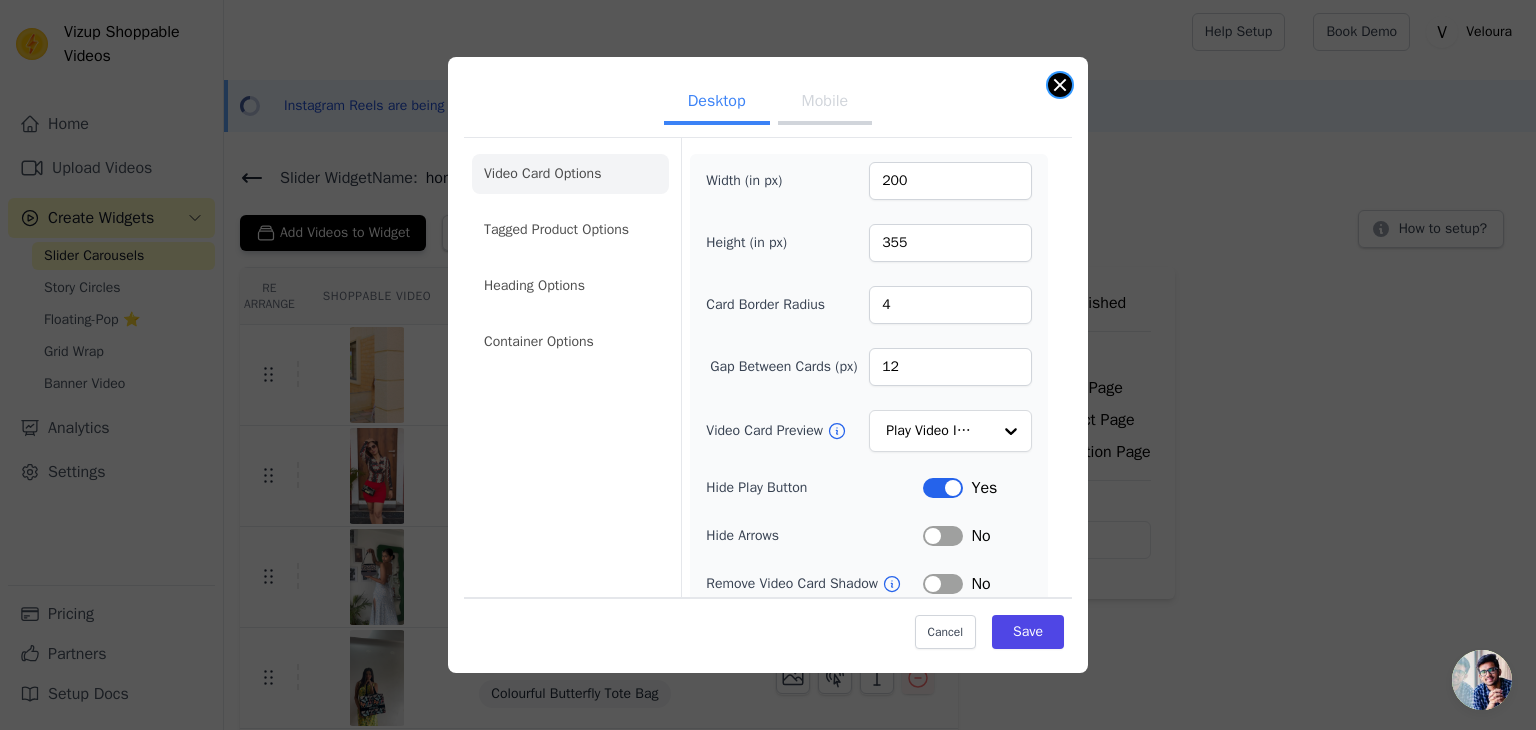 click at bounding box center (1060, 85) 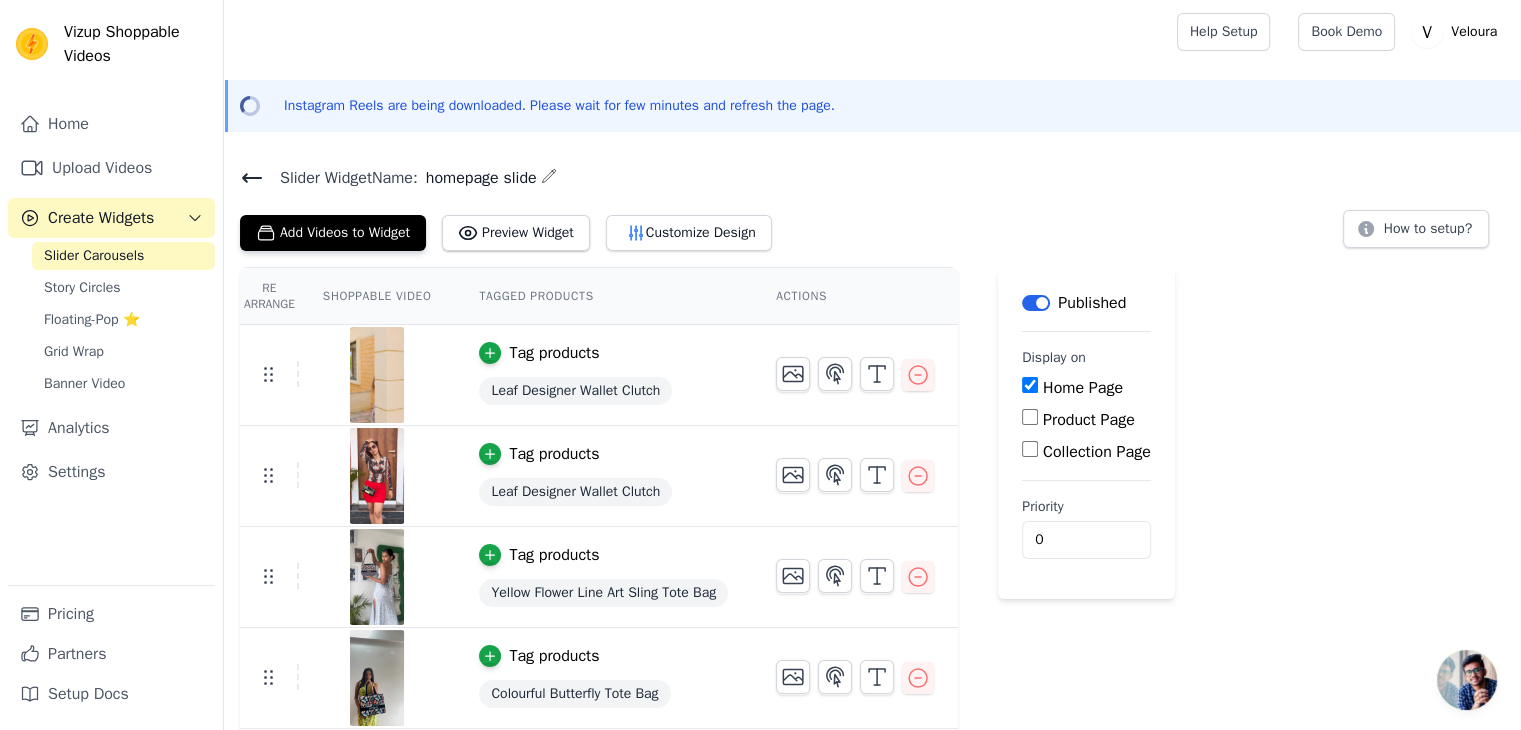 scroll, scrollTop: 97, scrollLeft: 0, axis: vertical 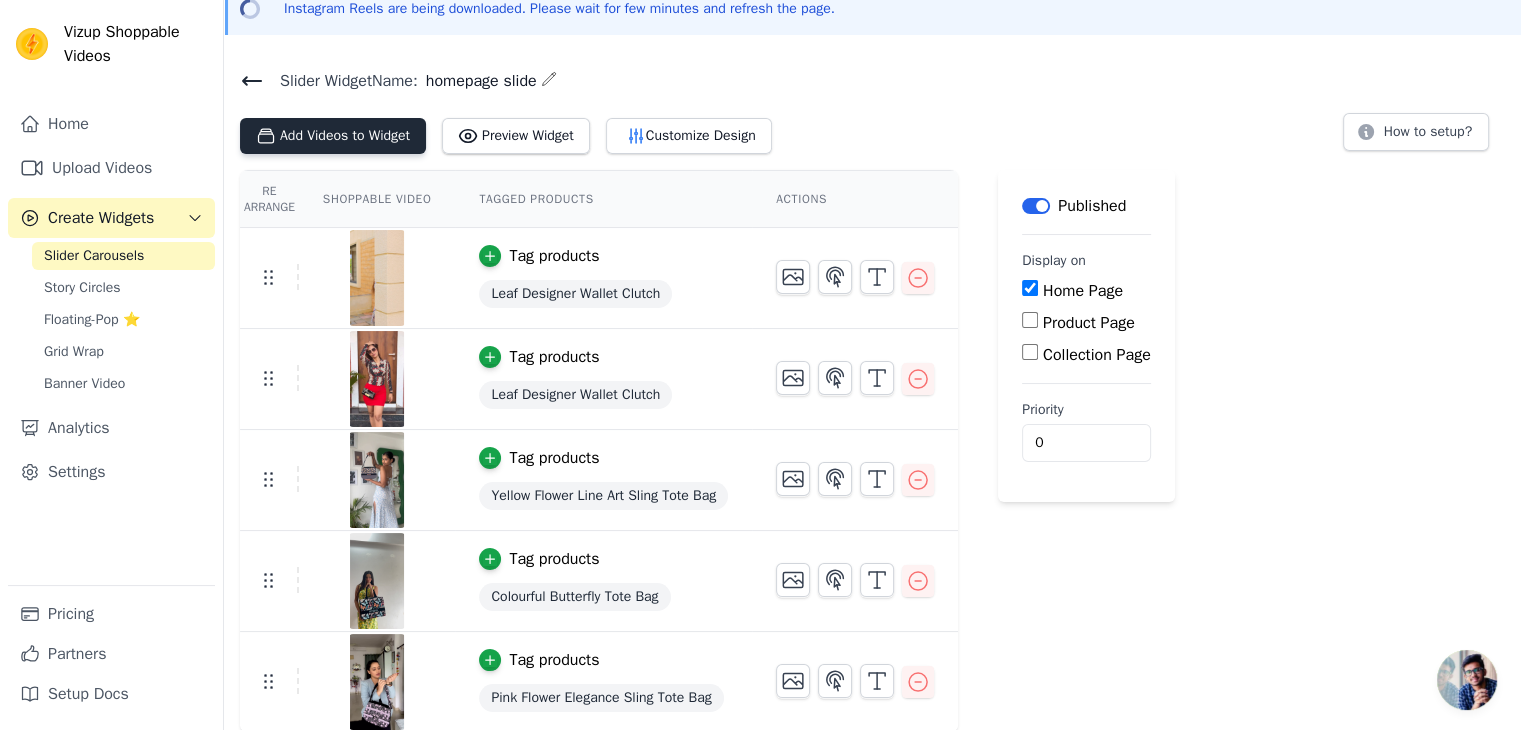 click on "Add Videos to Widget" at bounding box center (333, 136) 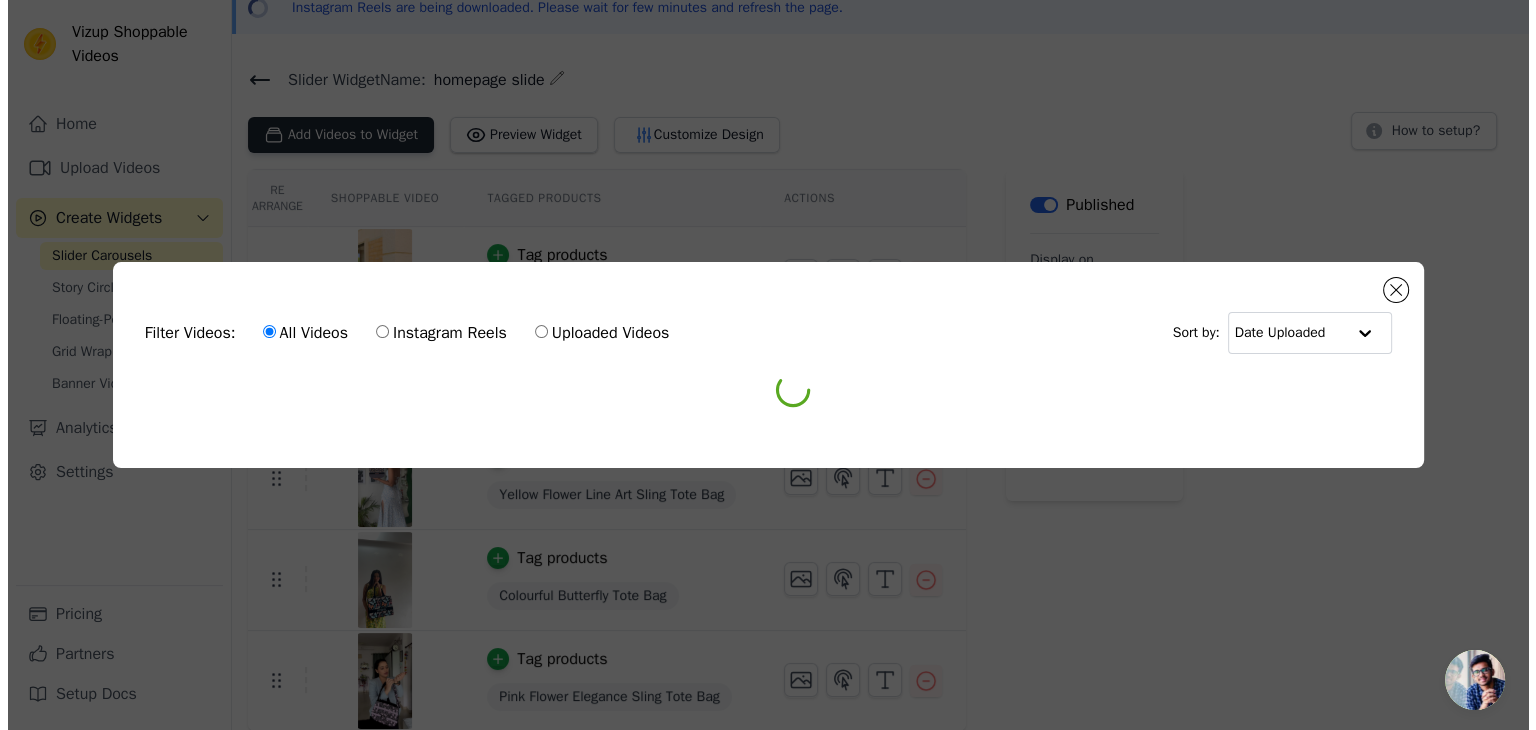 scroll, scrollTop: 0, scrollLeft: 0, axis: both 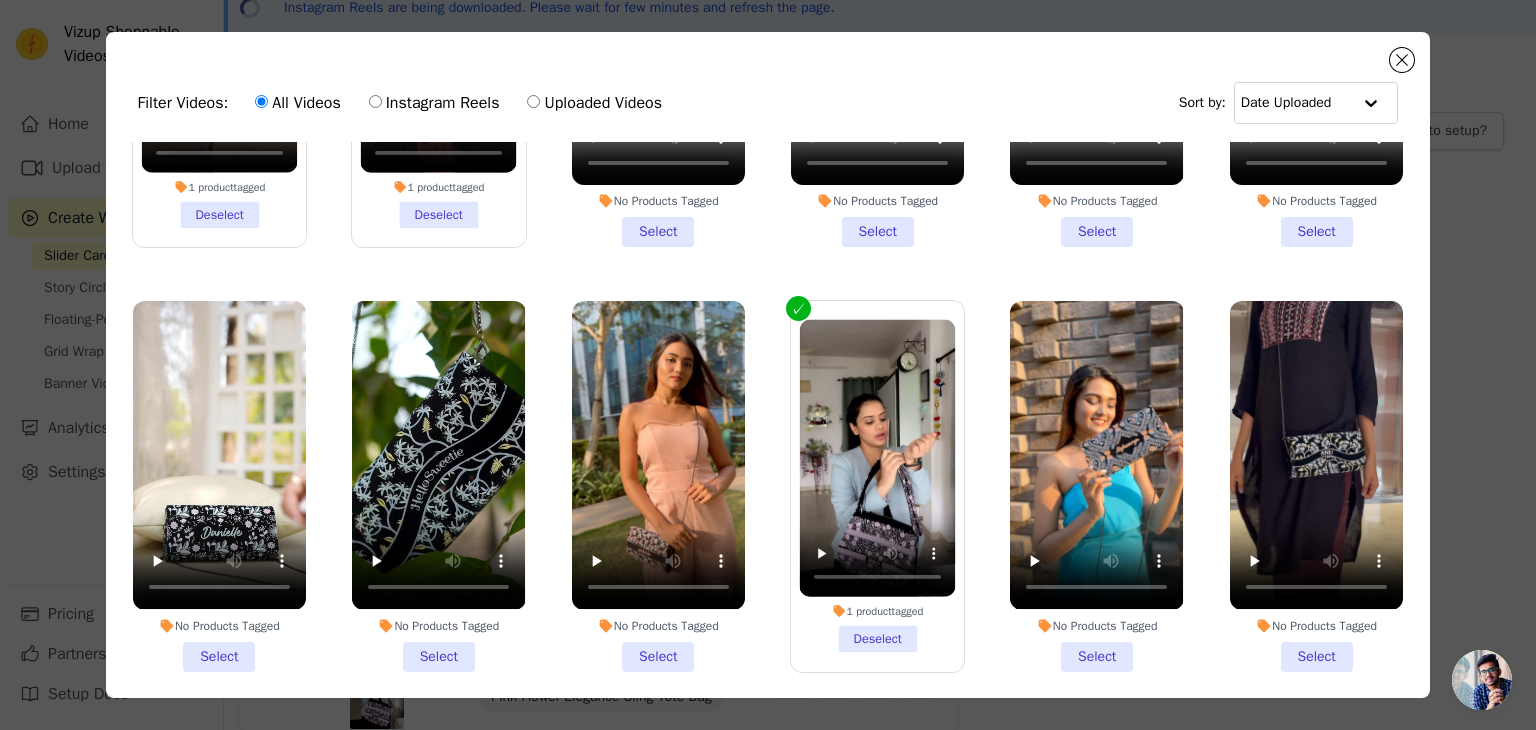 click on "No Products Tagged     Select" at bounding box center [219, 486] 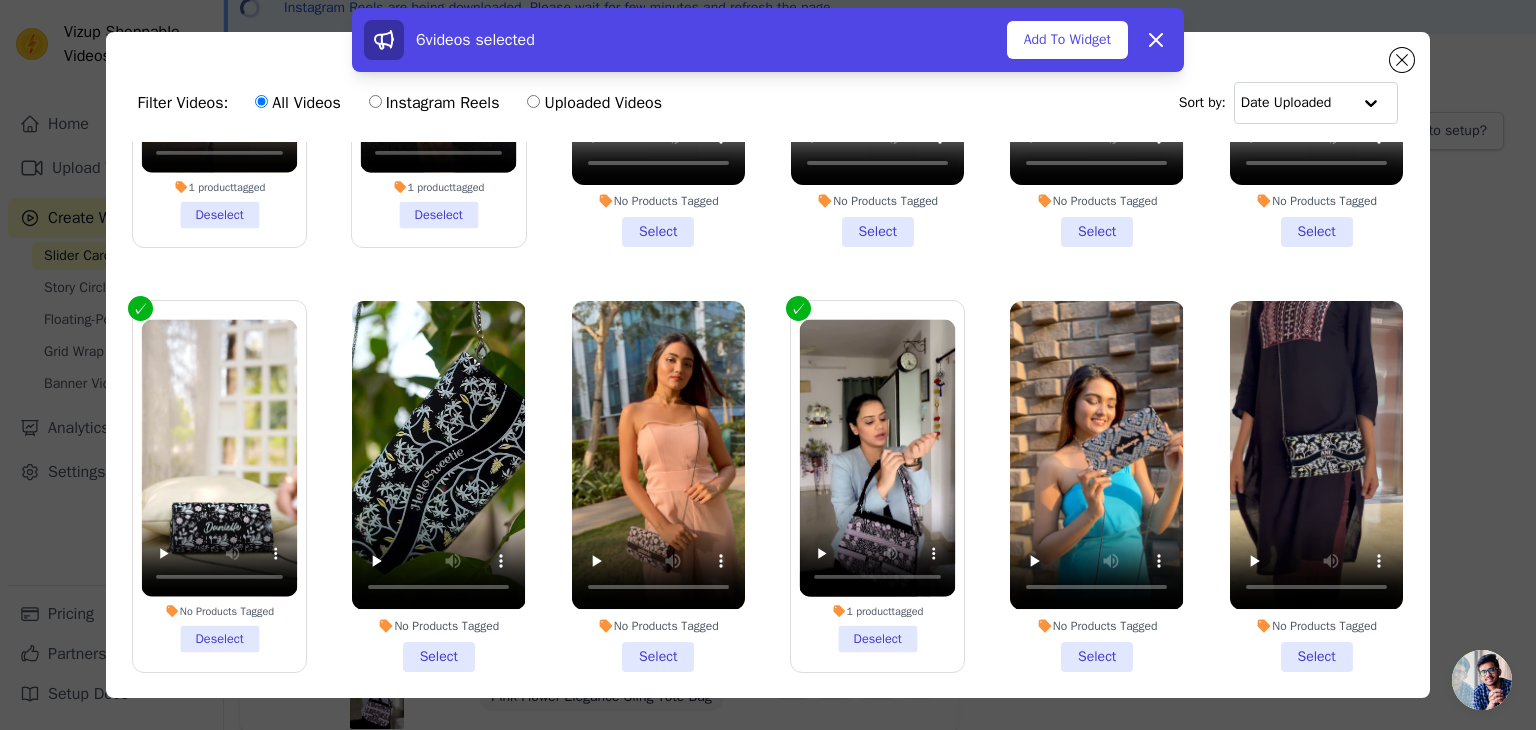 click on "No Products Tagged     Select" at bounding box center (438, 486) 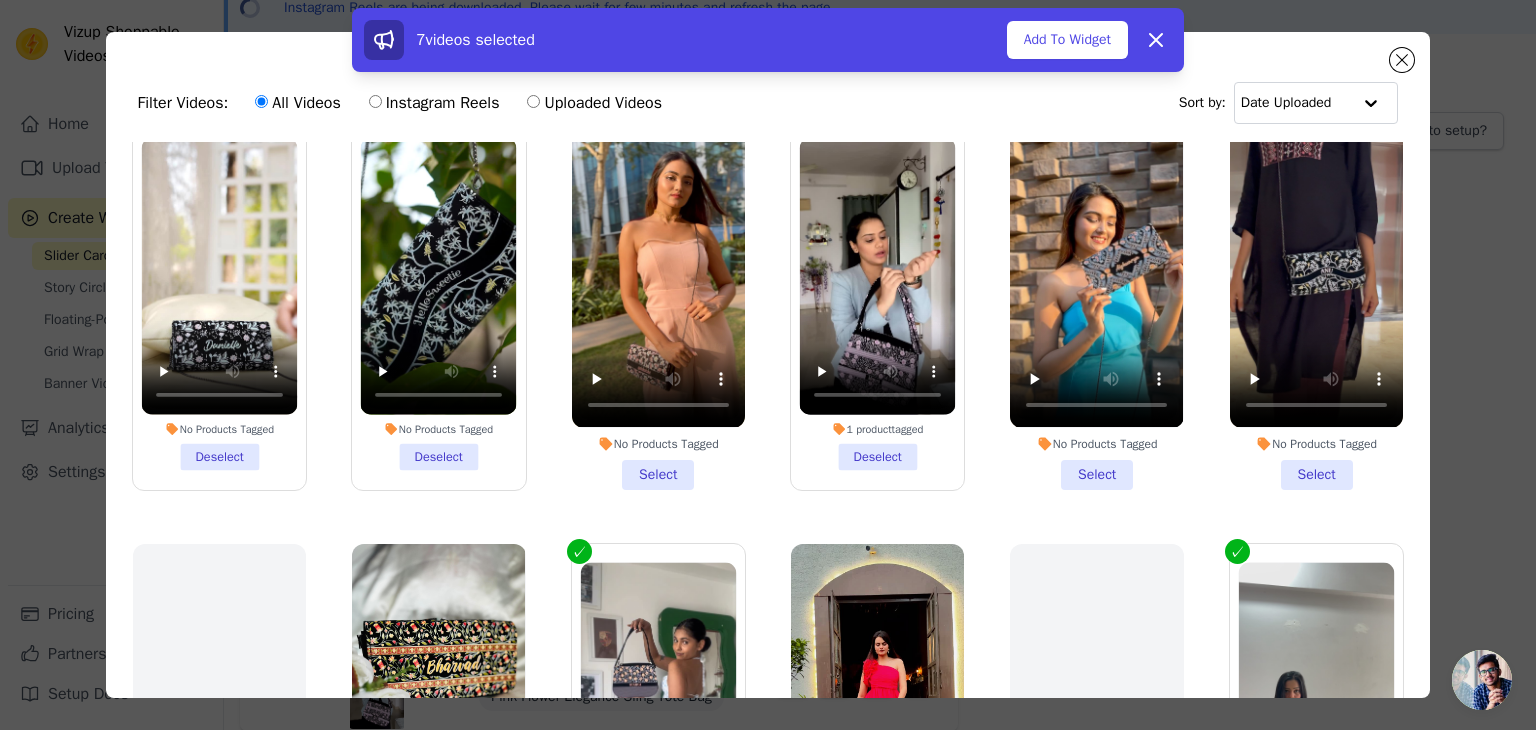 scroll, scrollTop: 627, scrollLeft: 0, axis: vertical 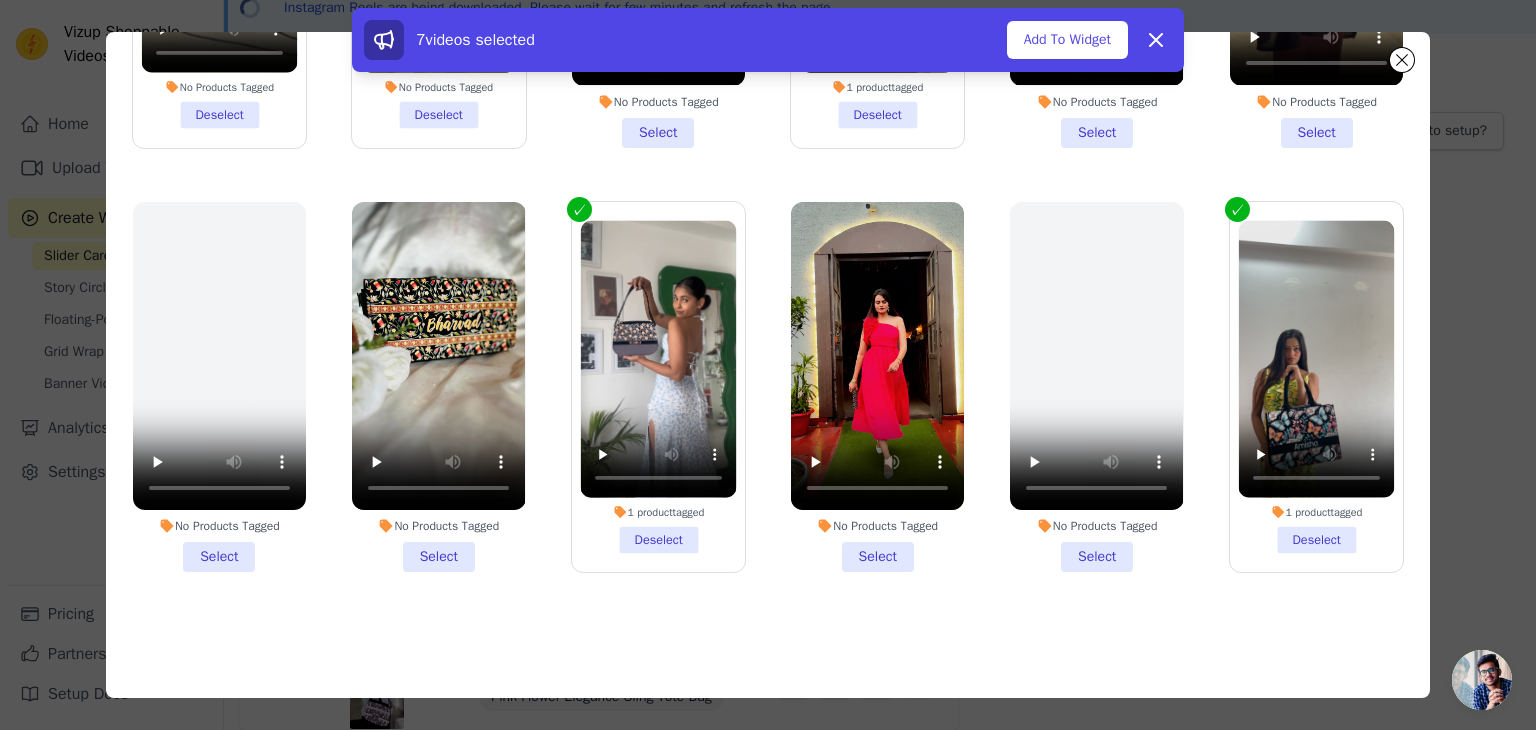 click on "No Products Tagged     Select" at bounding box center (438, 387) 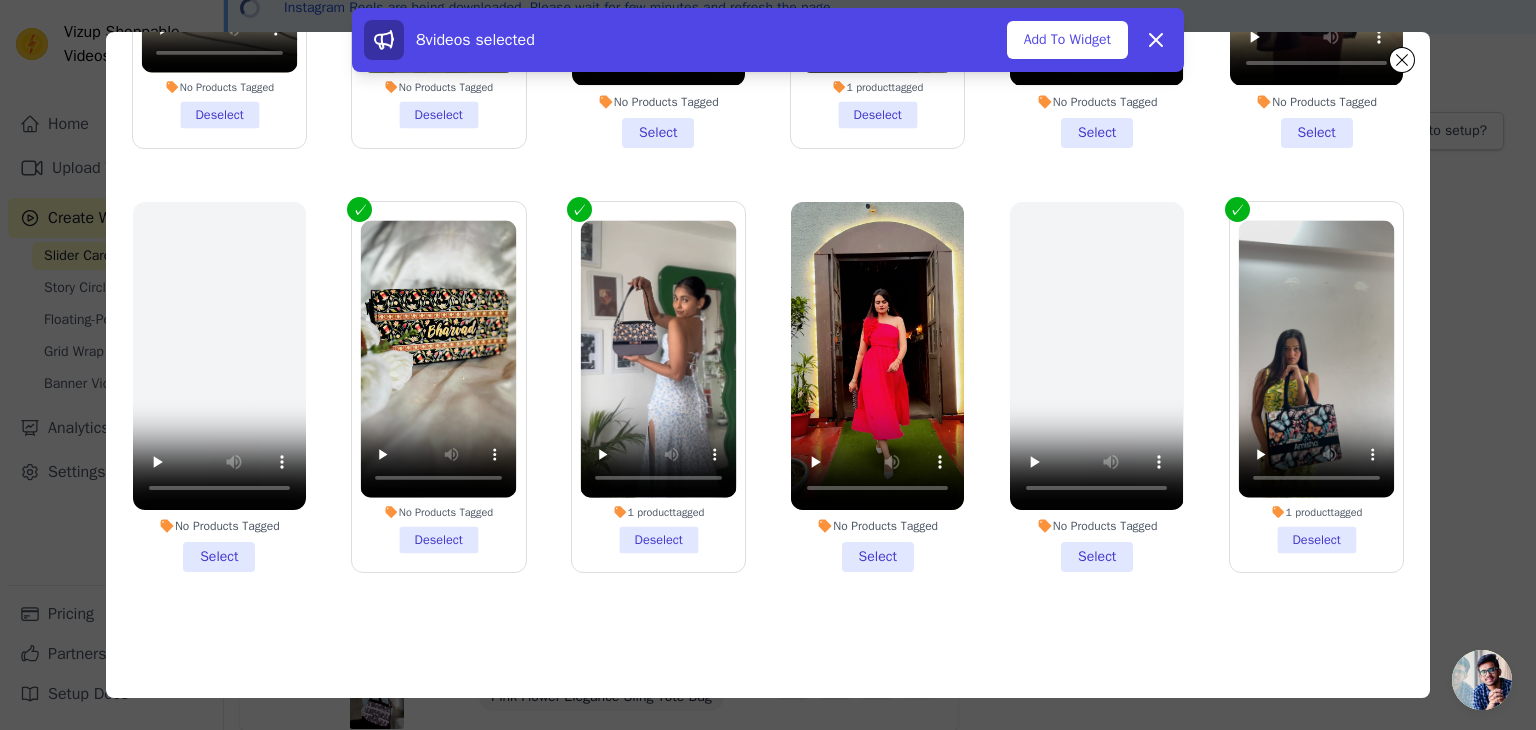 click on "No Products Tagged     Select" at bounding box center [877, 387] 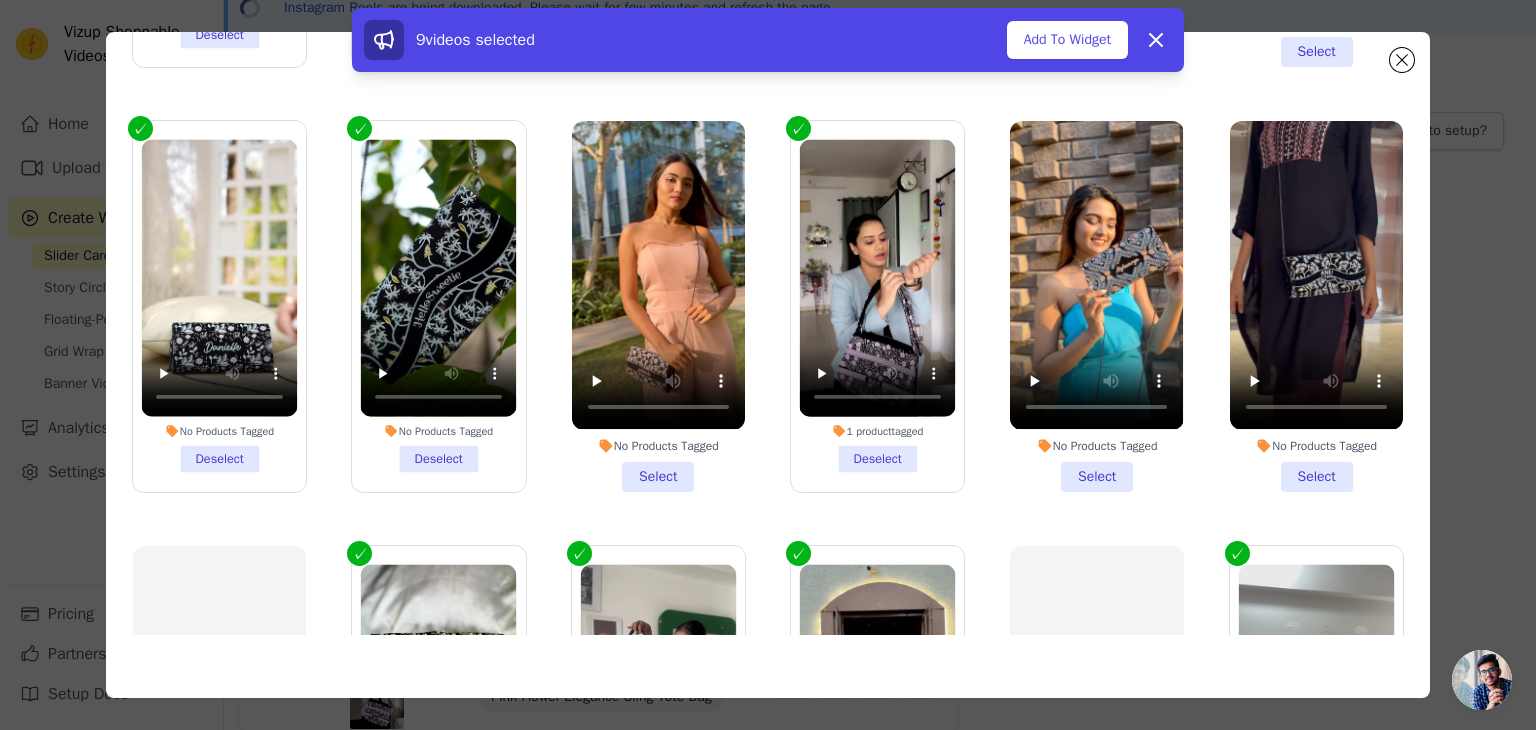 scroll, scrollTop: 245, scrollLeft: 0, axis: vertical 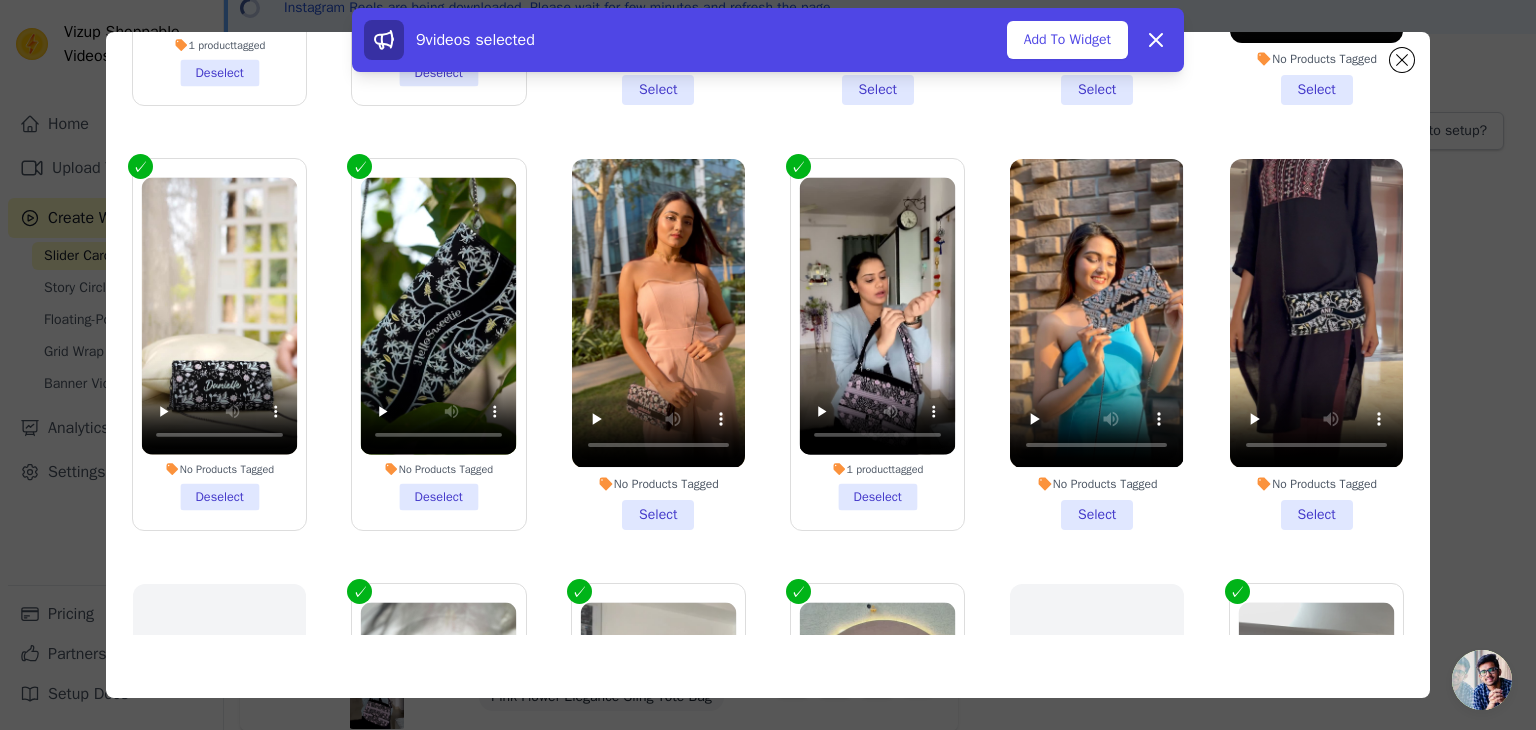 click on "No Products Tagged     Select" at bounding box center (658, 344) 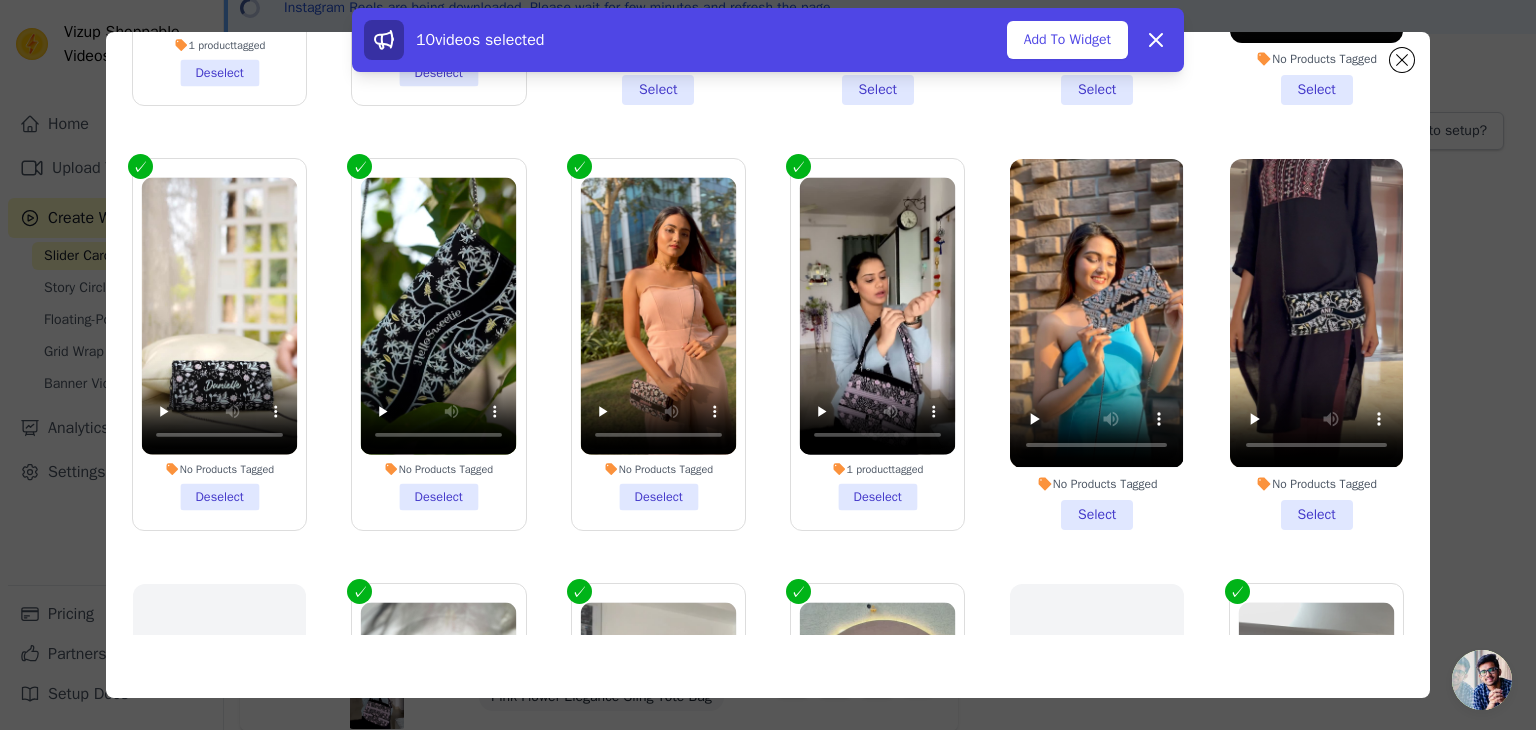 click on "No Products Tagged     Select" at bounding box center (1316, 344) 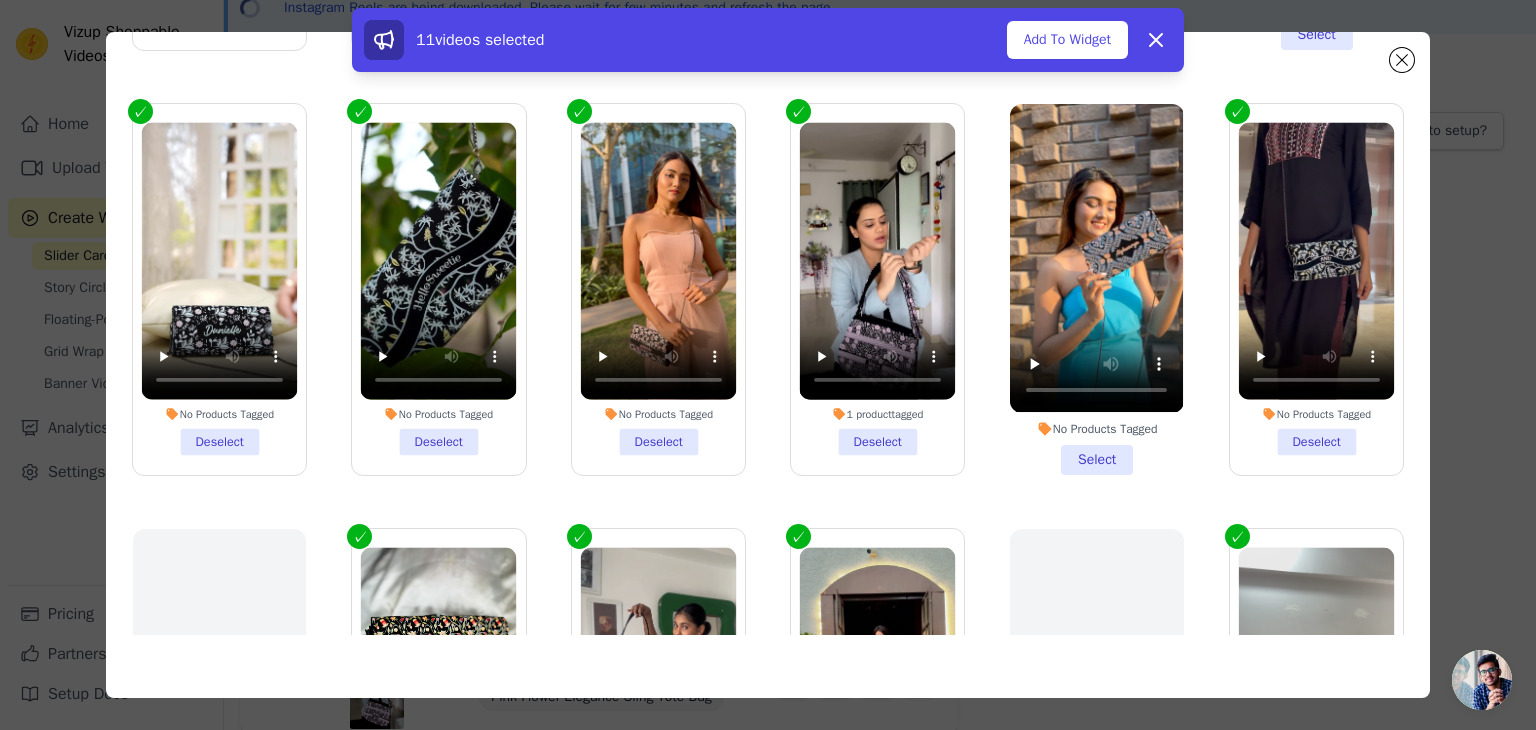 scroll, scrollTop: 304, scrollLeft: 0, axis: vertical 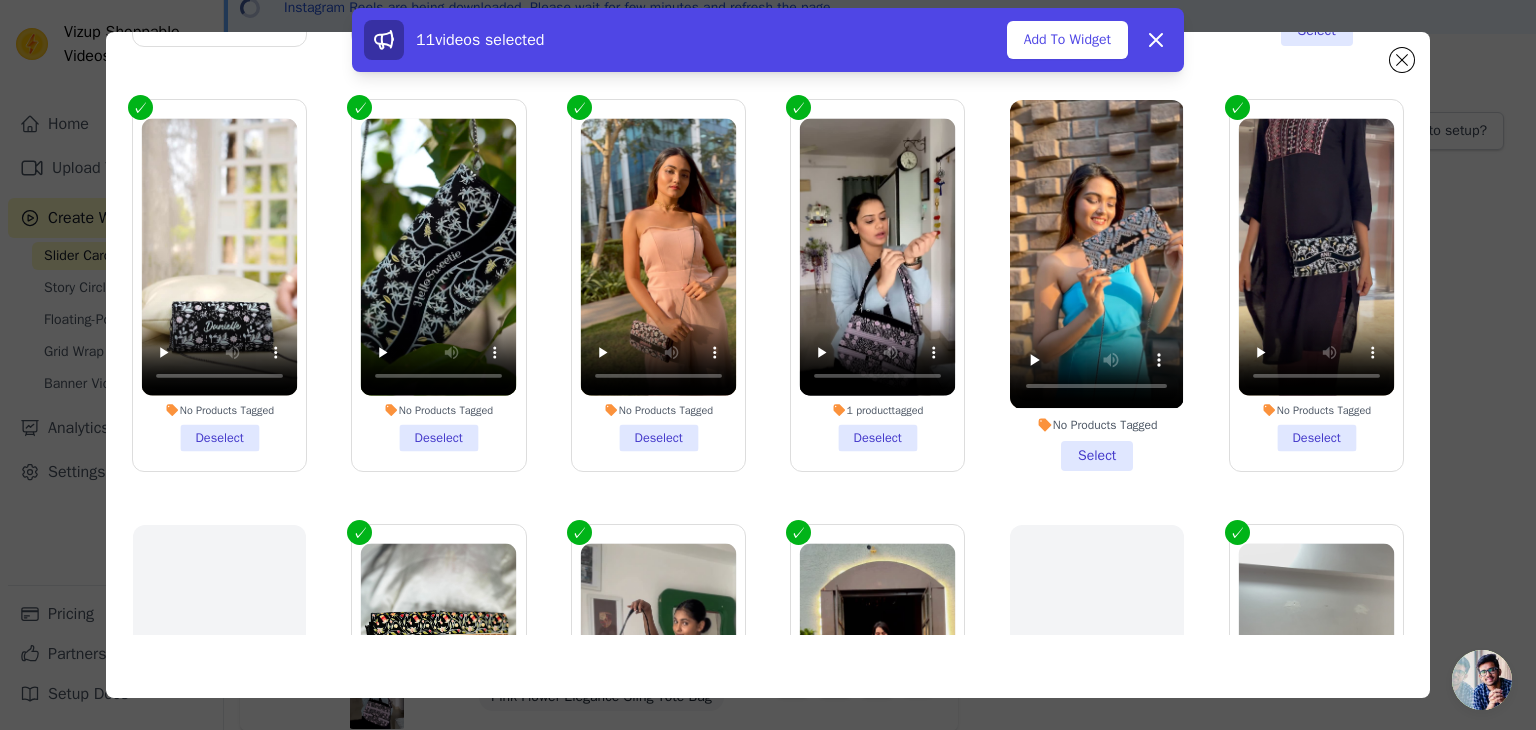 click on "No Products Tagged     Select" at bounding box center (1096, 285) 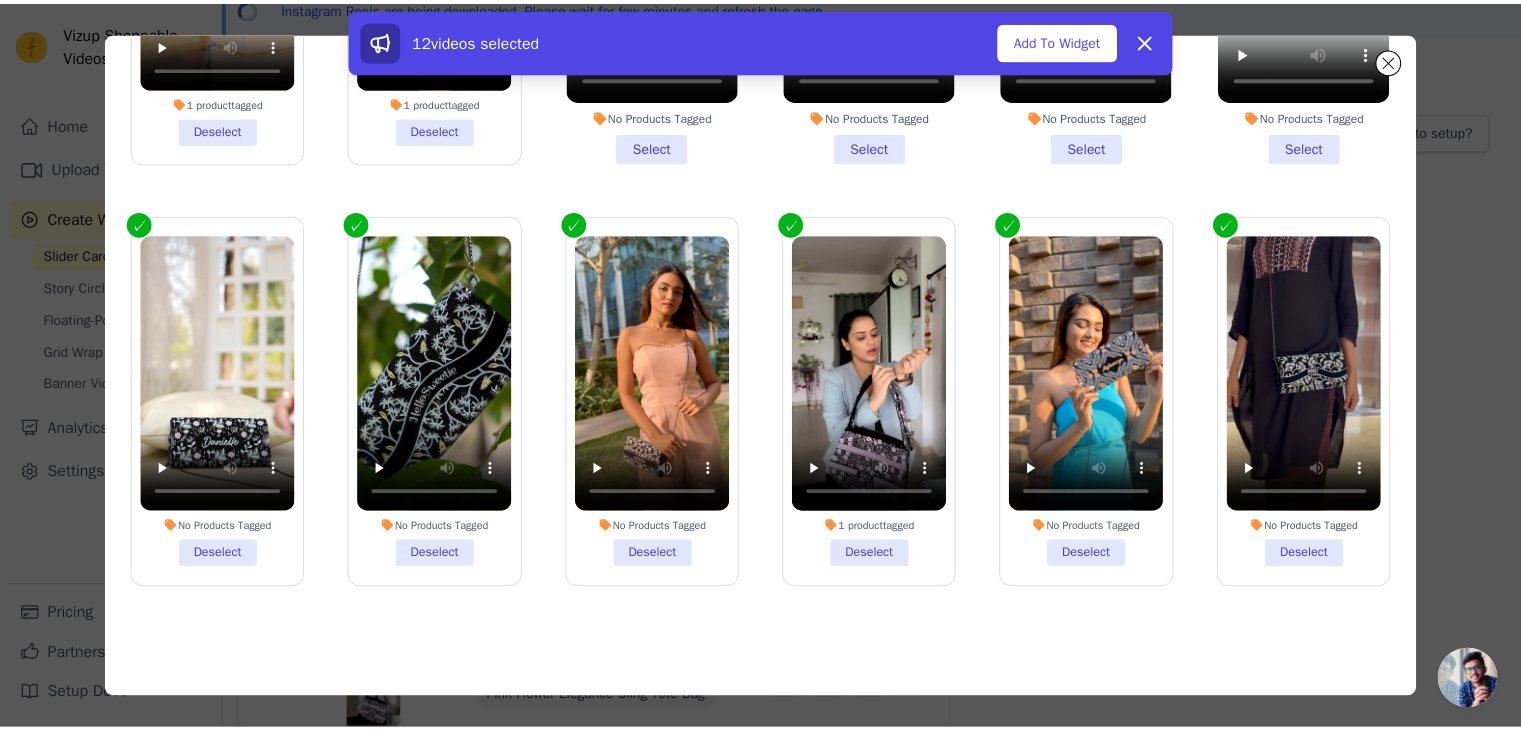 scroll, scrollTop: 0, scrollLeft: 0, axis: both 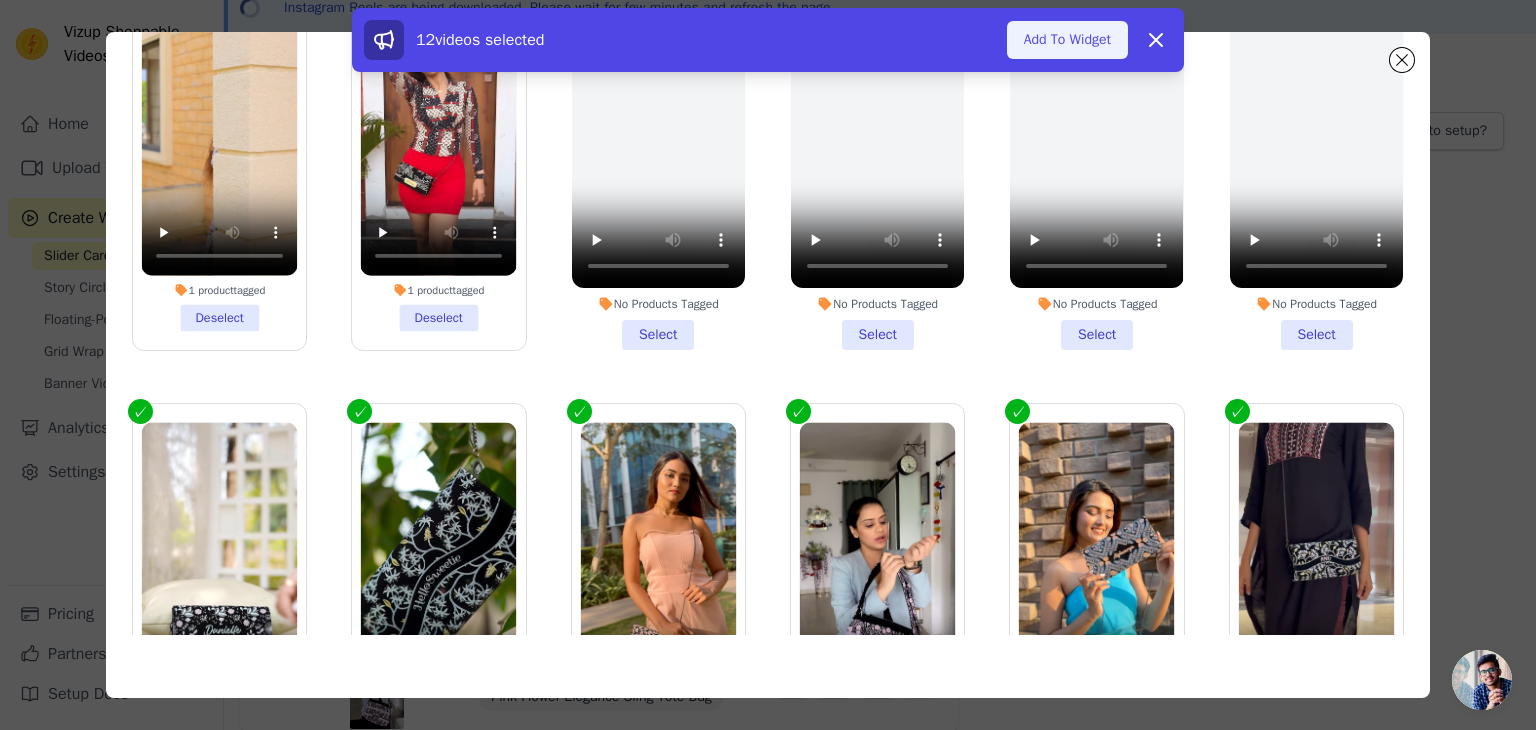 click on "Add To Widget" at bounding box center (1067, 40) 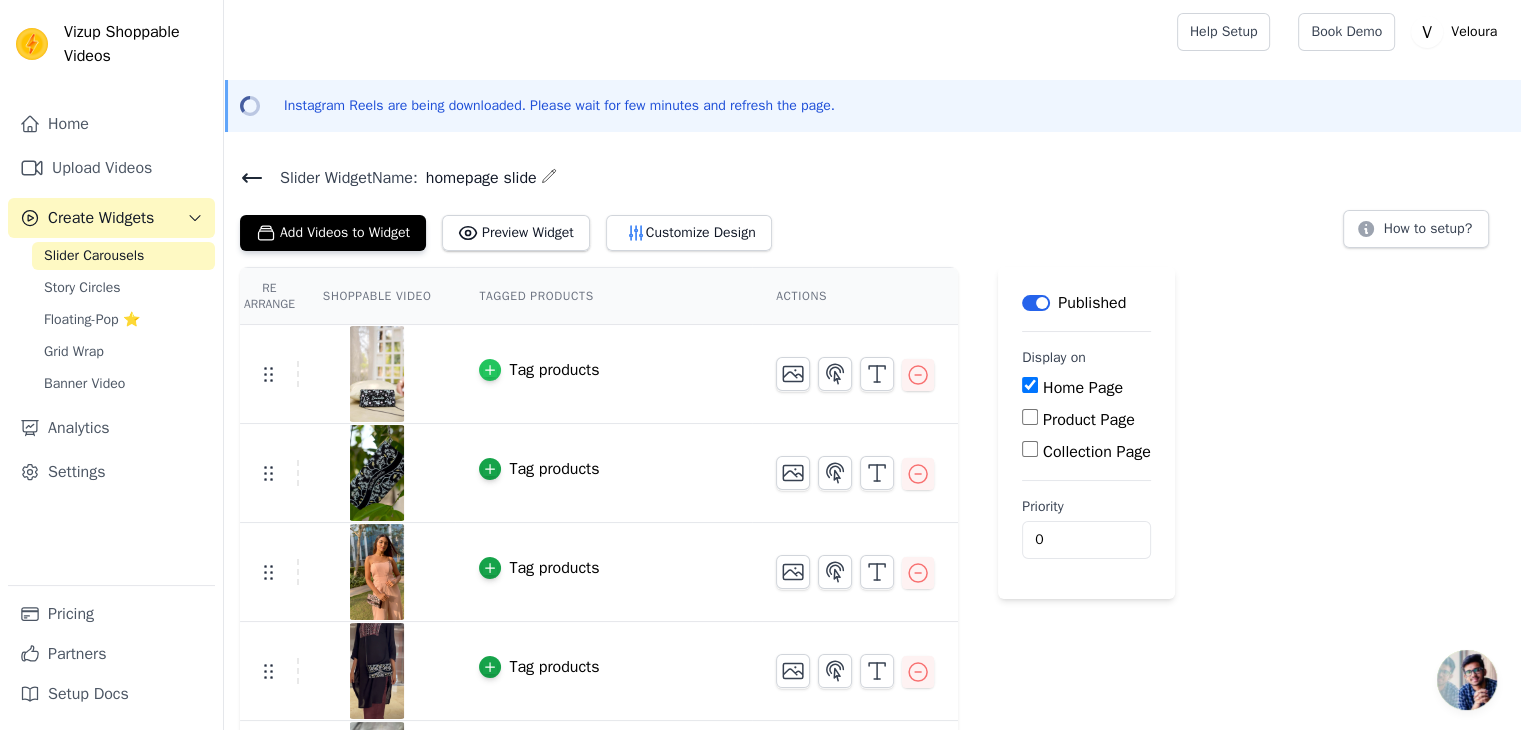 click 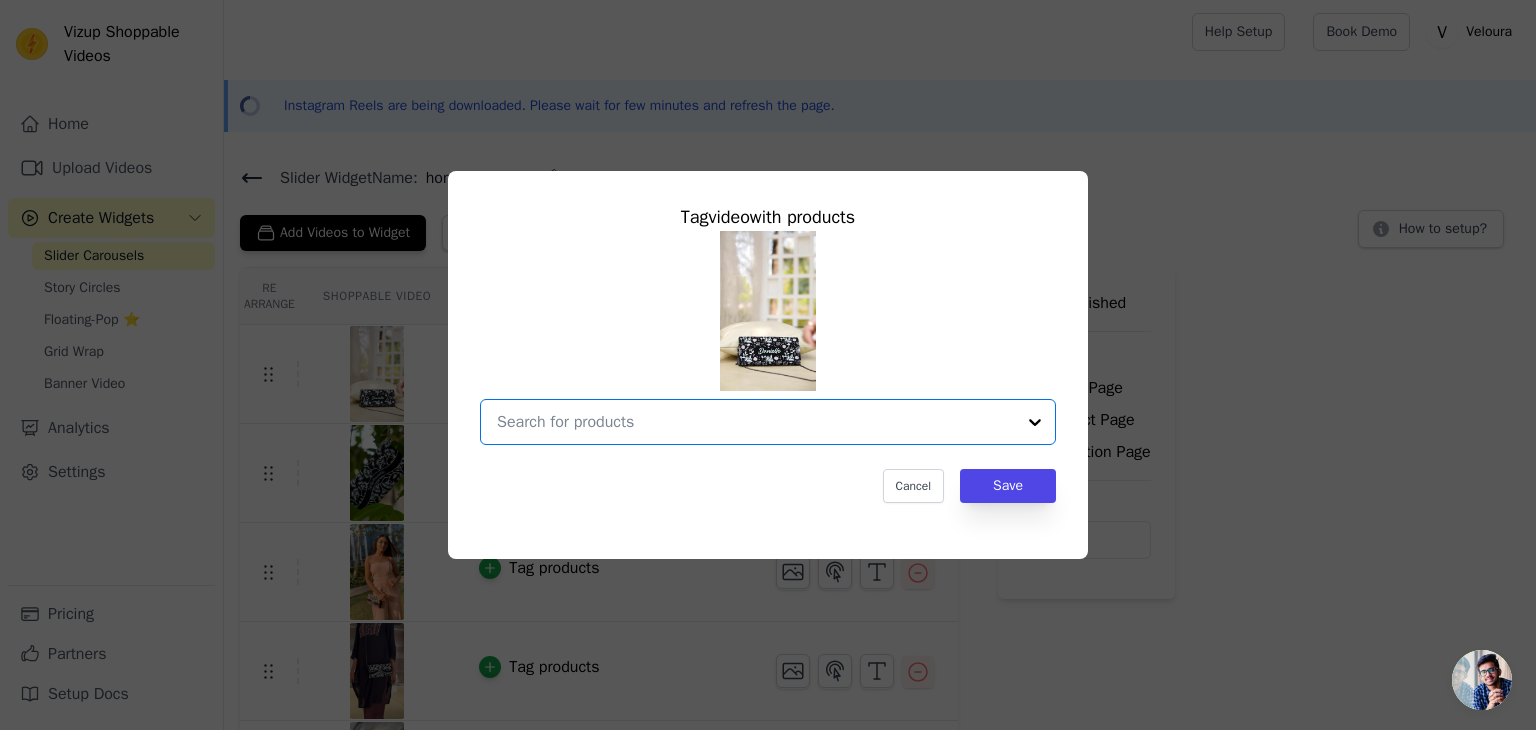 click at bounding box center [756, 422] 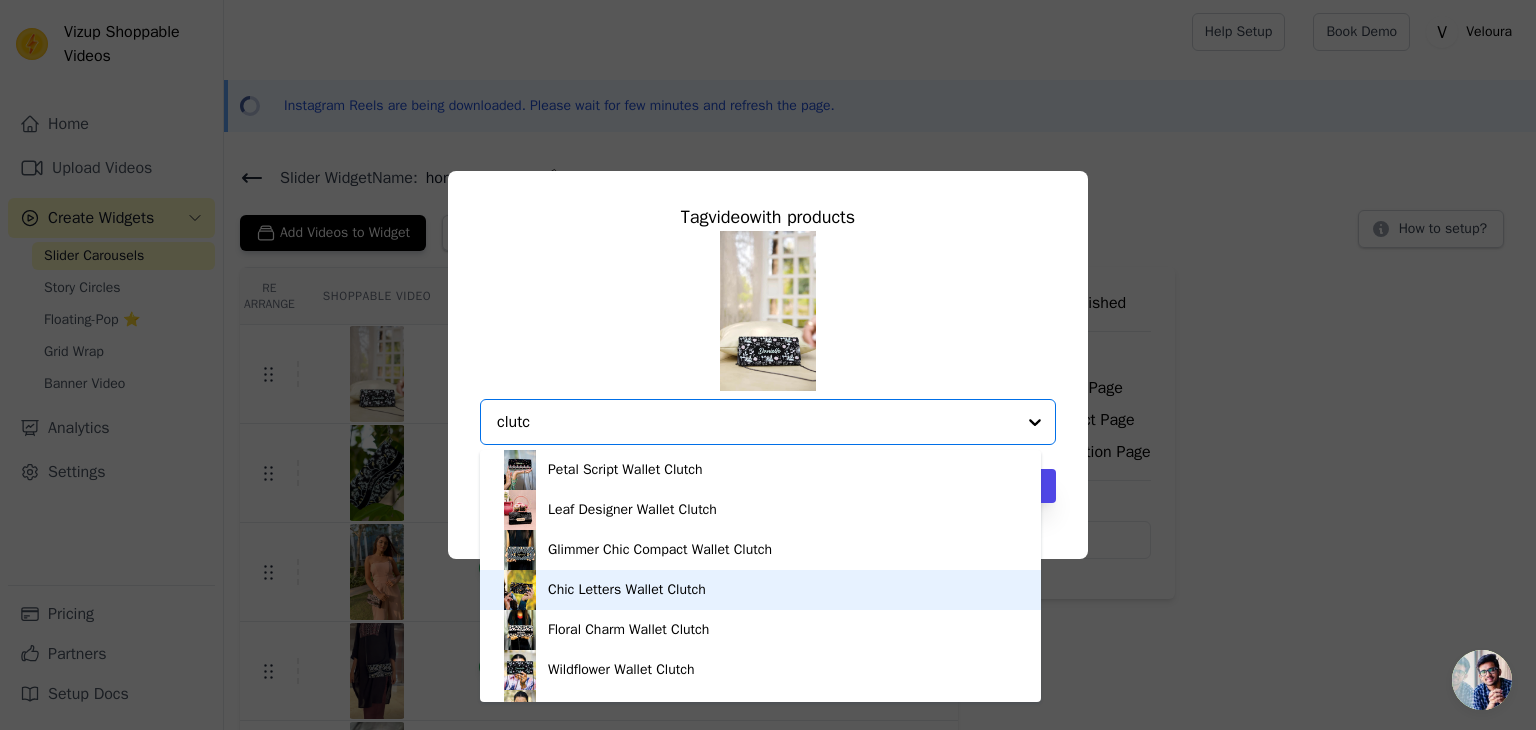 type on "clutc" 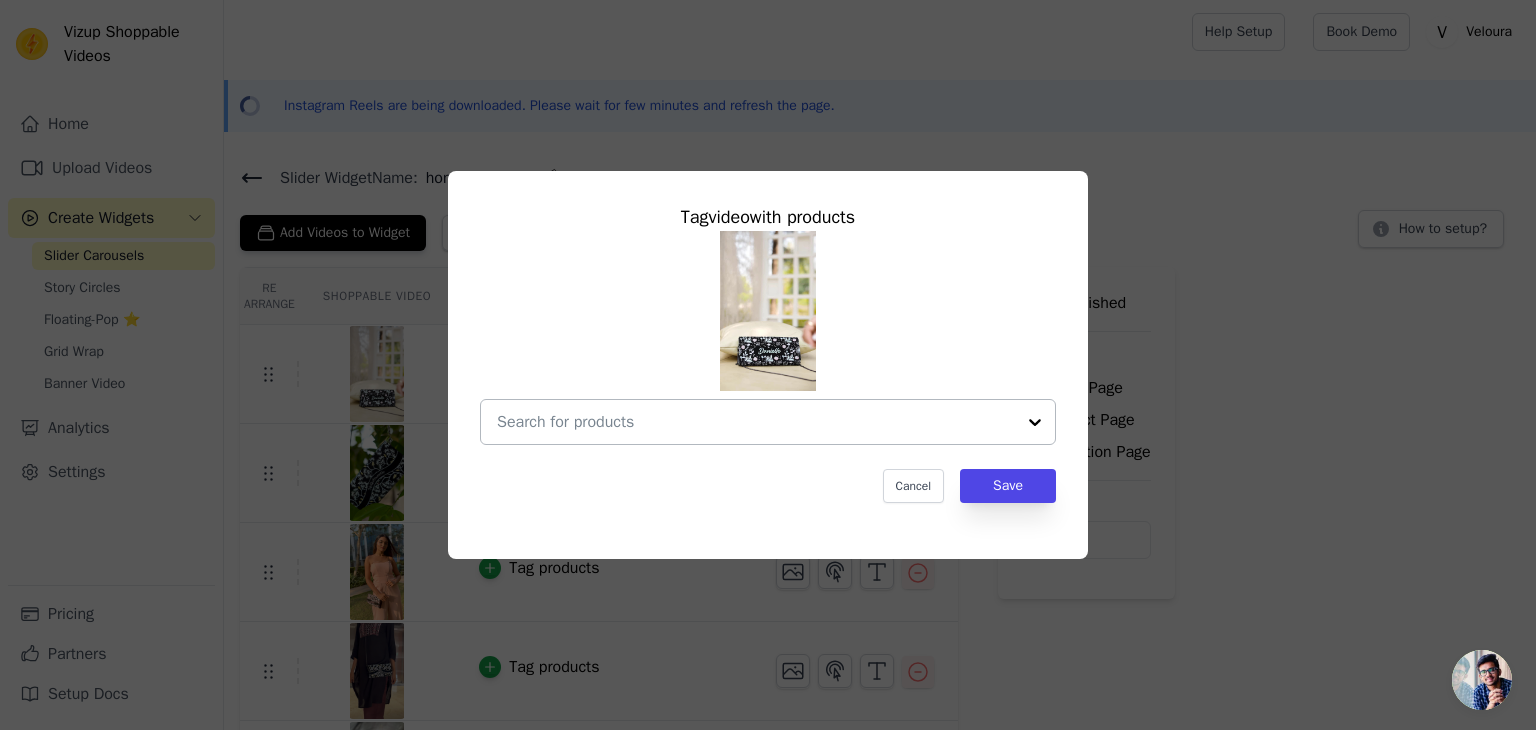 click at bounding box center (756, 422) 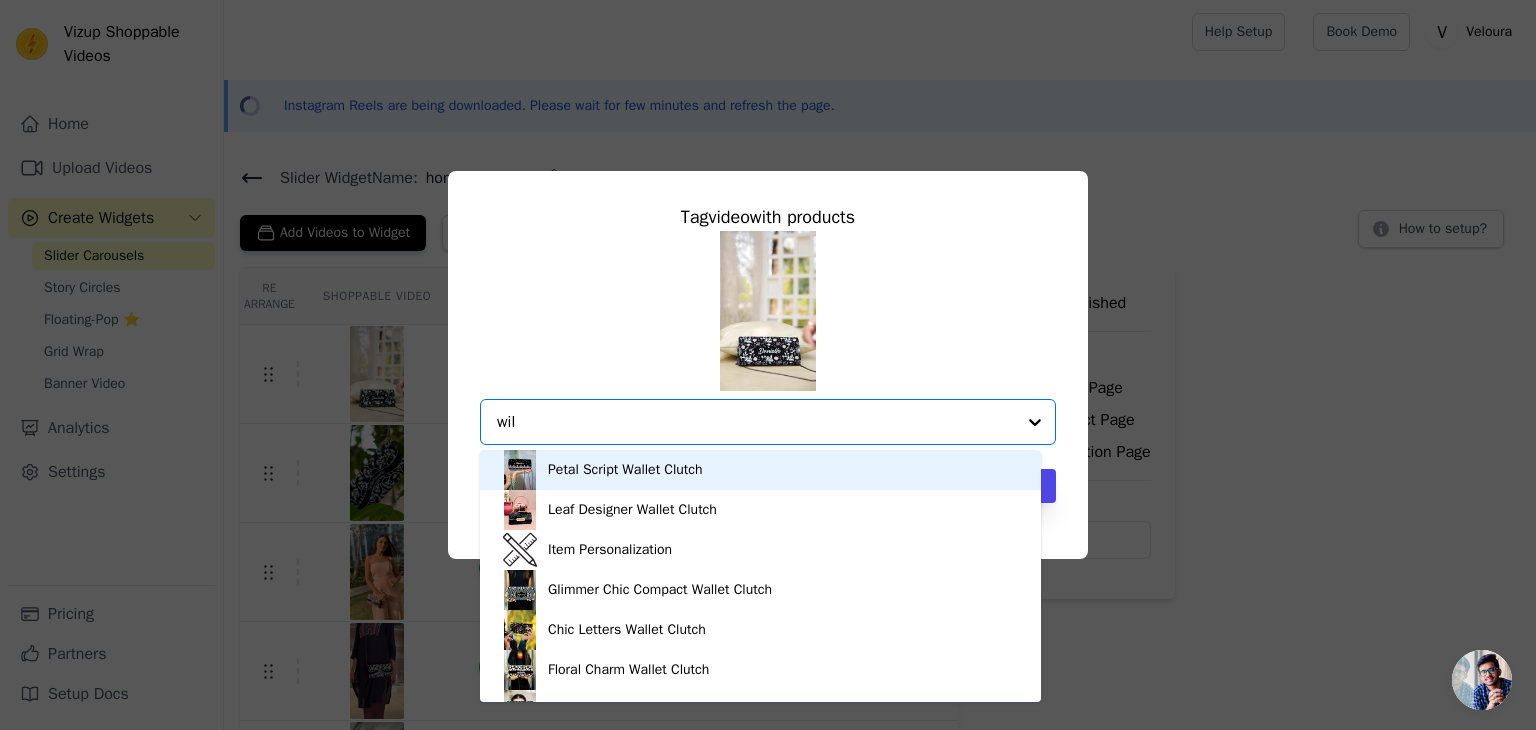 type on "wild" 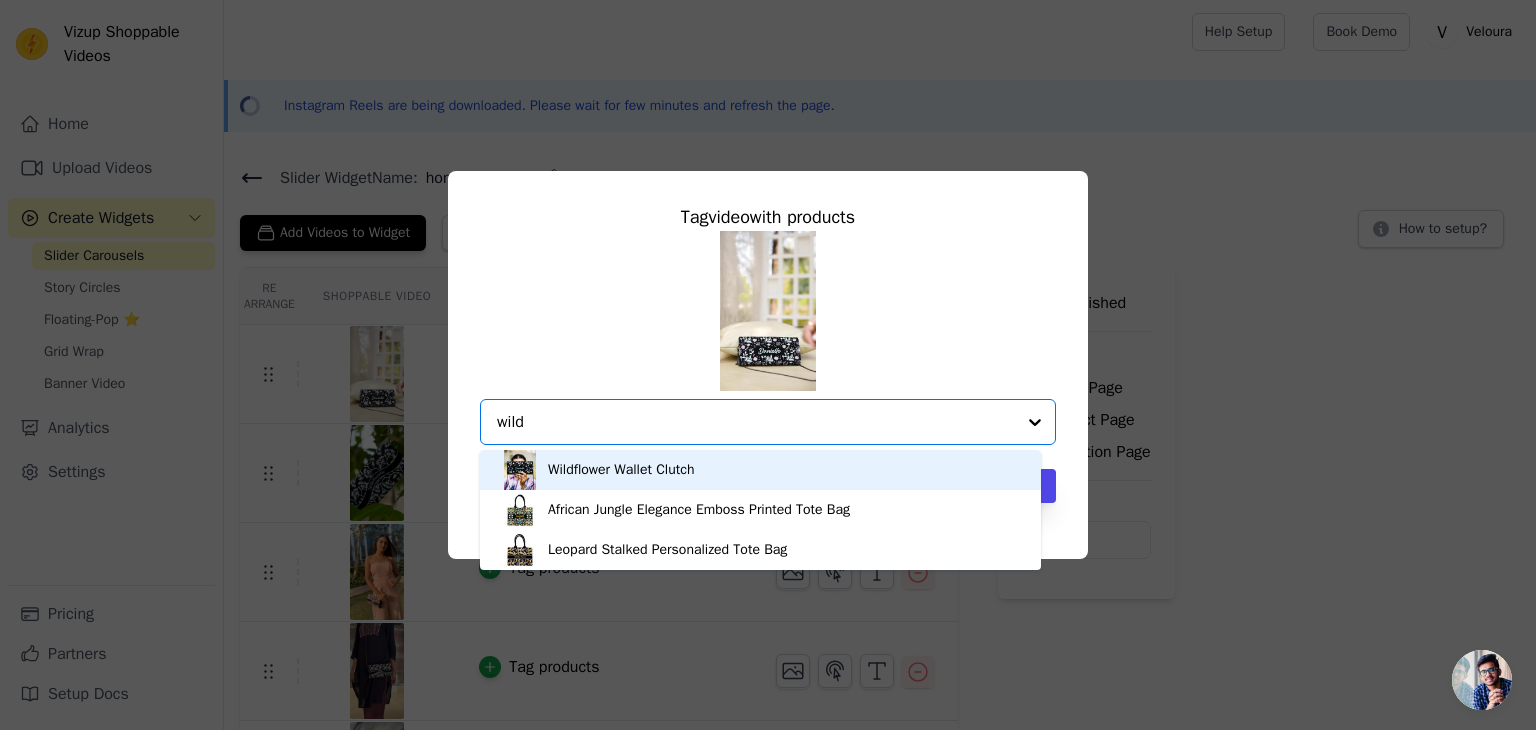 click on "Wildflower Wallet Clutch" at bounding box center (621, 470) 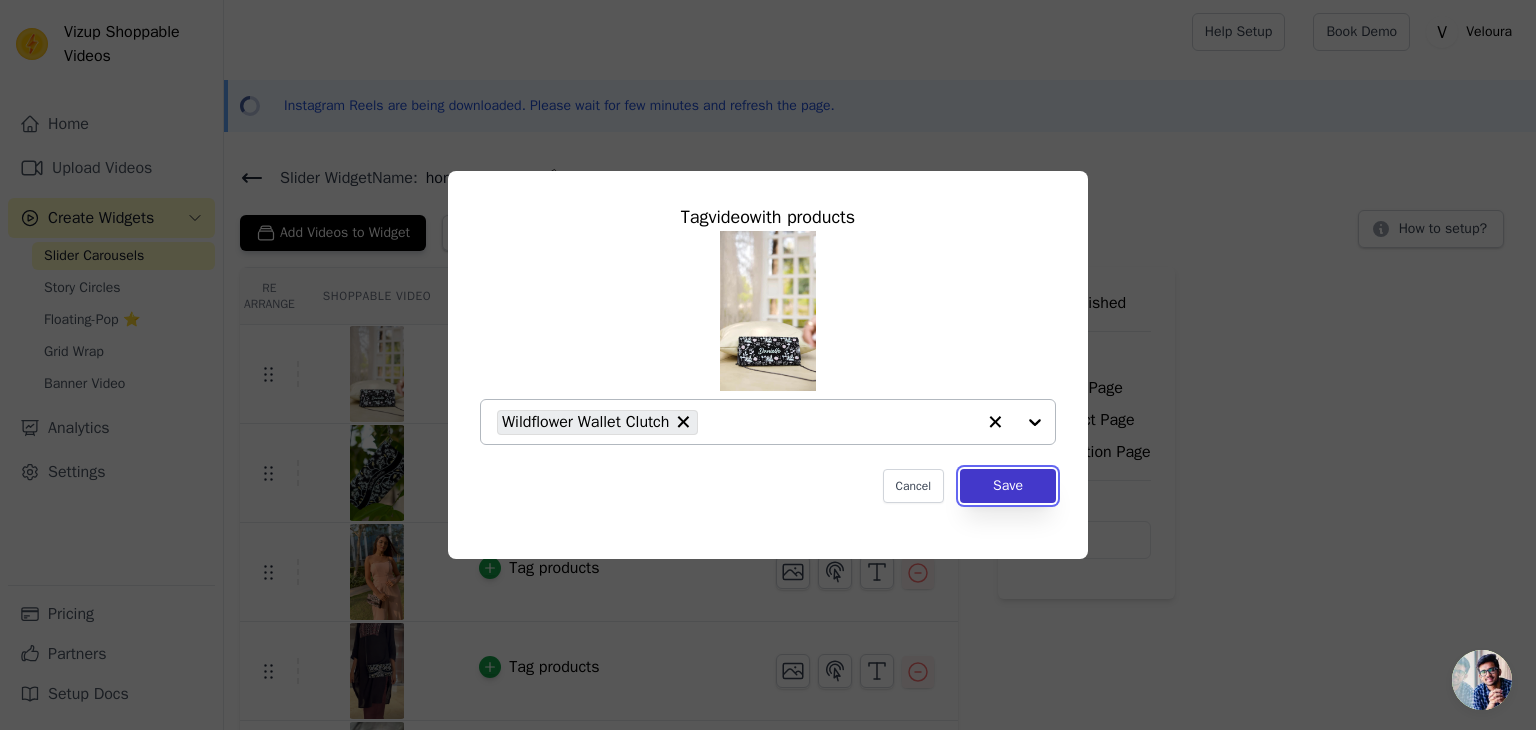 click on "Save" at bounding box center [1008, 486] 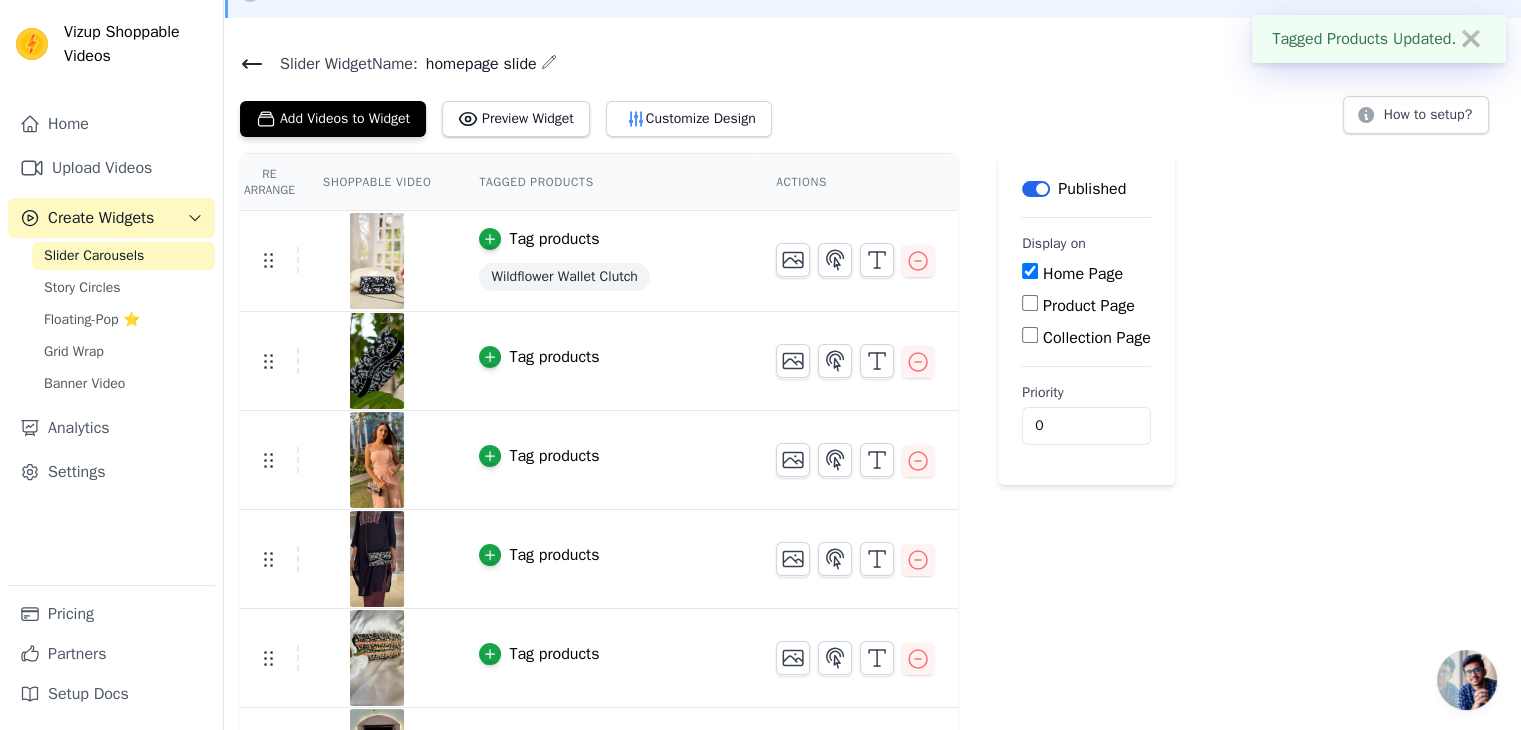 scroll, scrollTop: 130, scrollLeft: 0, axis: vertical 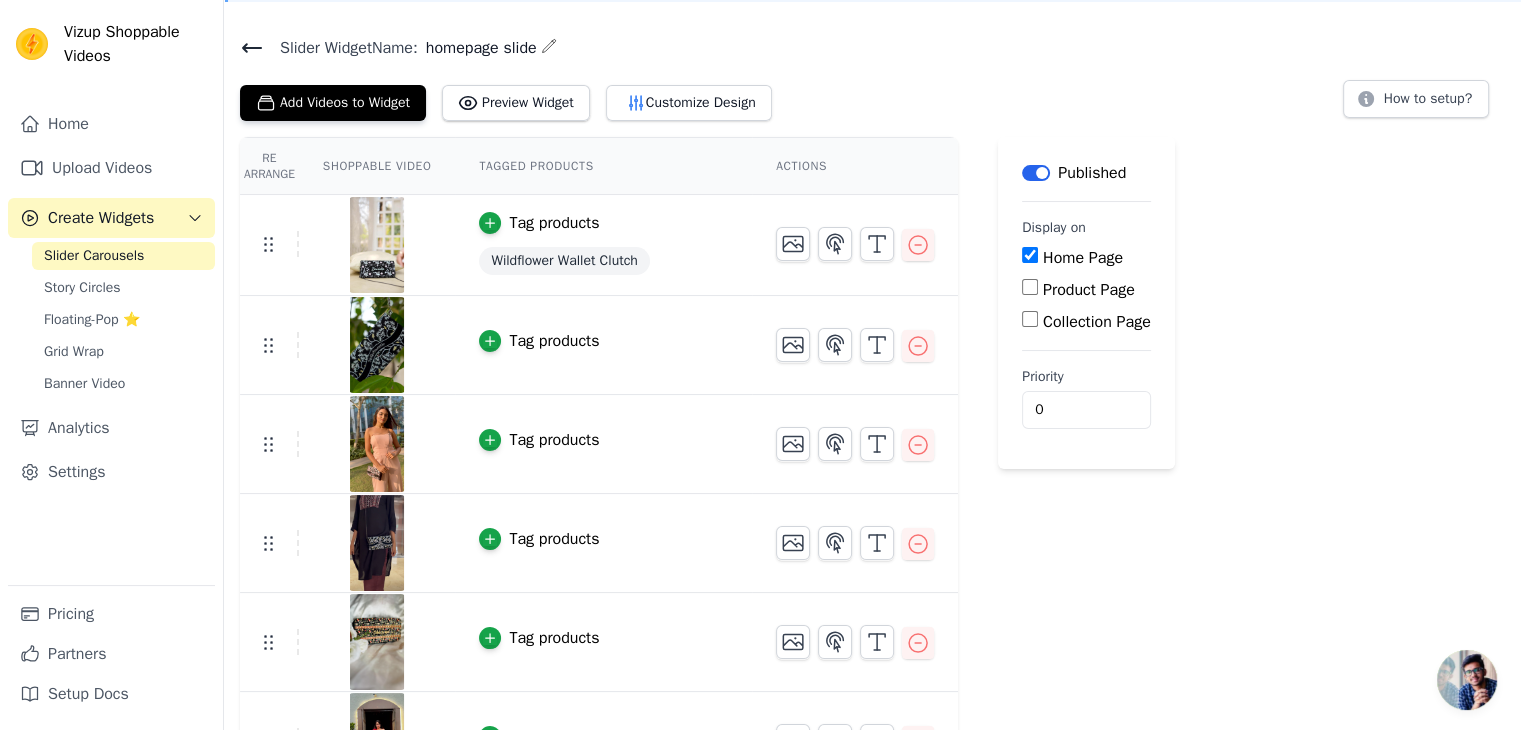 click on "Tag products" at bounding box center [539, 341] 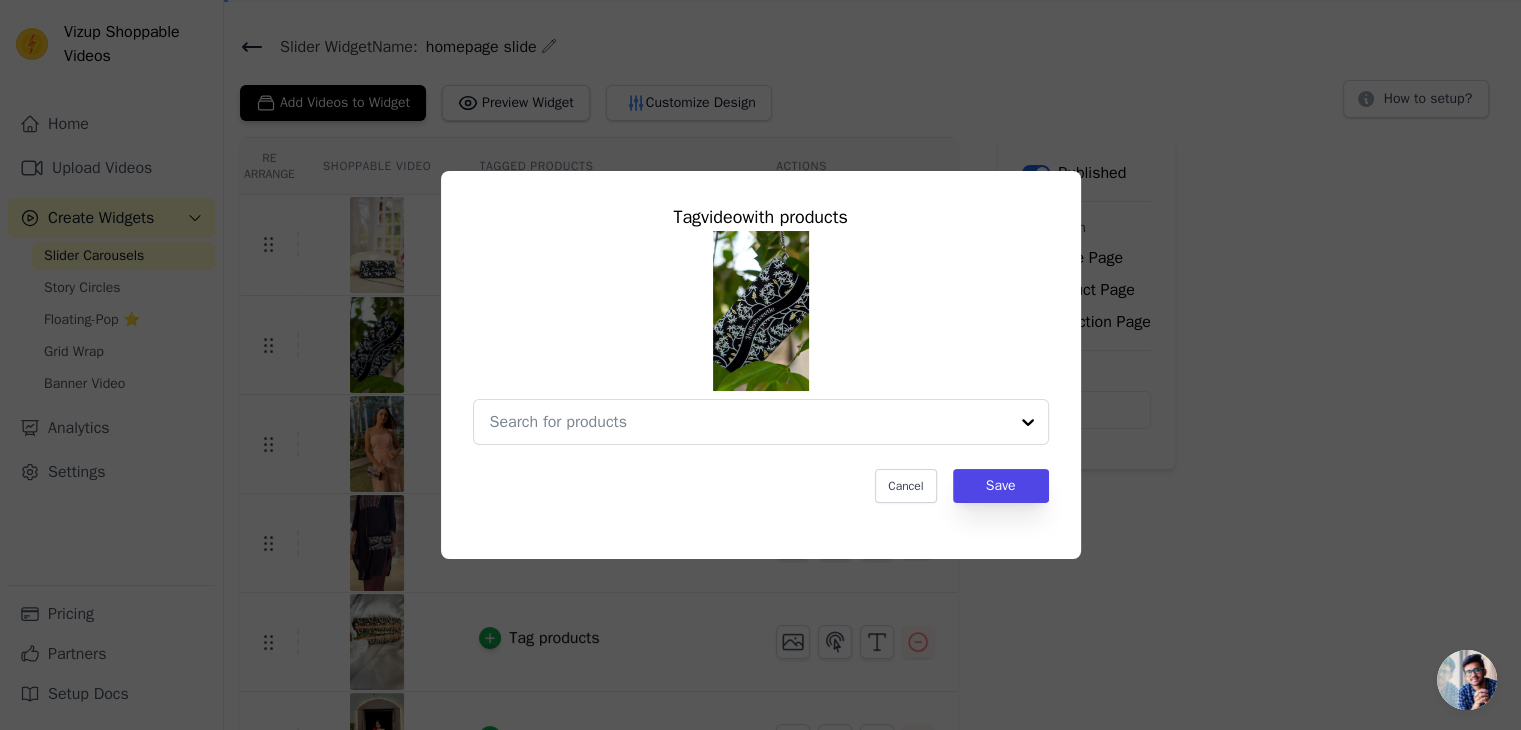 scroll, scrollTop: 0, scrollLeft: 0, axis: both 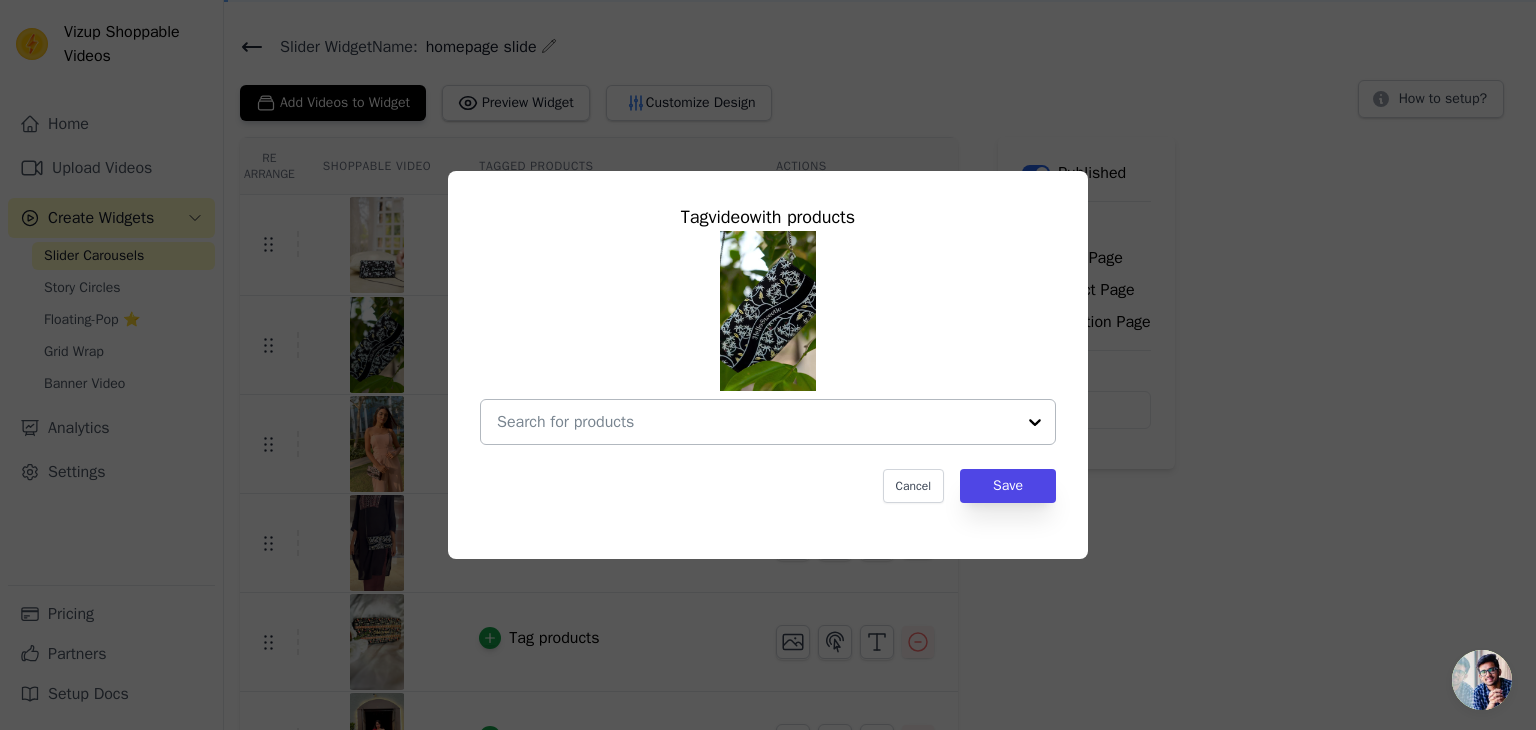 click at bounding box center [756, 422] 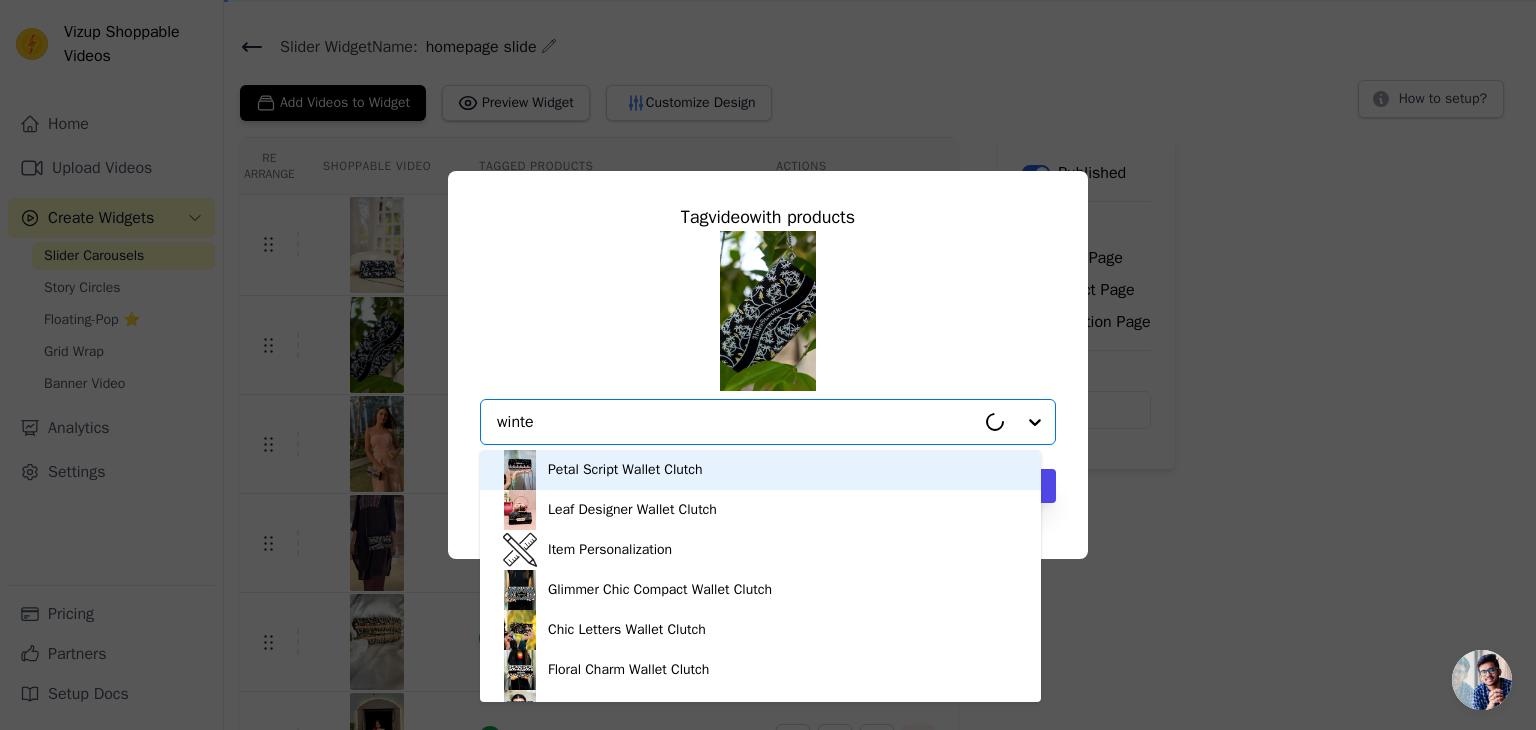 type on "winter" 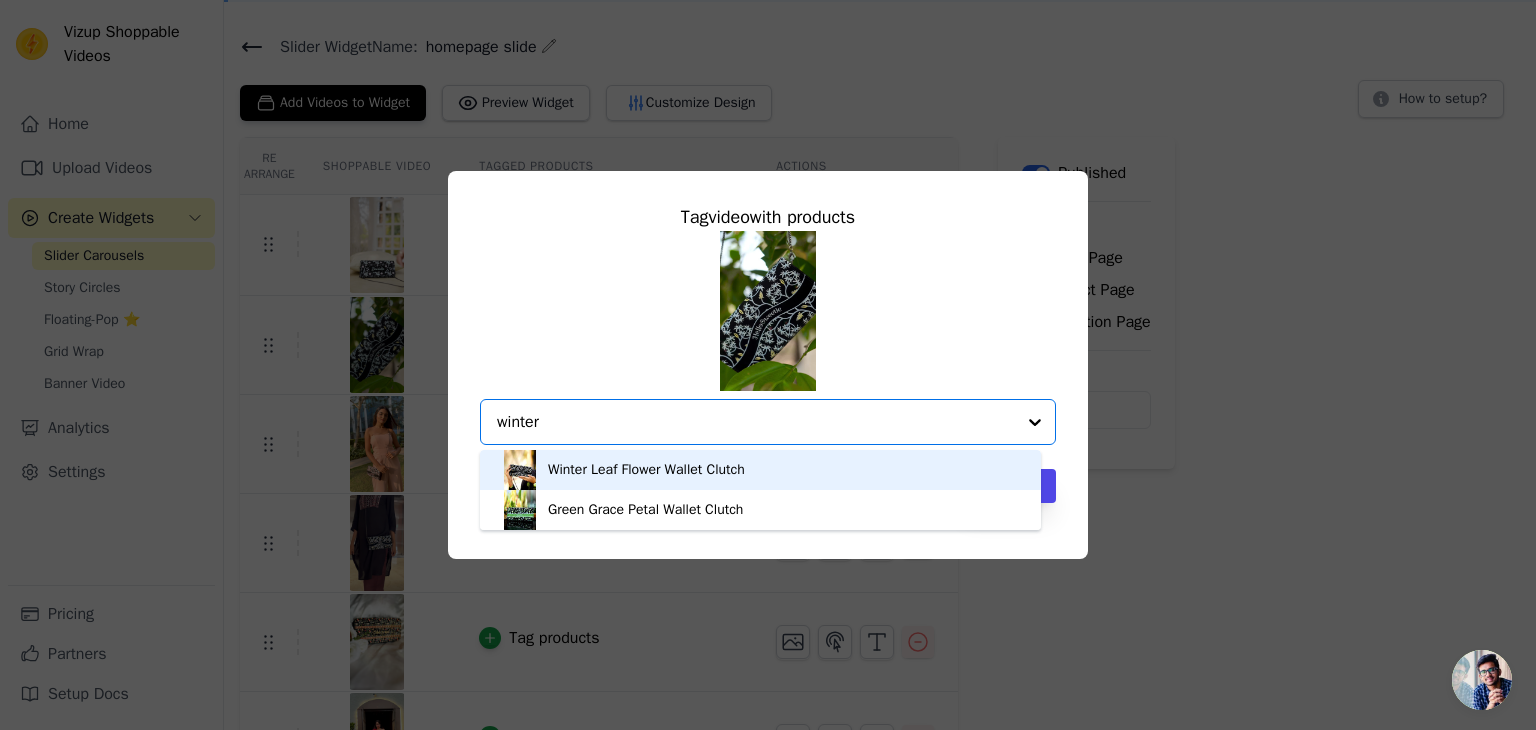 click on "Winter Leaf Flower Wallet Clutch" at bounding box center [646, 470] 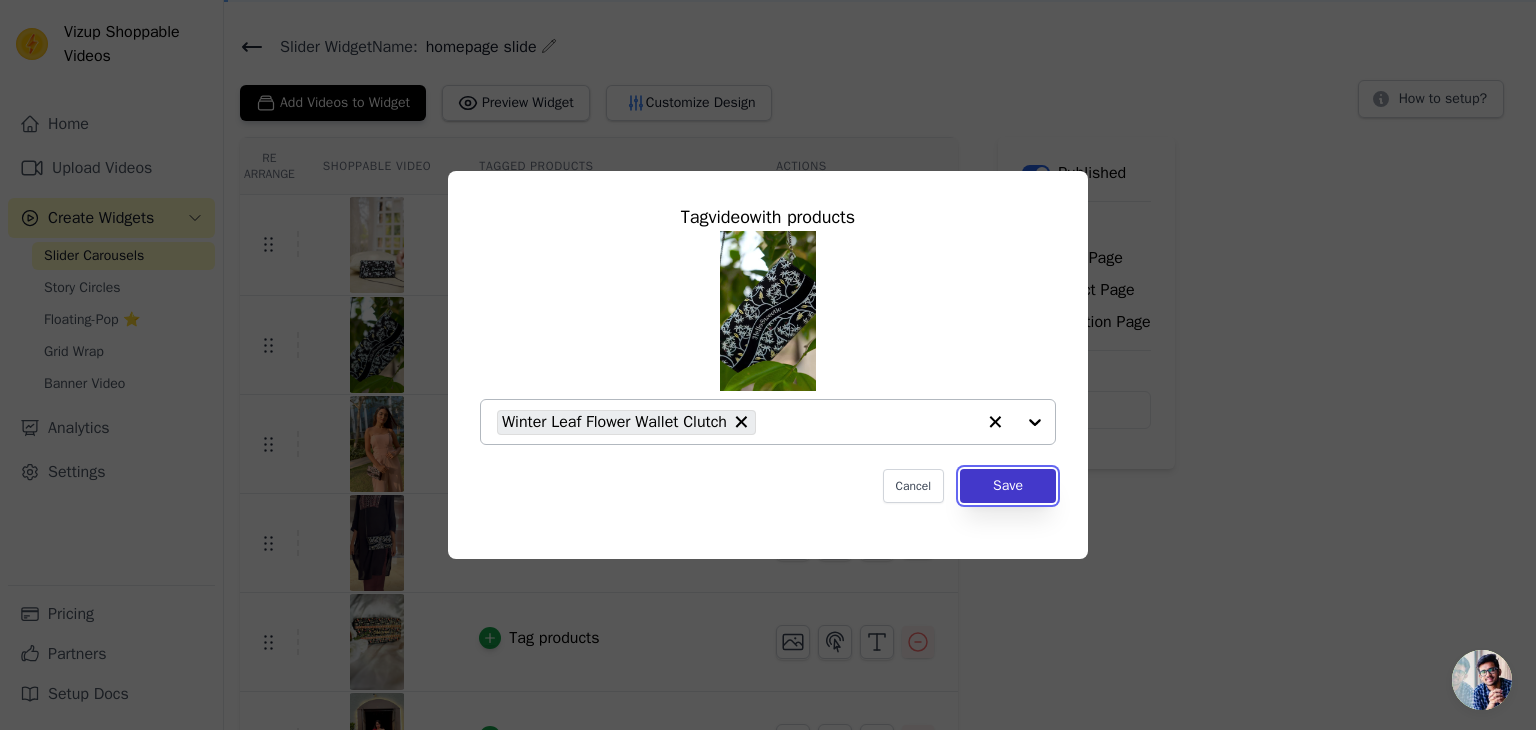 click on "Save" at bounding box center (1008, 486) 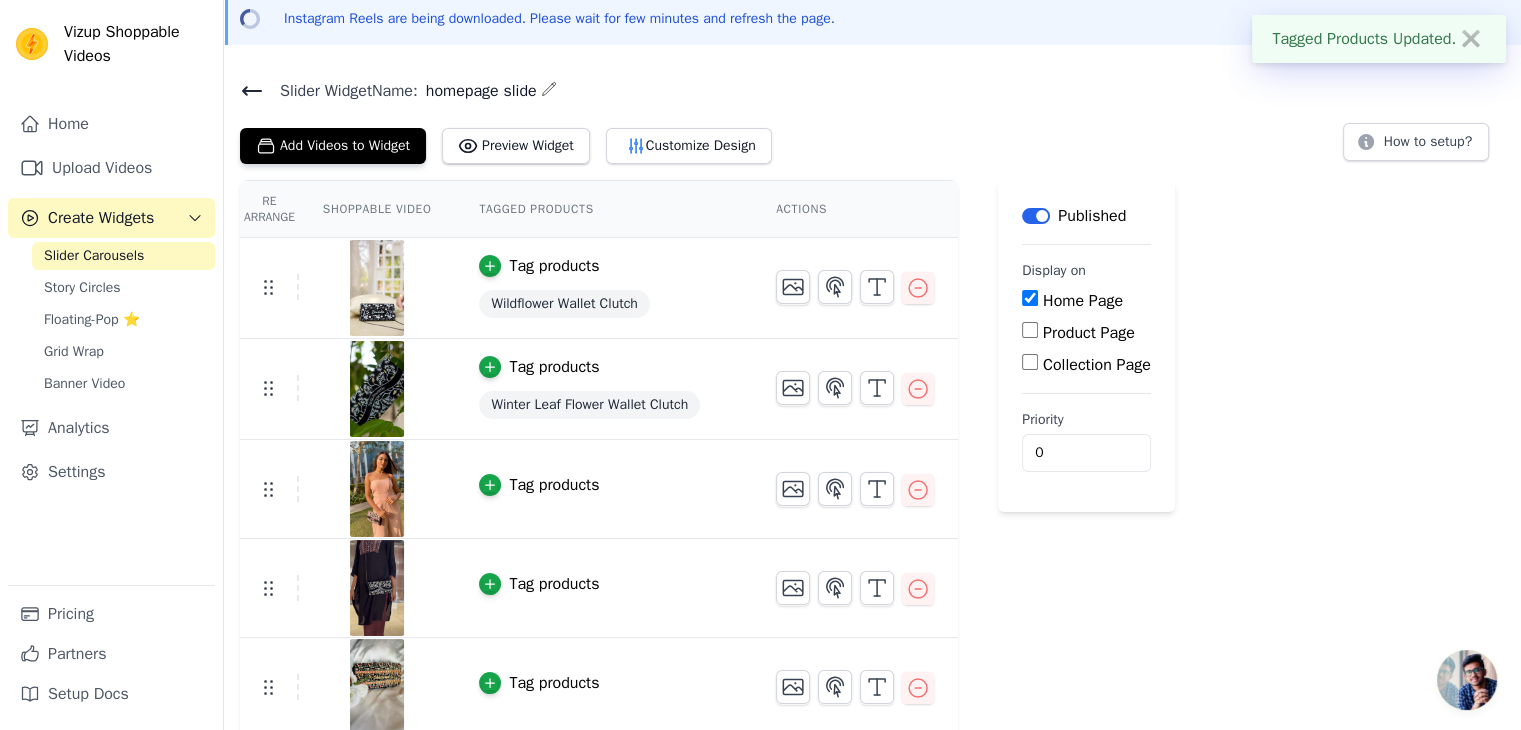 scroll, scrollTop: 103, scrollLeft: 0, axis: vertical 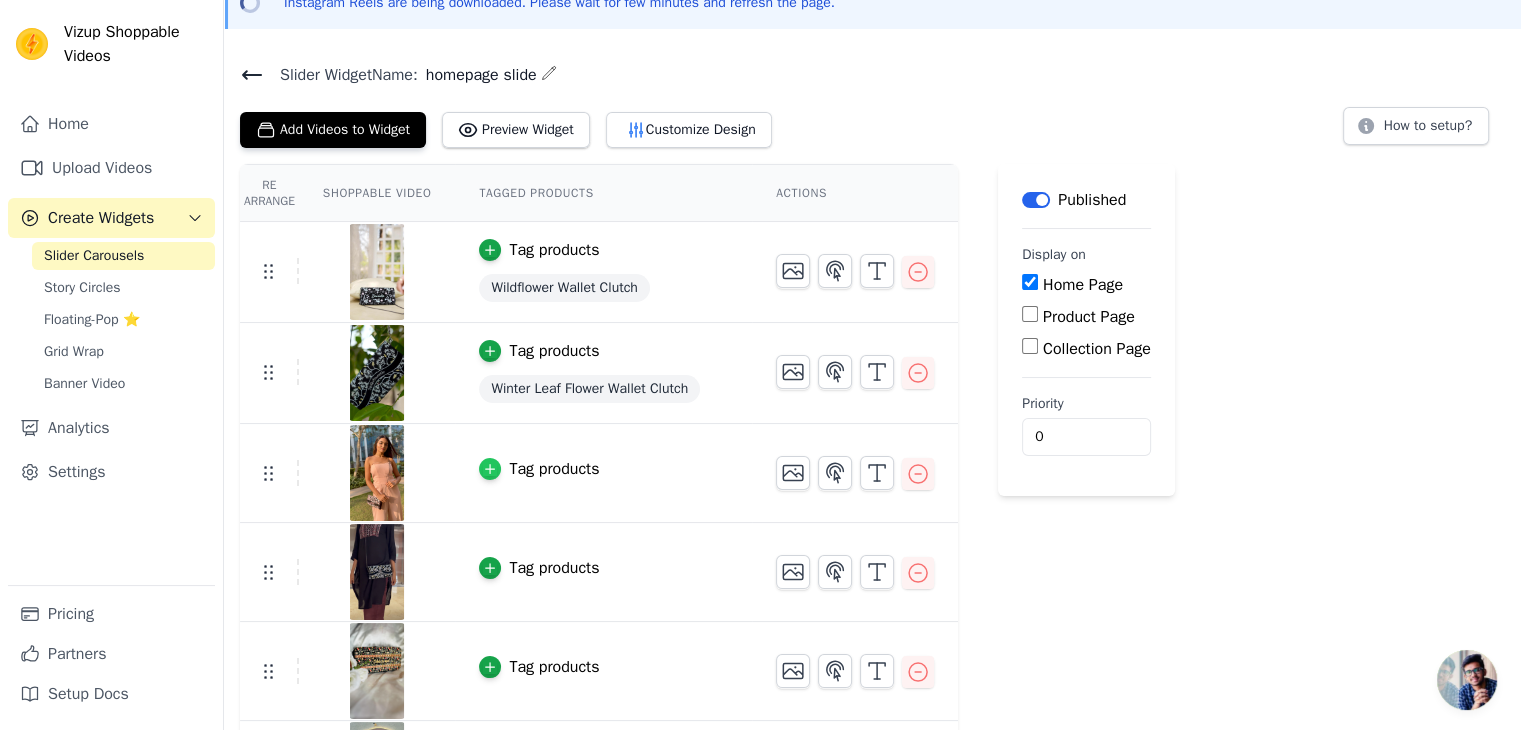 click 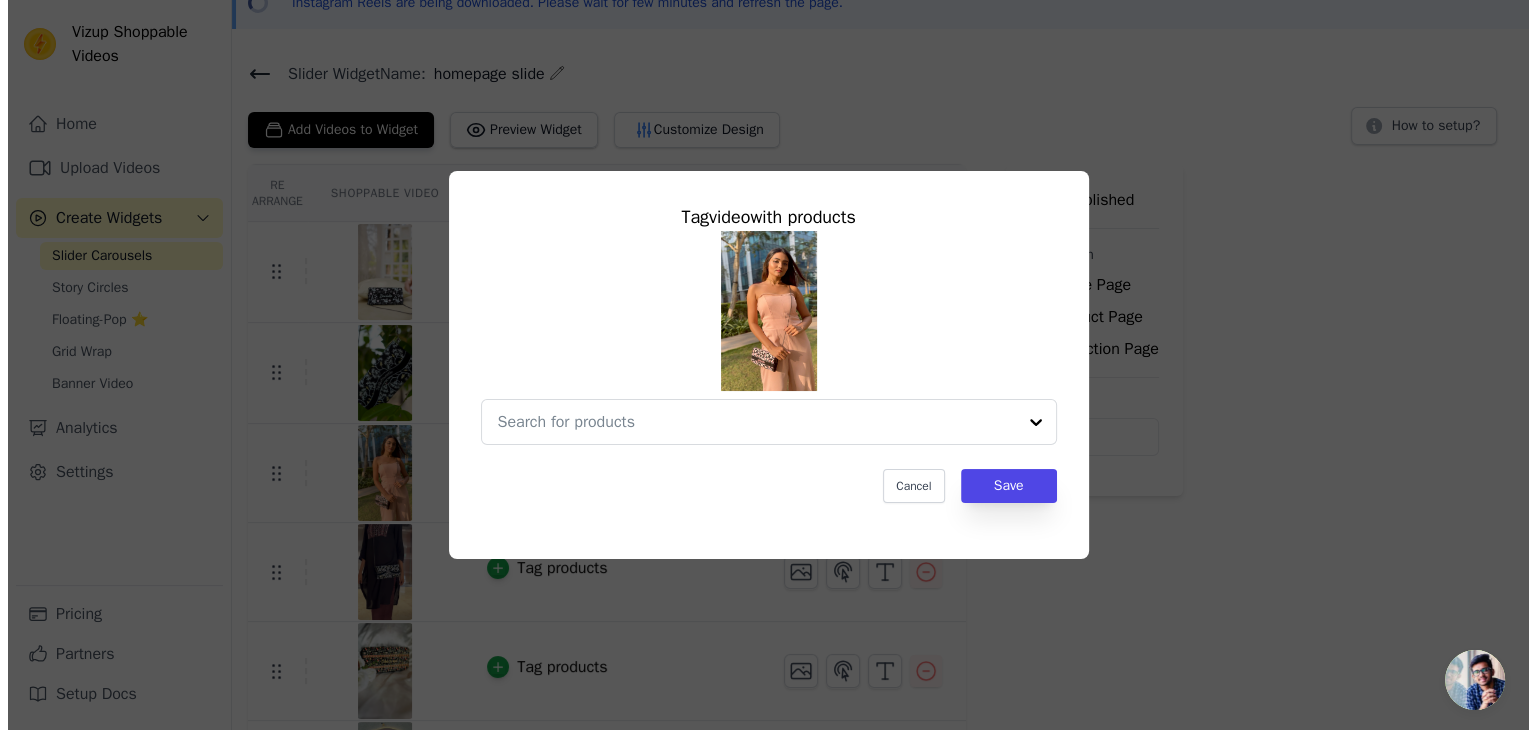 scroll, scrollTop: 0, scrollLeft: 0, axis: both 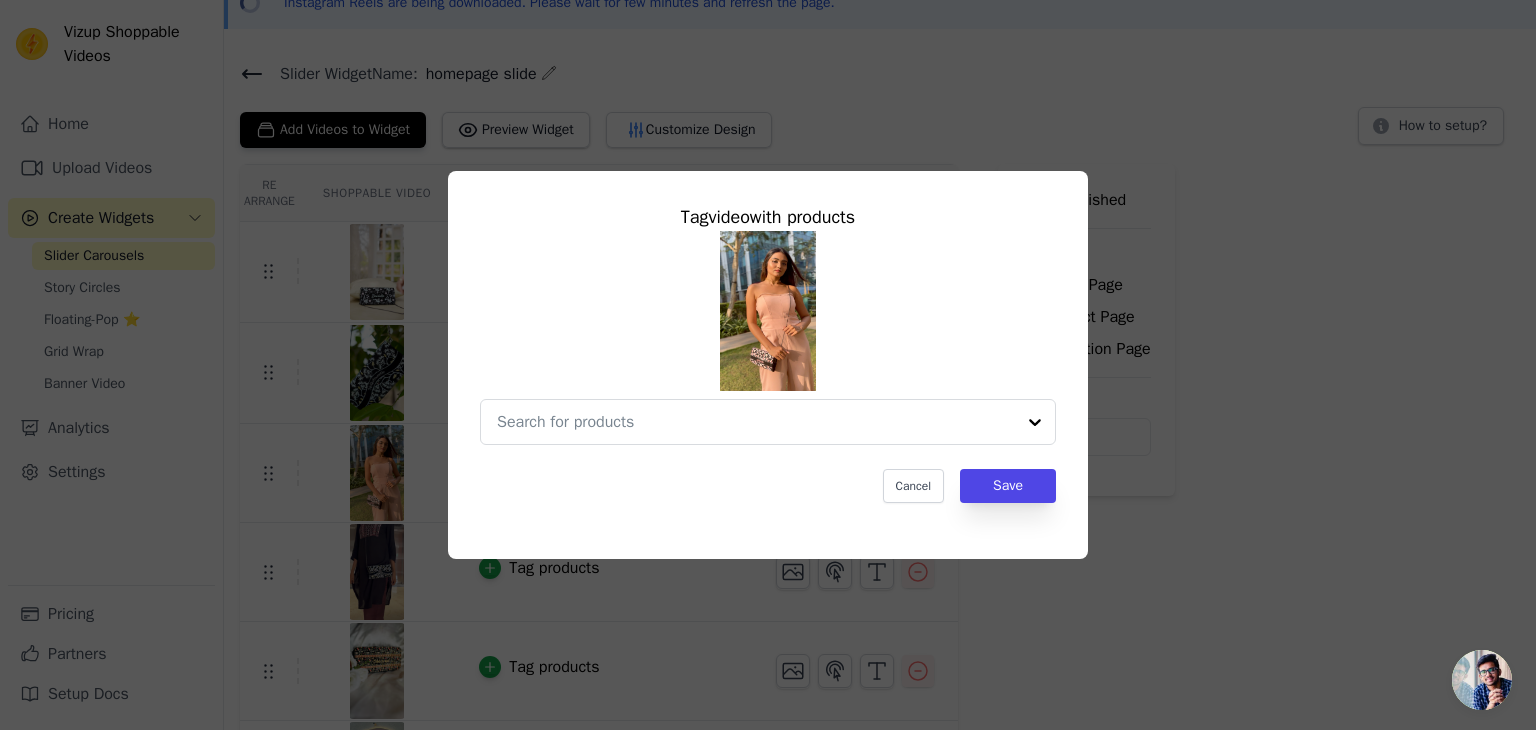 click at bounding box center [768, 311] 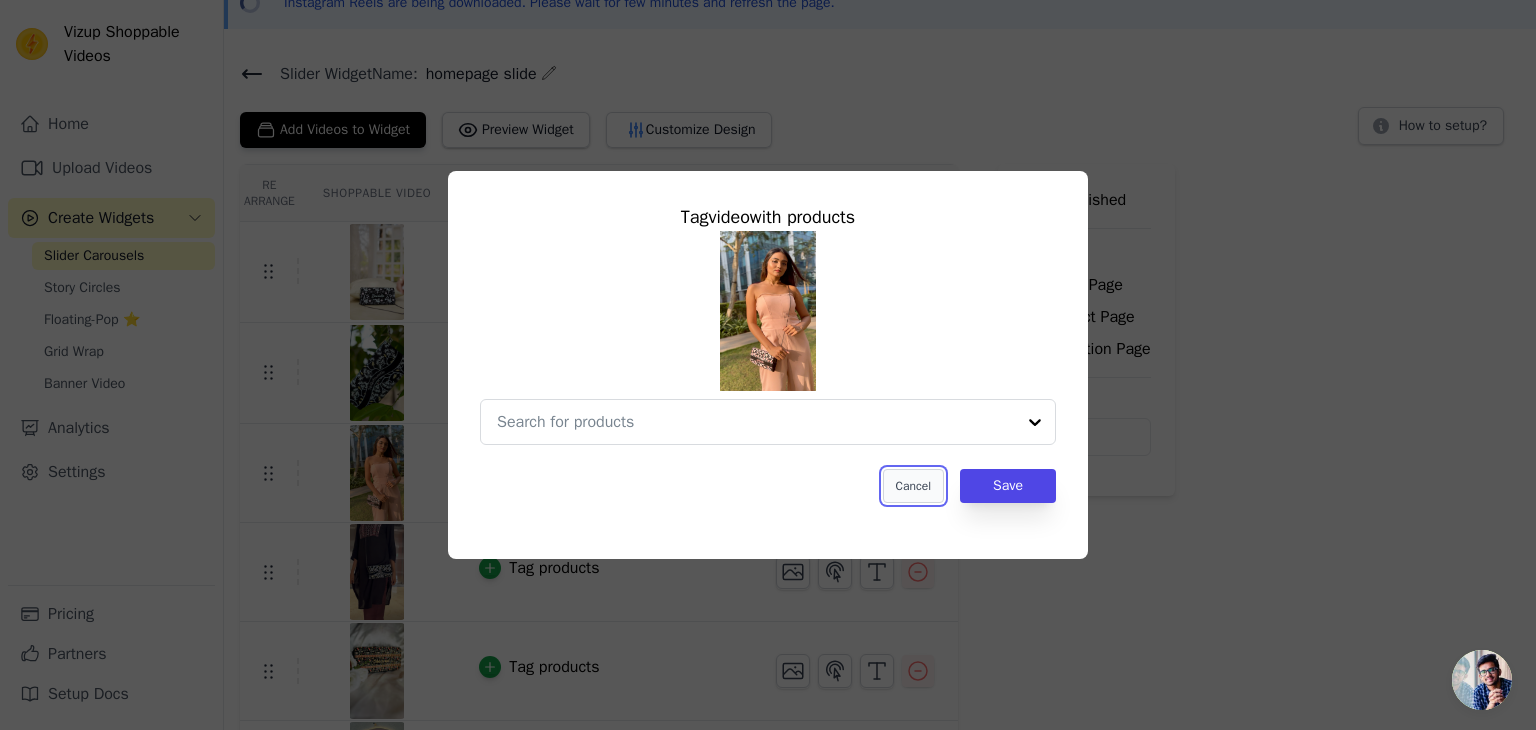 click on "Cancel" at bounding box center (913, 486) 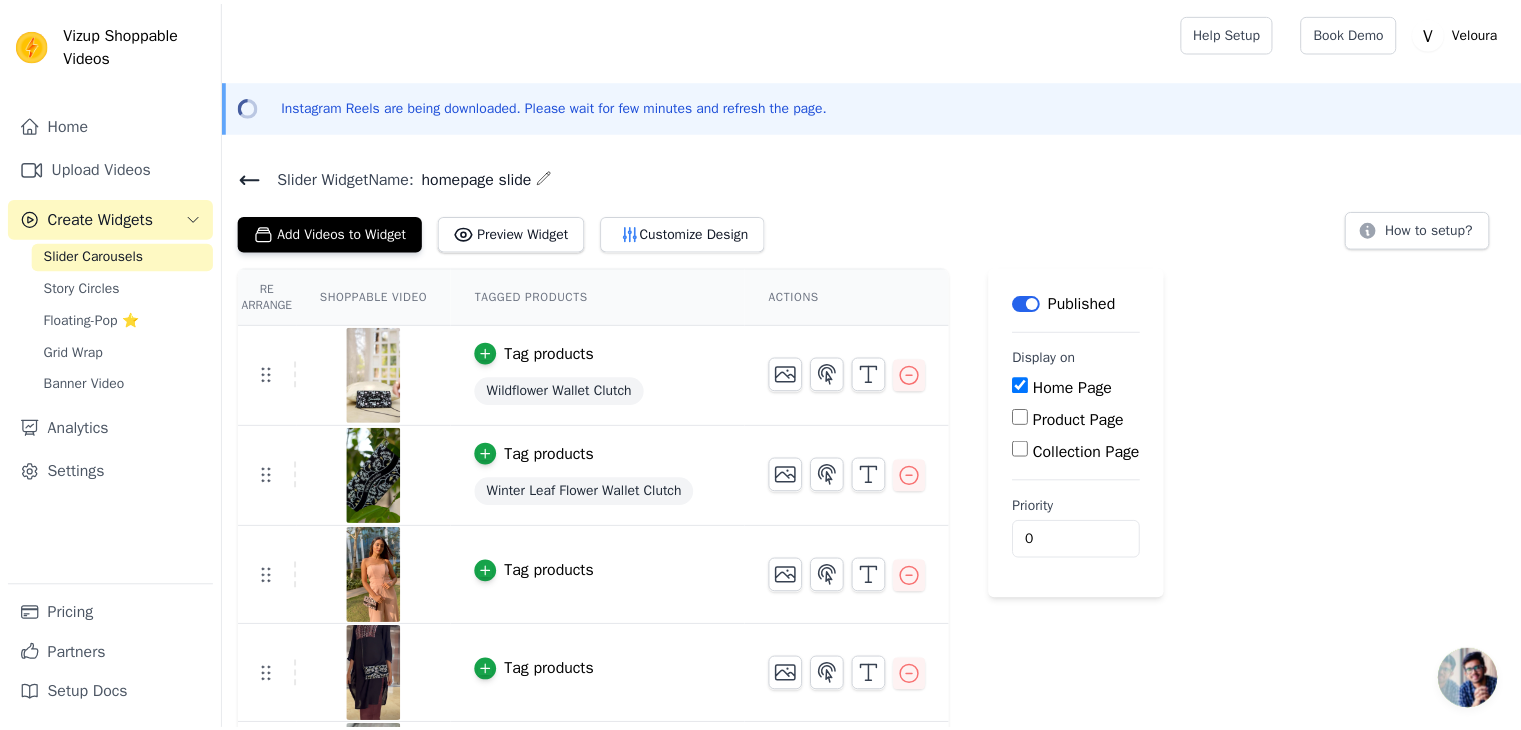scroll, scrollTop: 103, scrollLeft: 0, axis: vertical 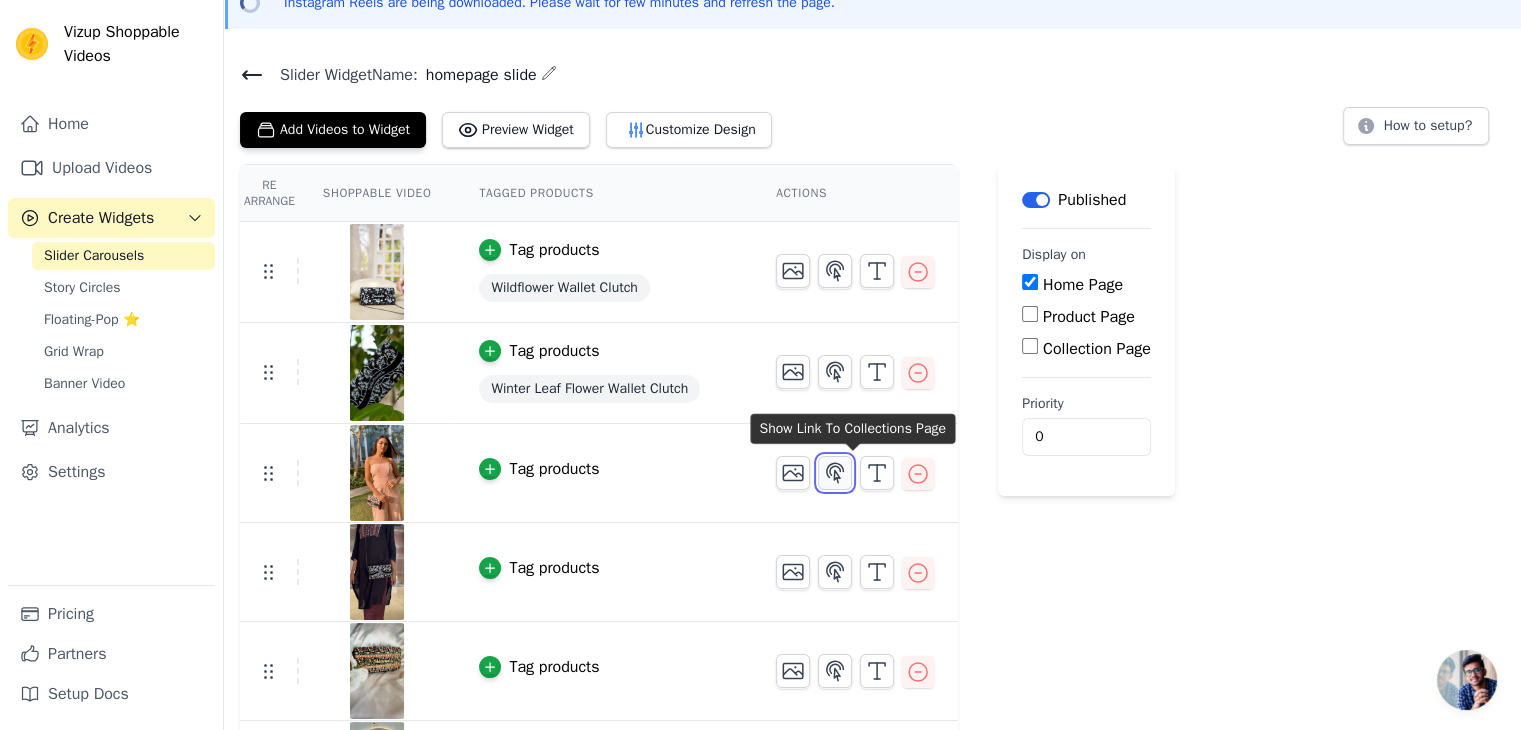 click 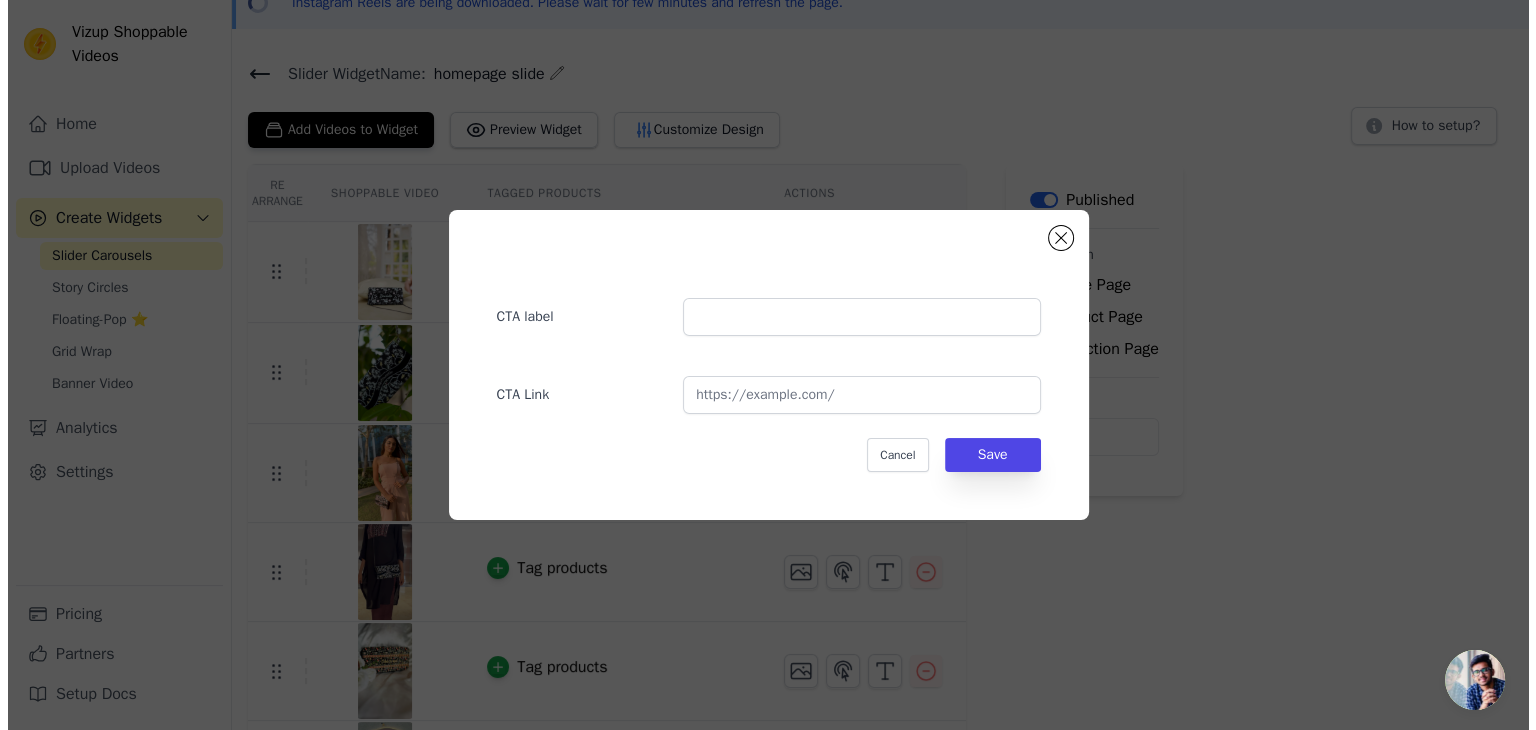 scroll, scrollTop: 0, scrollLeft: 0, axis: both 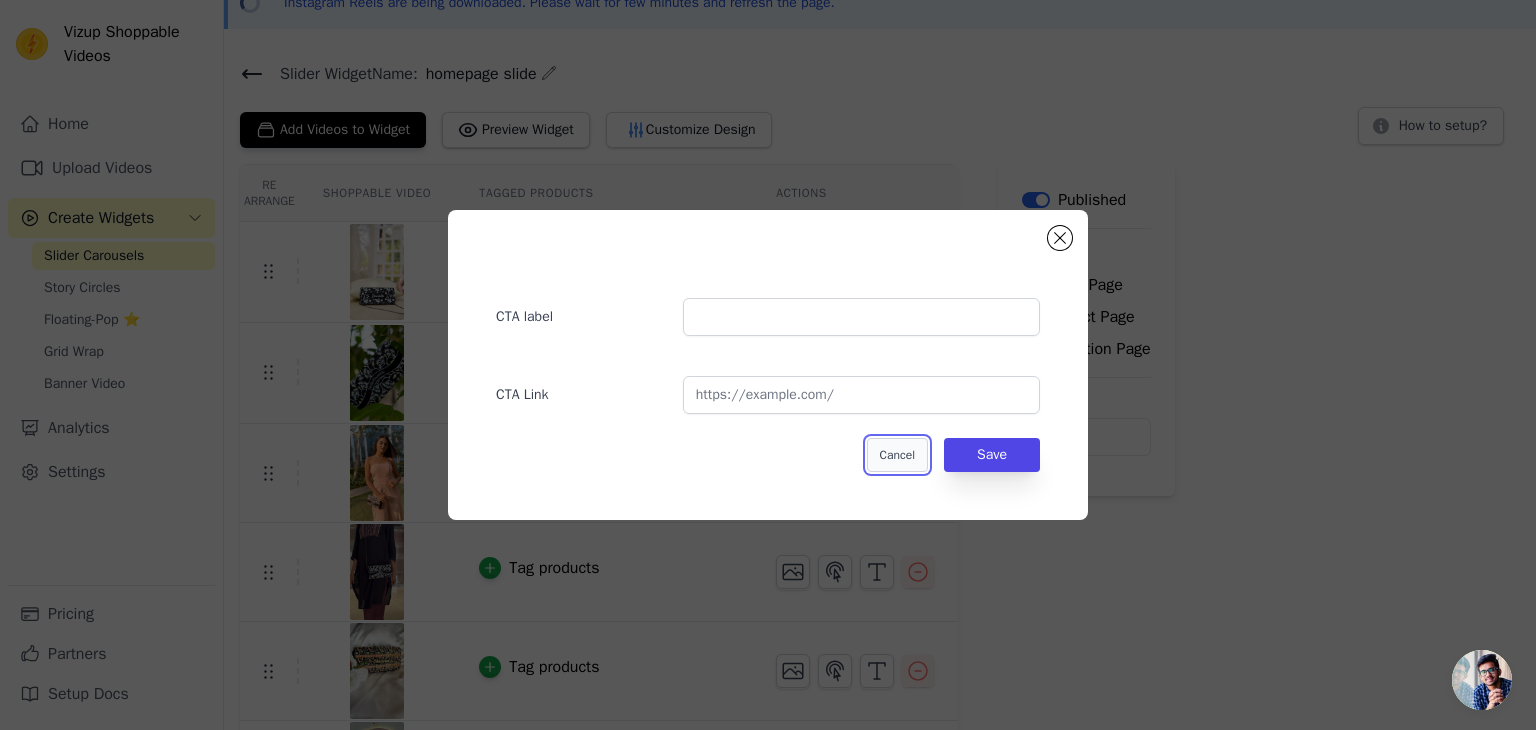 click on "Cancel" at bounding box center [897, 455] 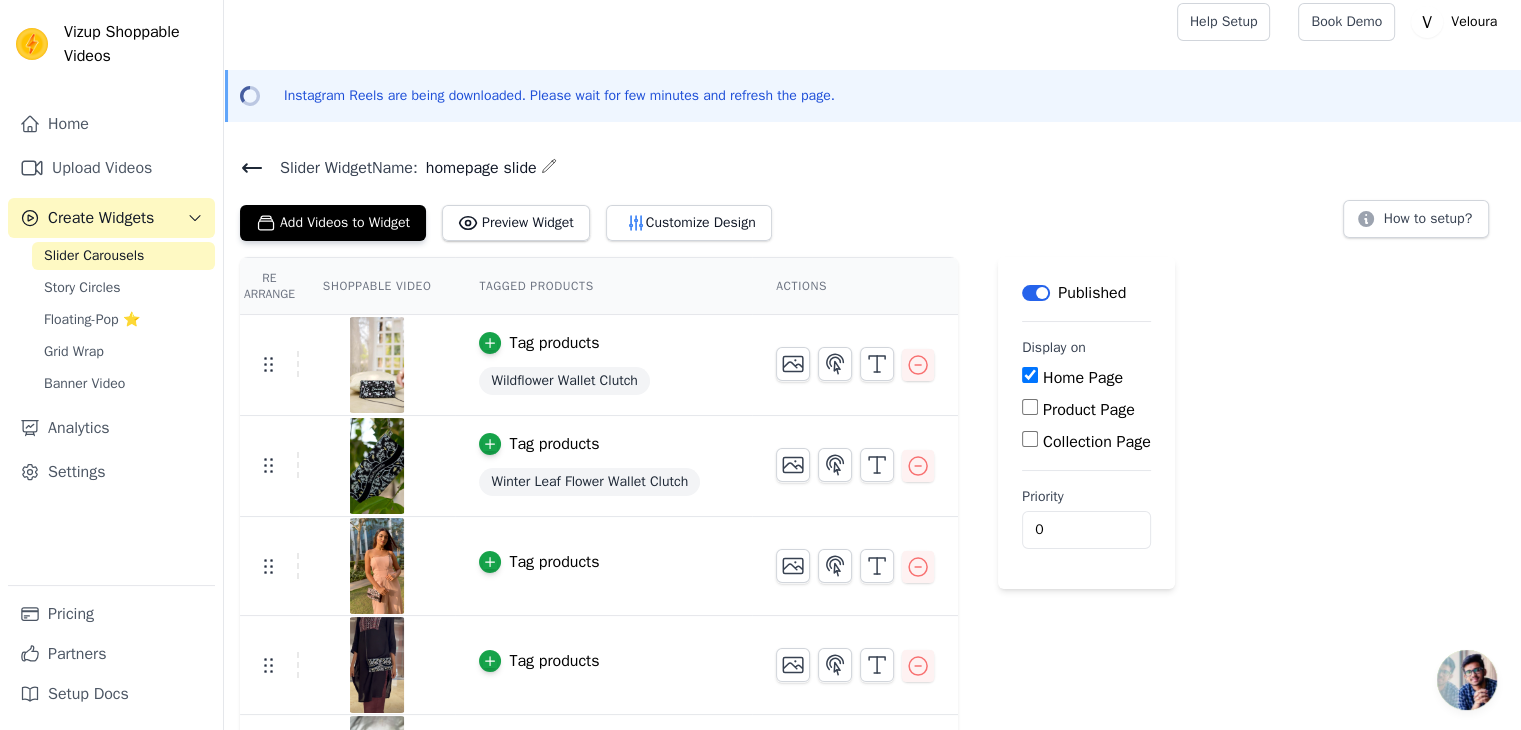 scroll, scrollTop: 9, scrollLeft: 0, axis: vertical 